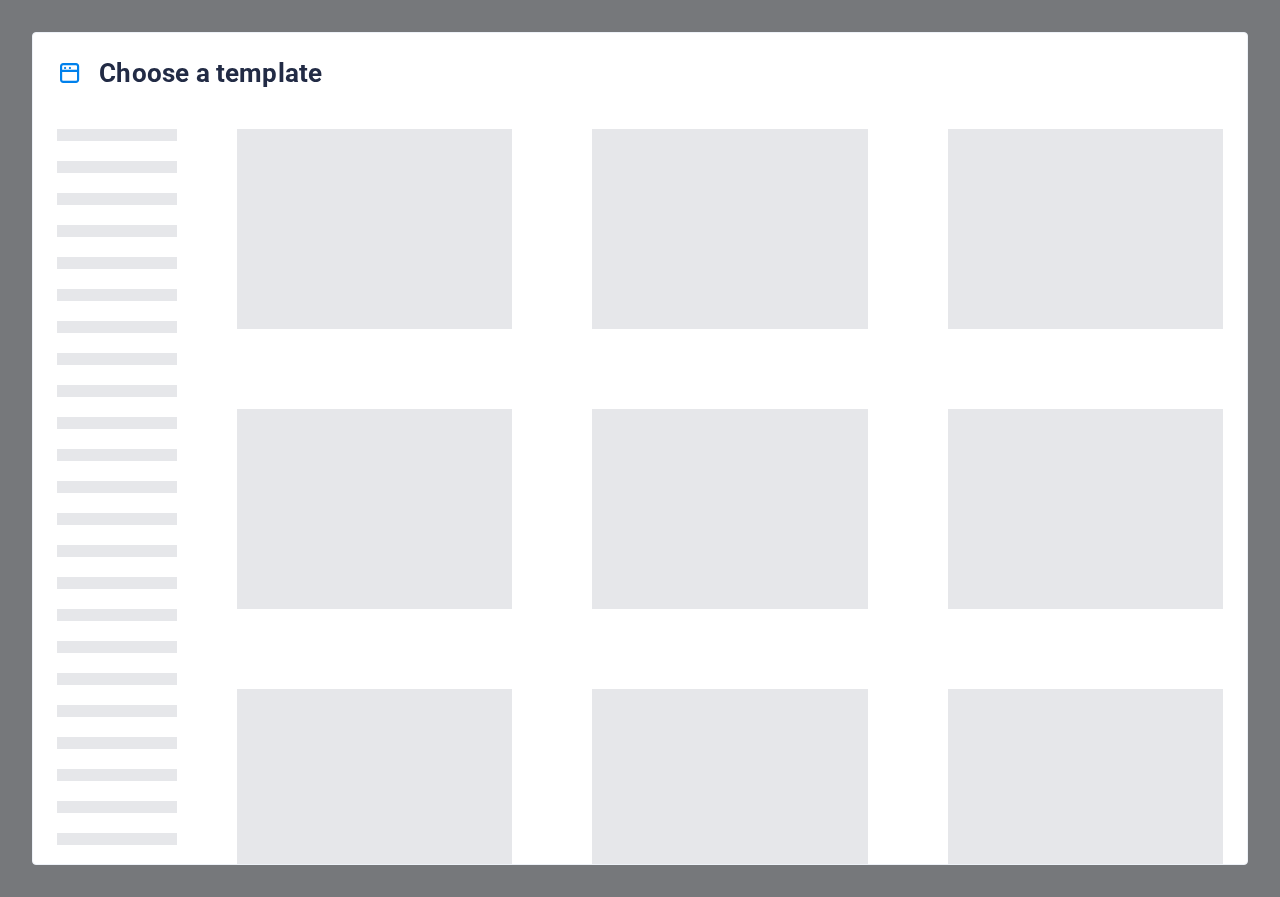 scroll, scrollTop: 0, scrollLeft: 0, axis: both 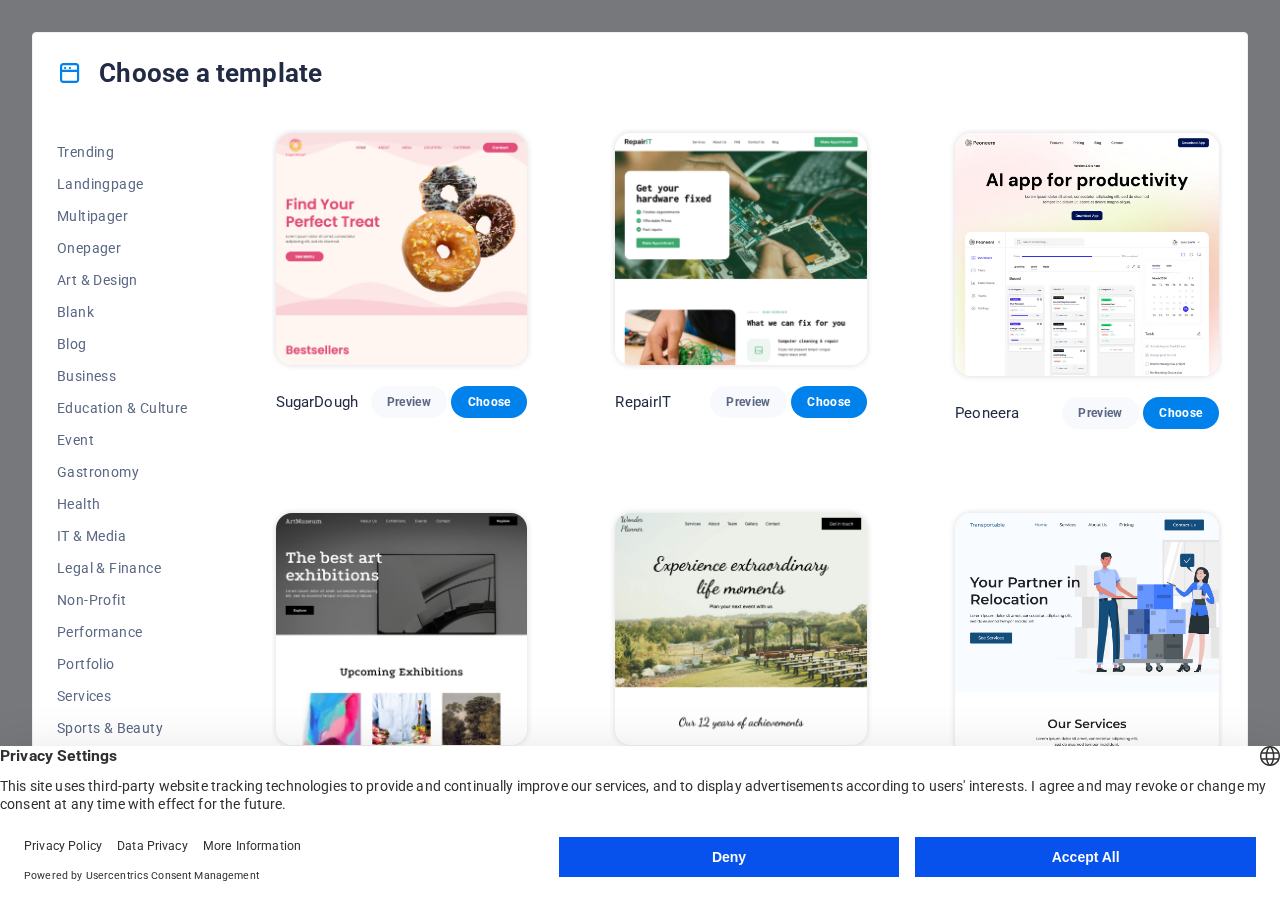 click on "Accept All" at bounding box center [1085, 857] 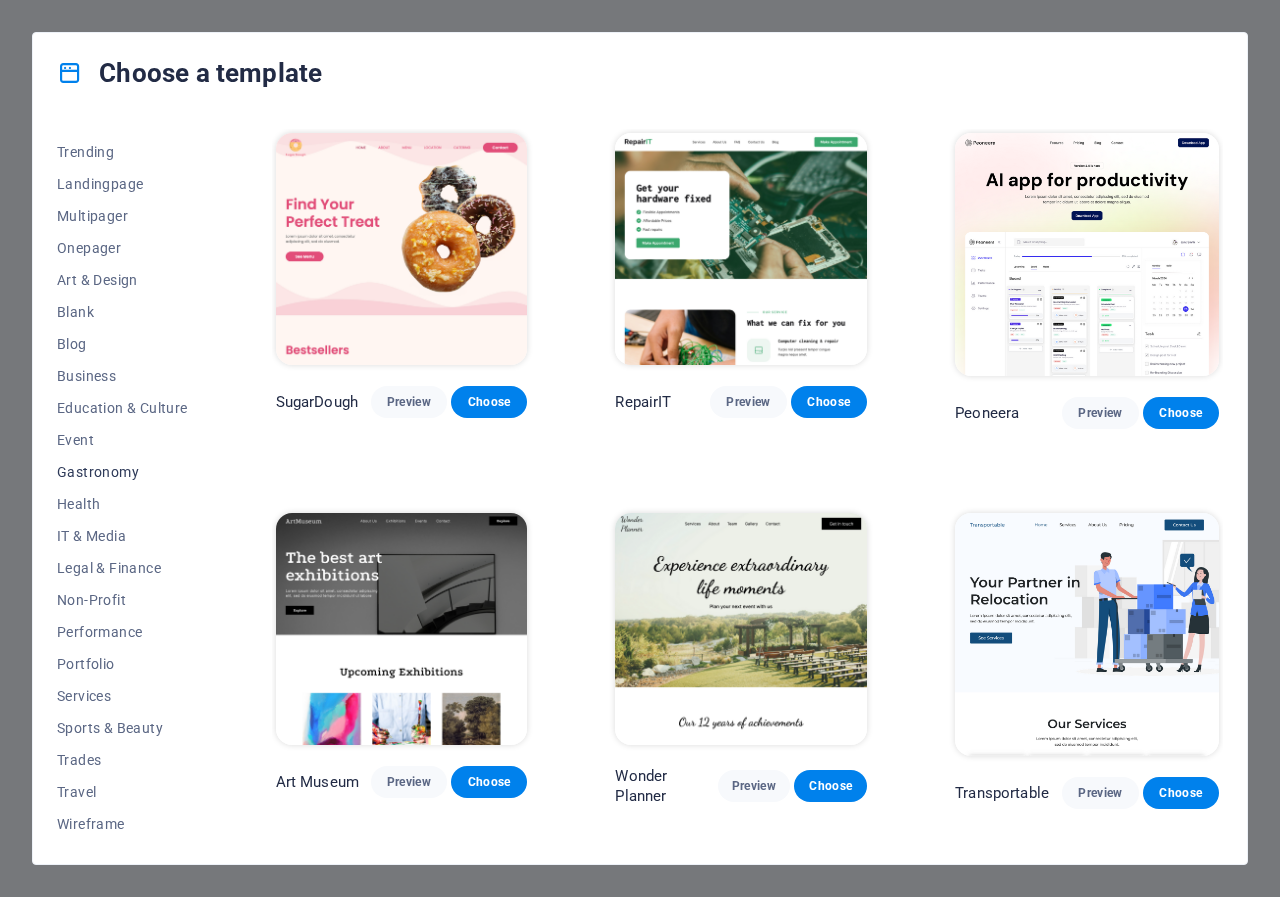 click on "Gastronomy" at bounding box center [122, 472] 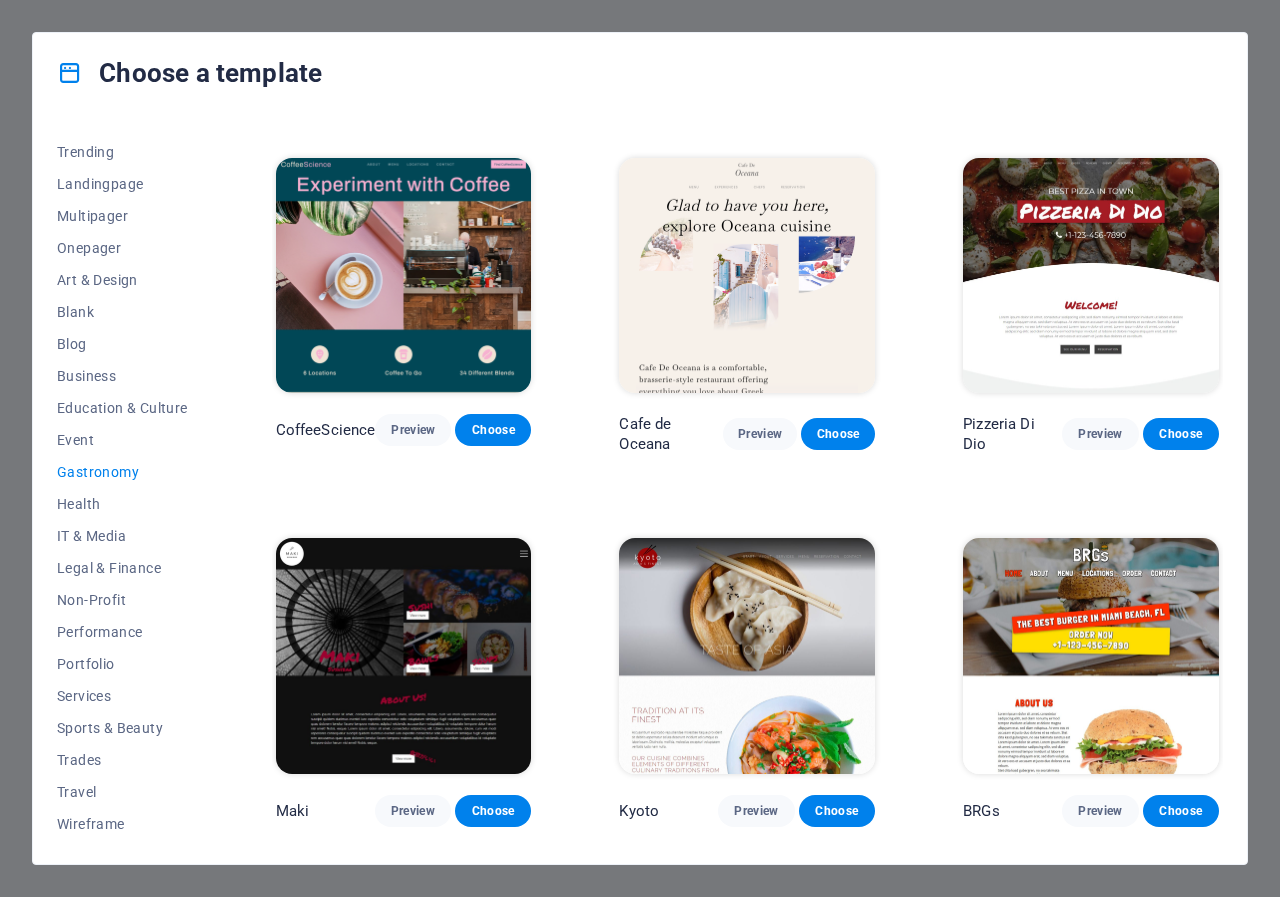 scroll, scrollTop: 0, scrollLeft: 0, axis: both 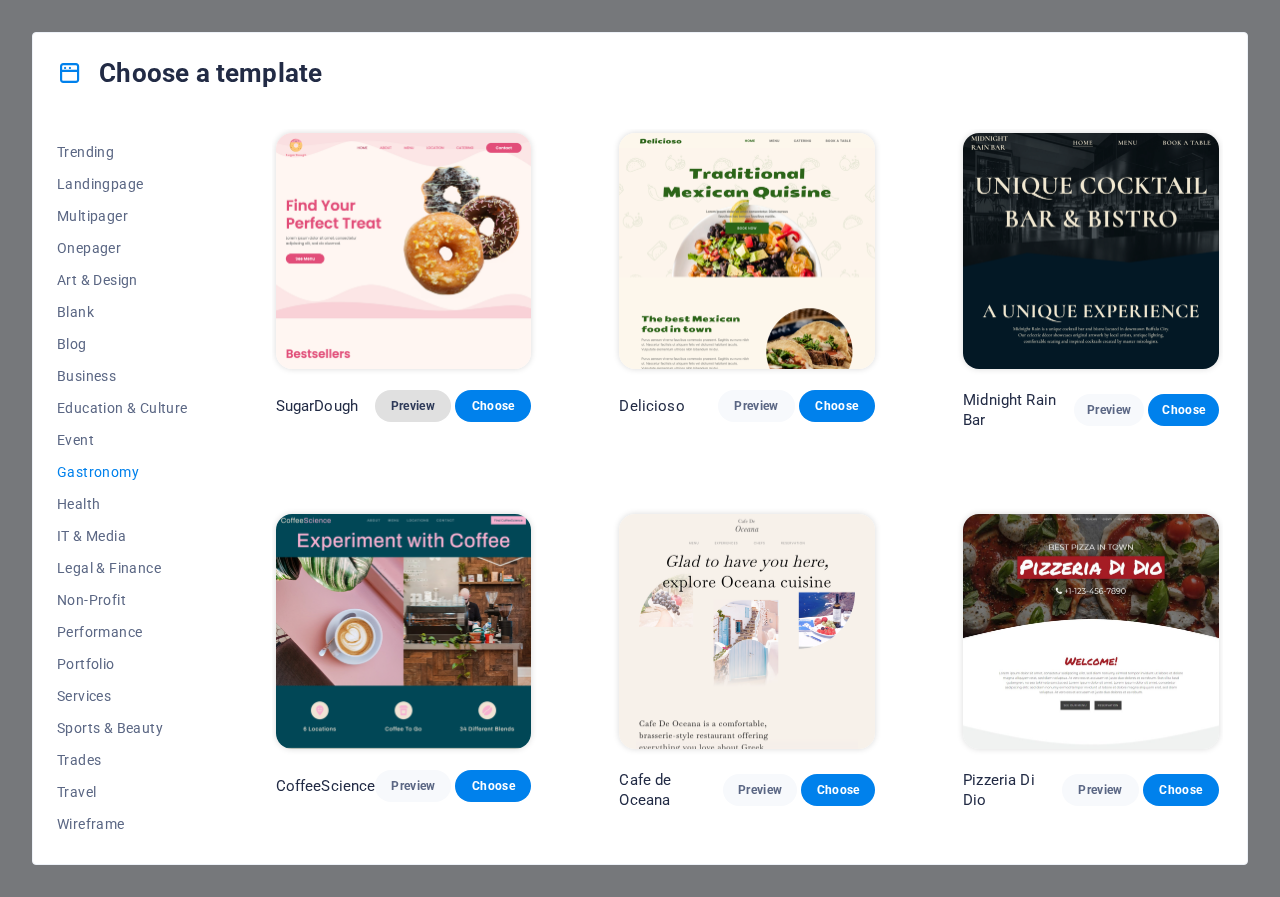click on "Preview" at bounding box center (413, 406) 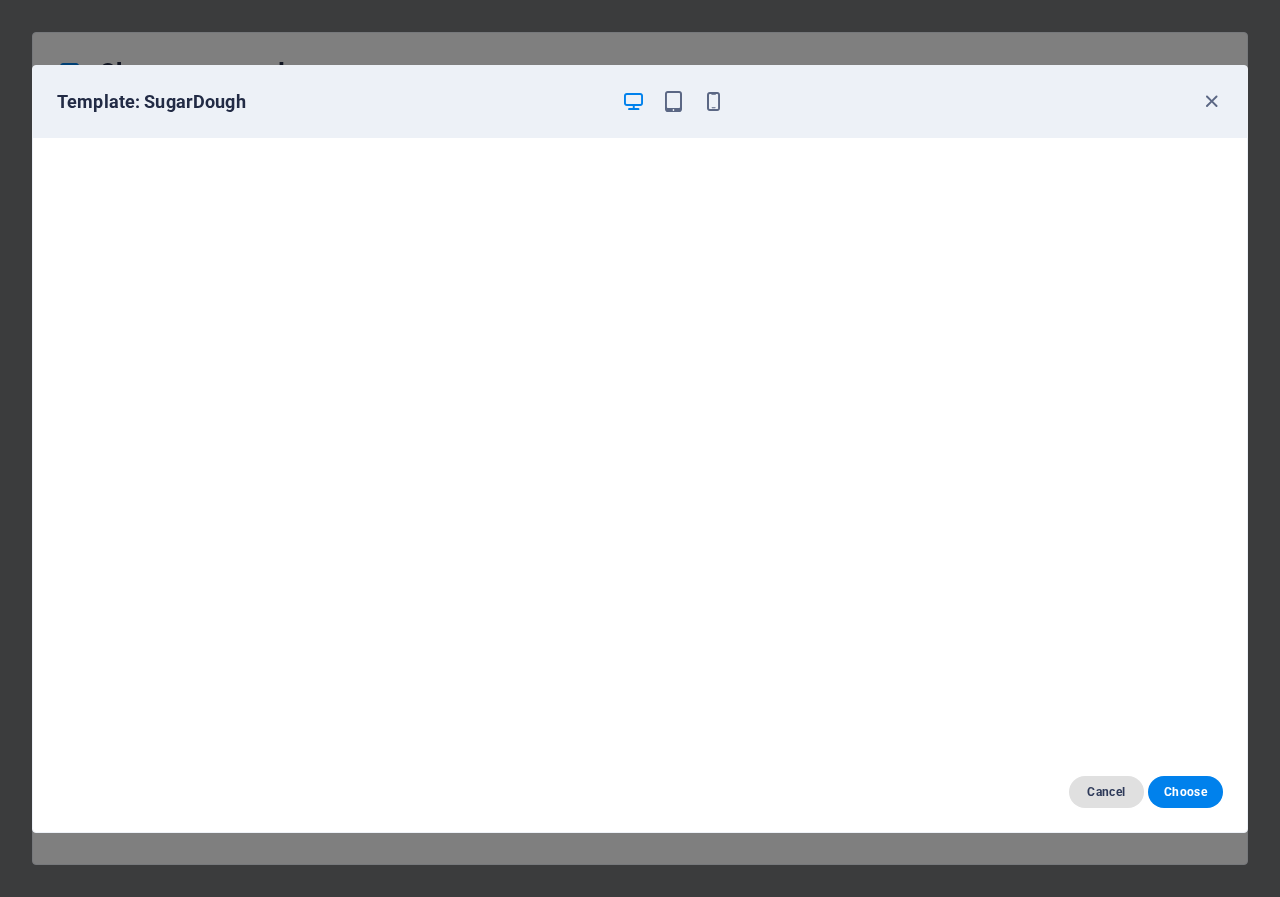 click on "Cancel" at bounding box center (1106, 792) 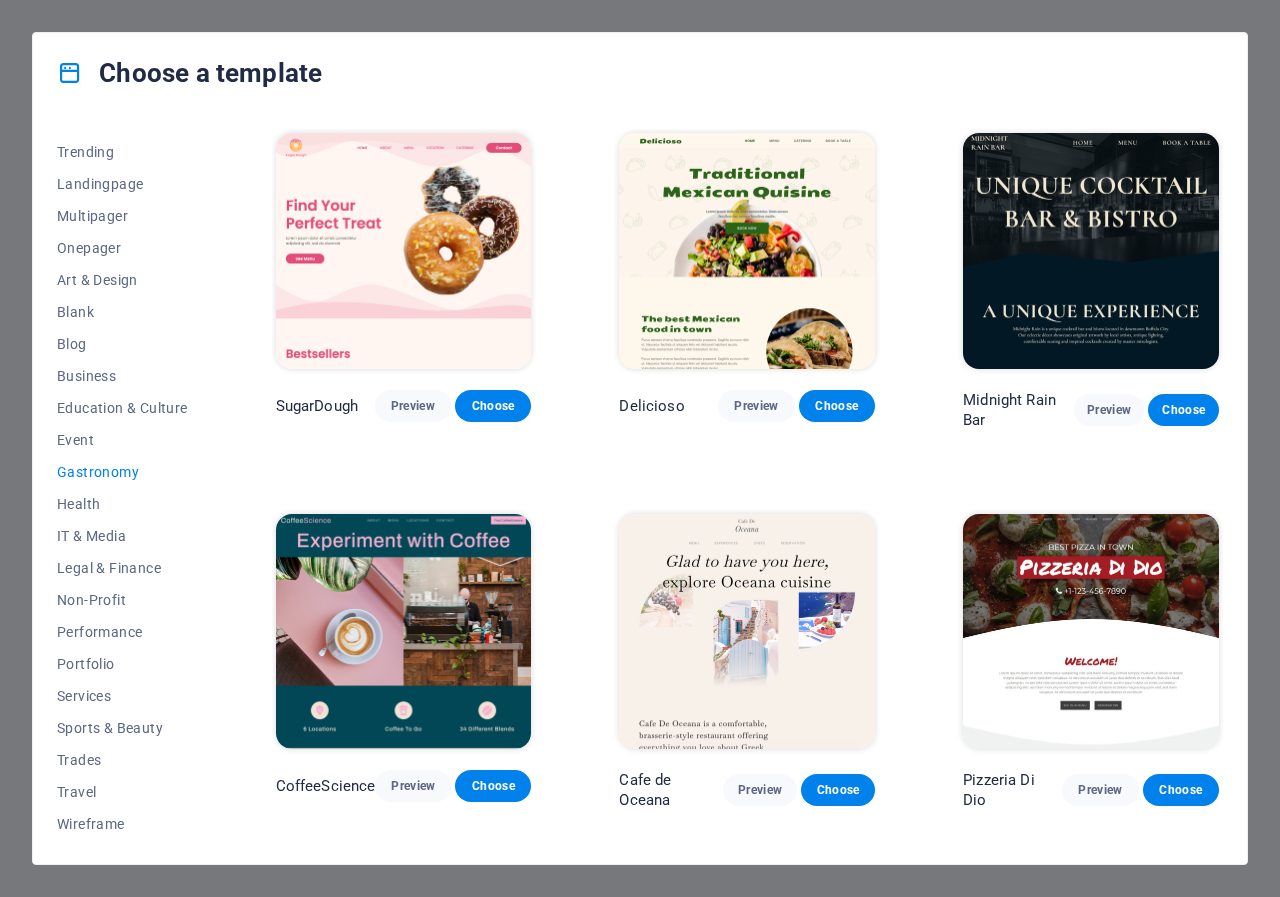 click at bounding box center [747, 251] 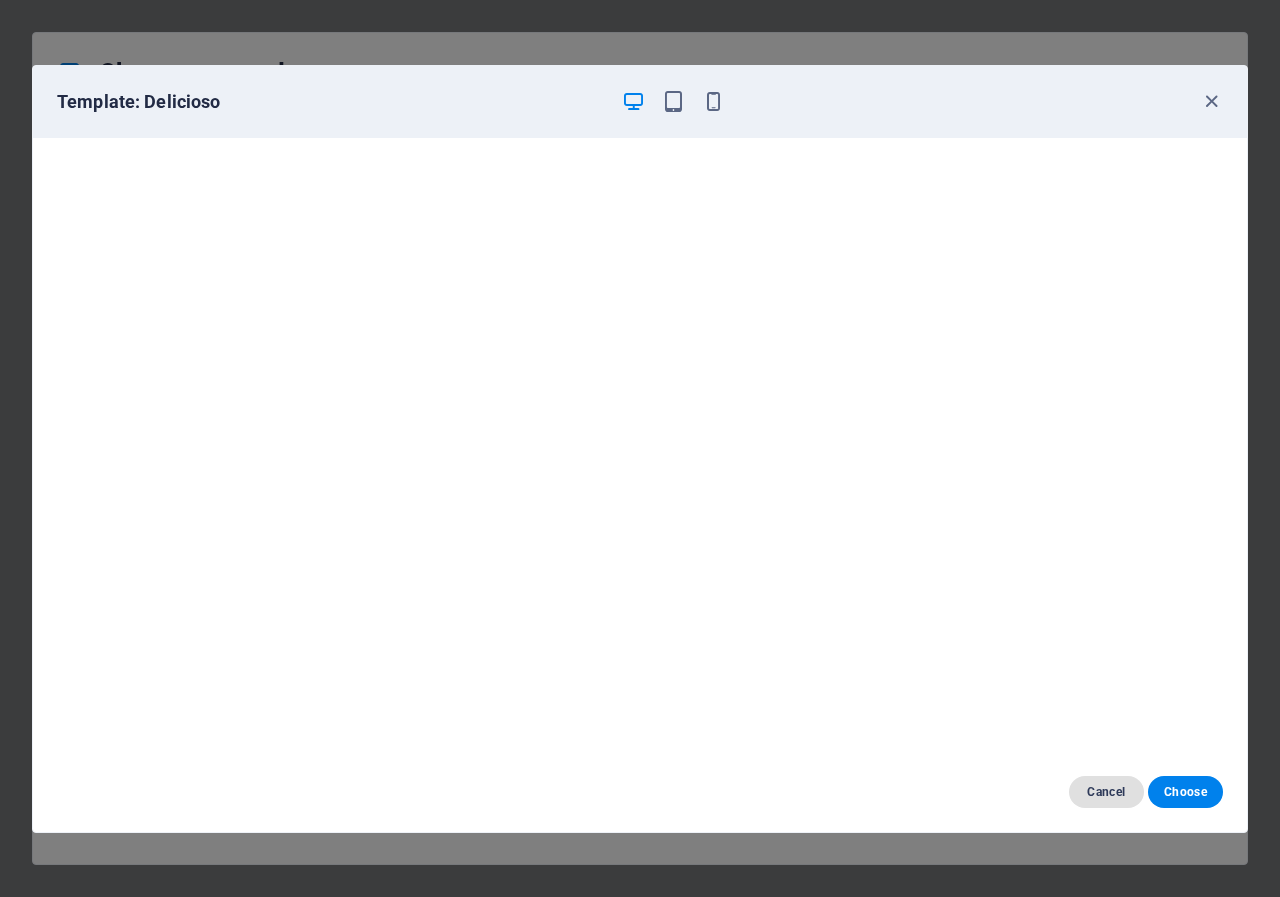 click on "Cancel" at bounding box center [1106, 792] 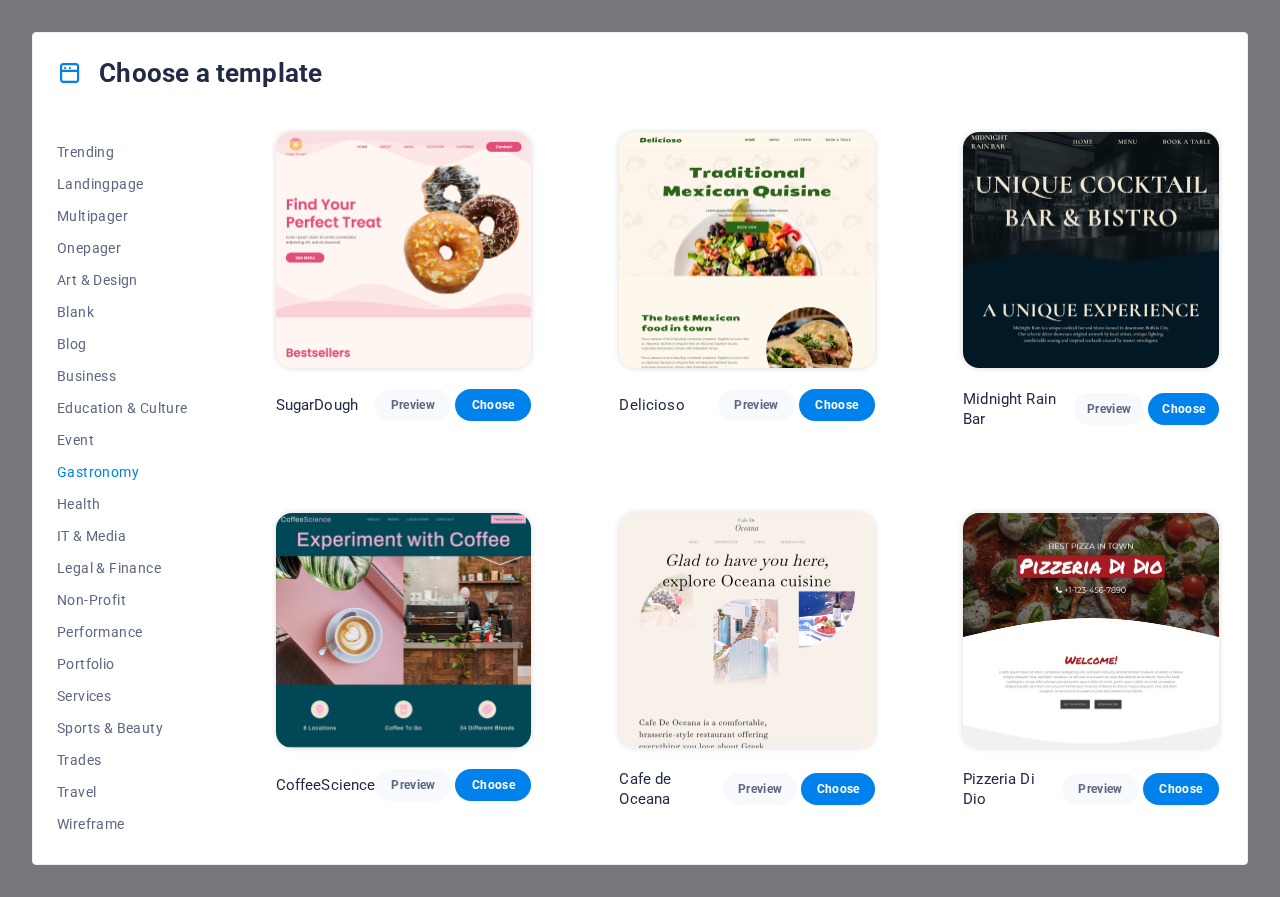 scroll, scrollTop: 0, scrollLeft: 0, axis: both 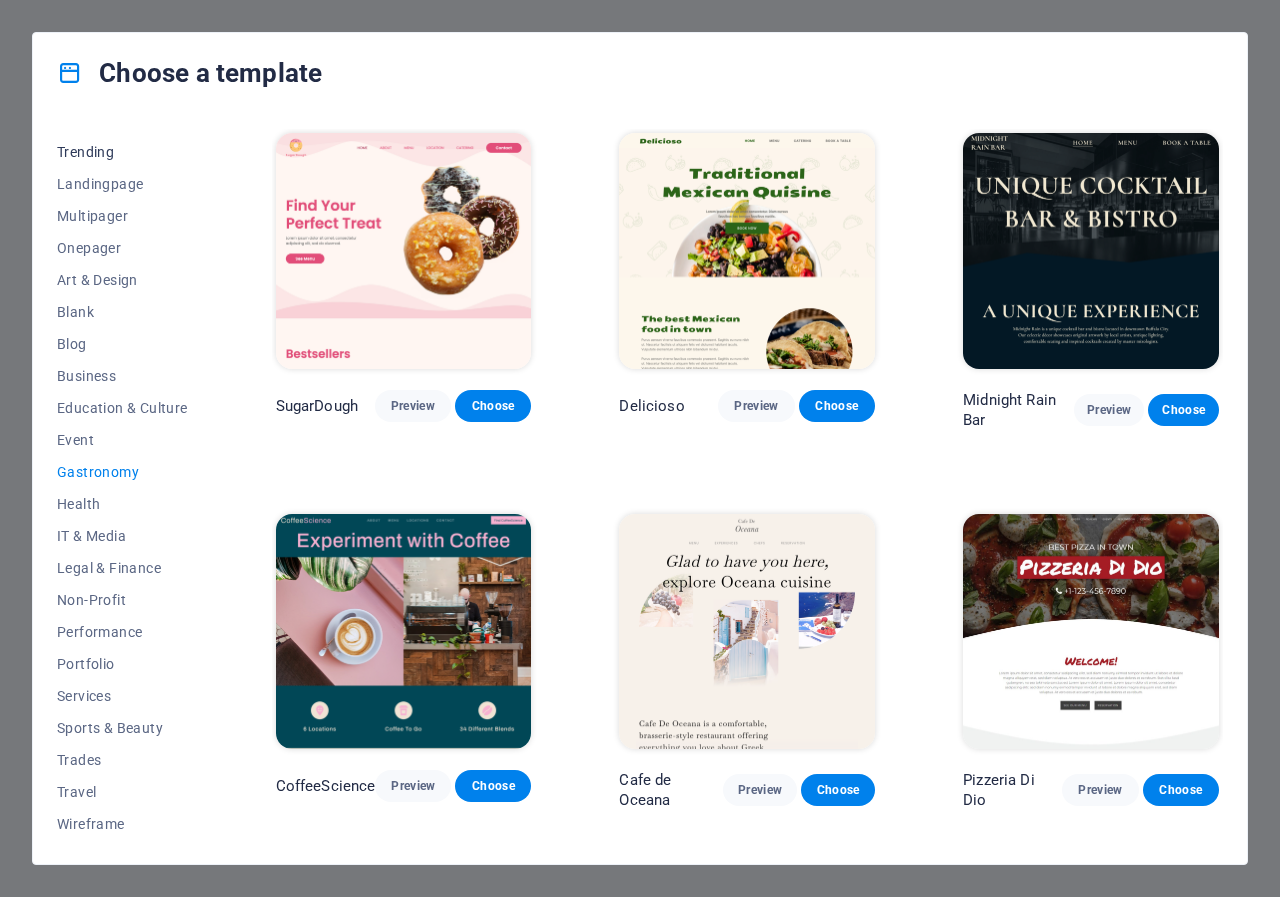 click on "Trending" at bounding box center (122, 152) 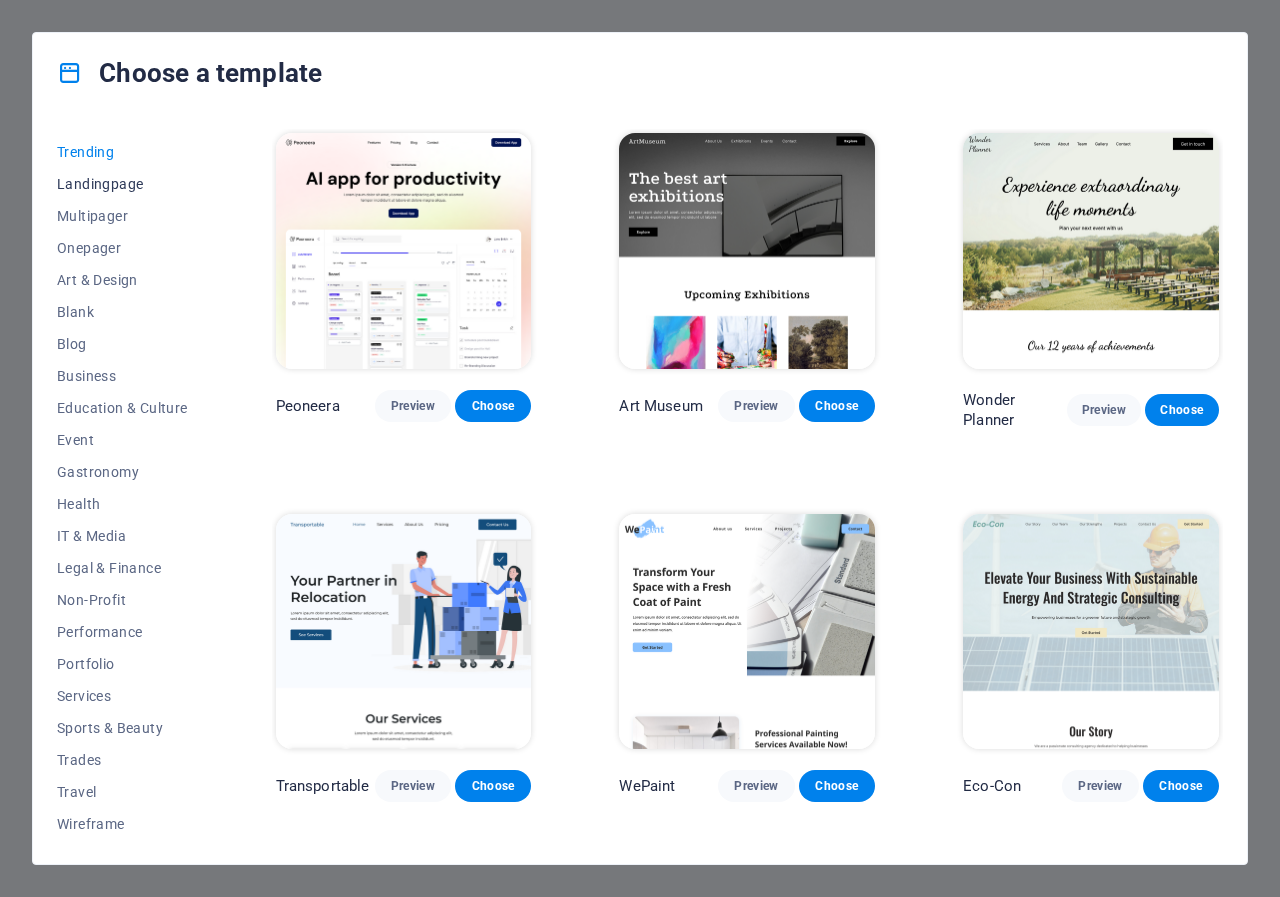 click on "Landingpage" at bounding box center (122, 184) 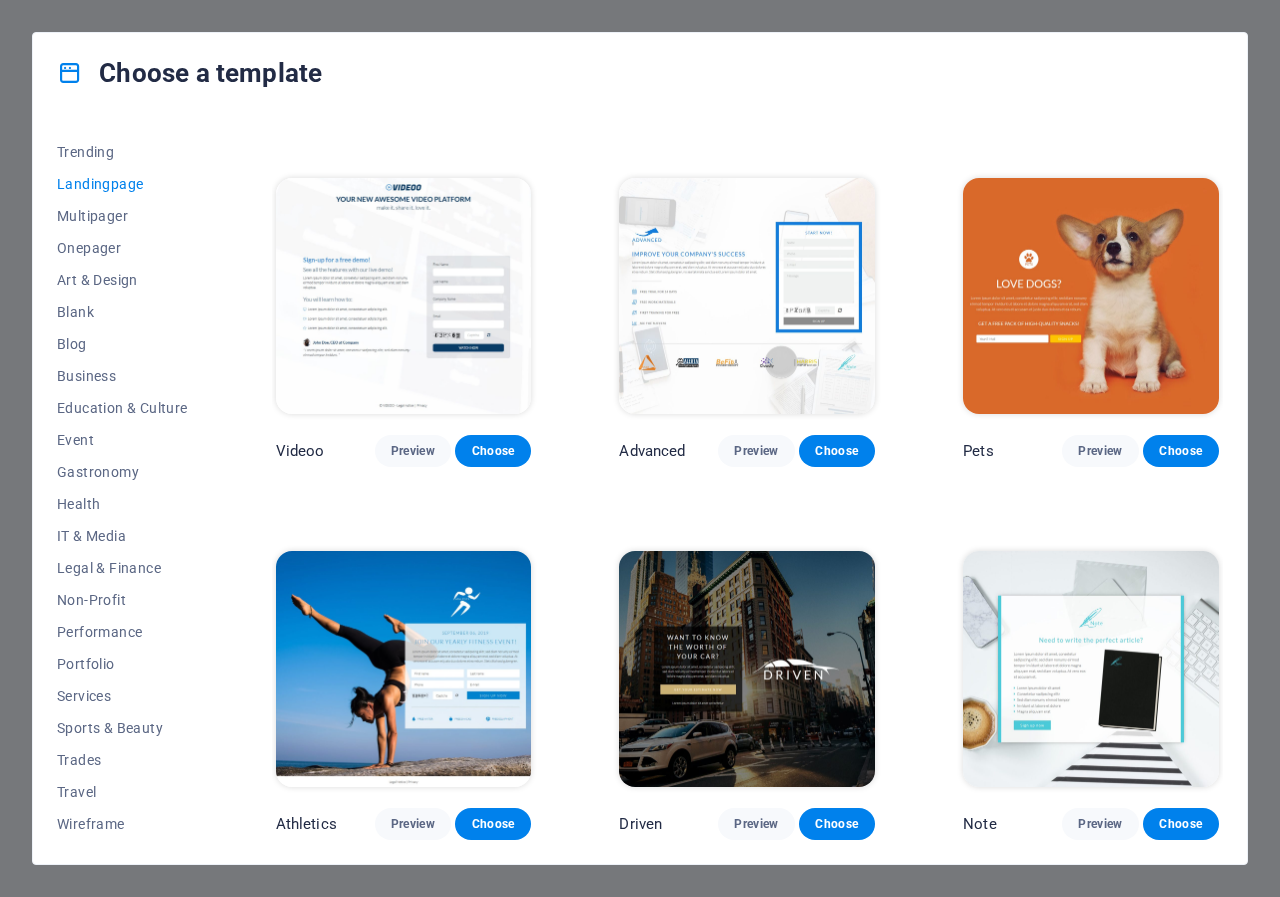 scroll, scrollTop: 300, scrollLeft: 0, axis: vertical 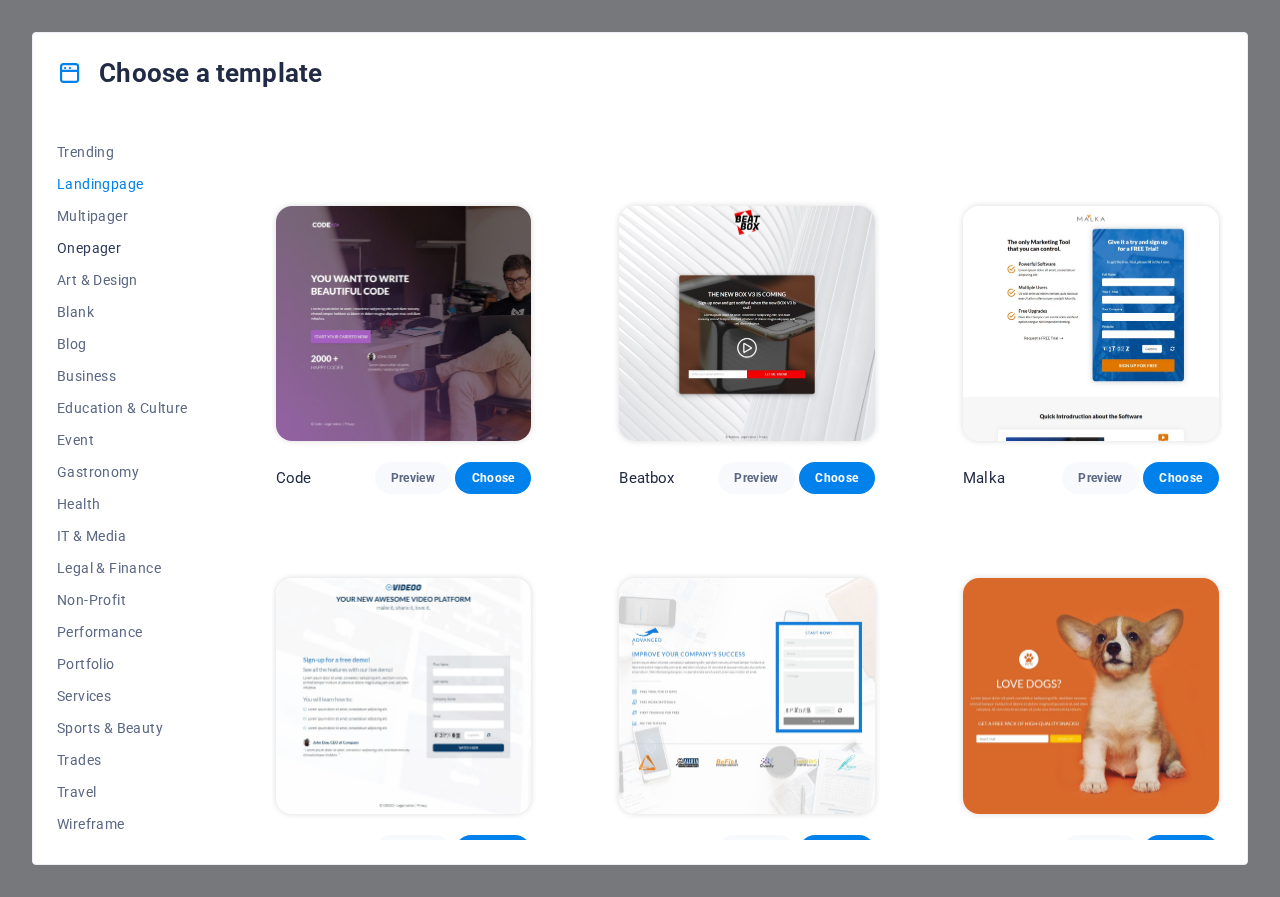 click on "Onepager" at bounding box center [122, 248] 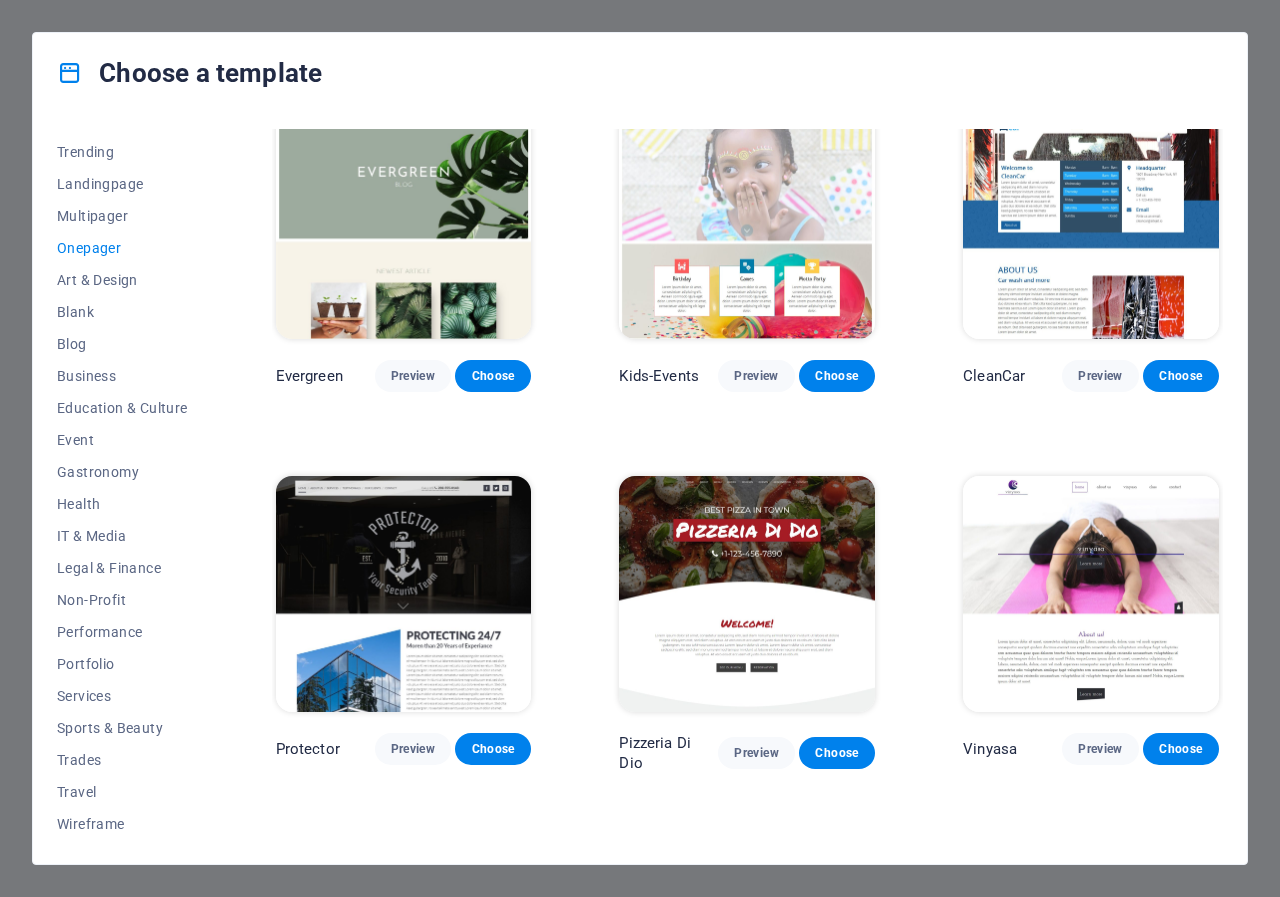 scroll, scrollTop: 2800, scrollLeft: 0, axis: vertical 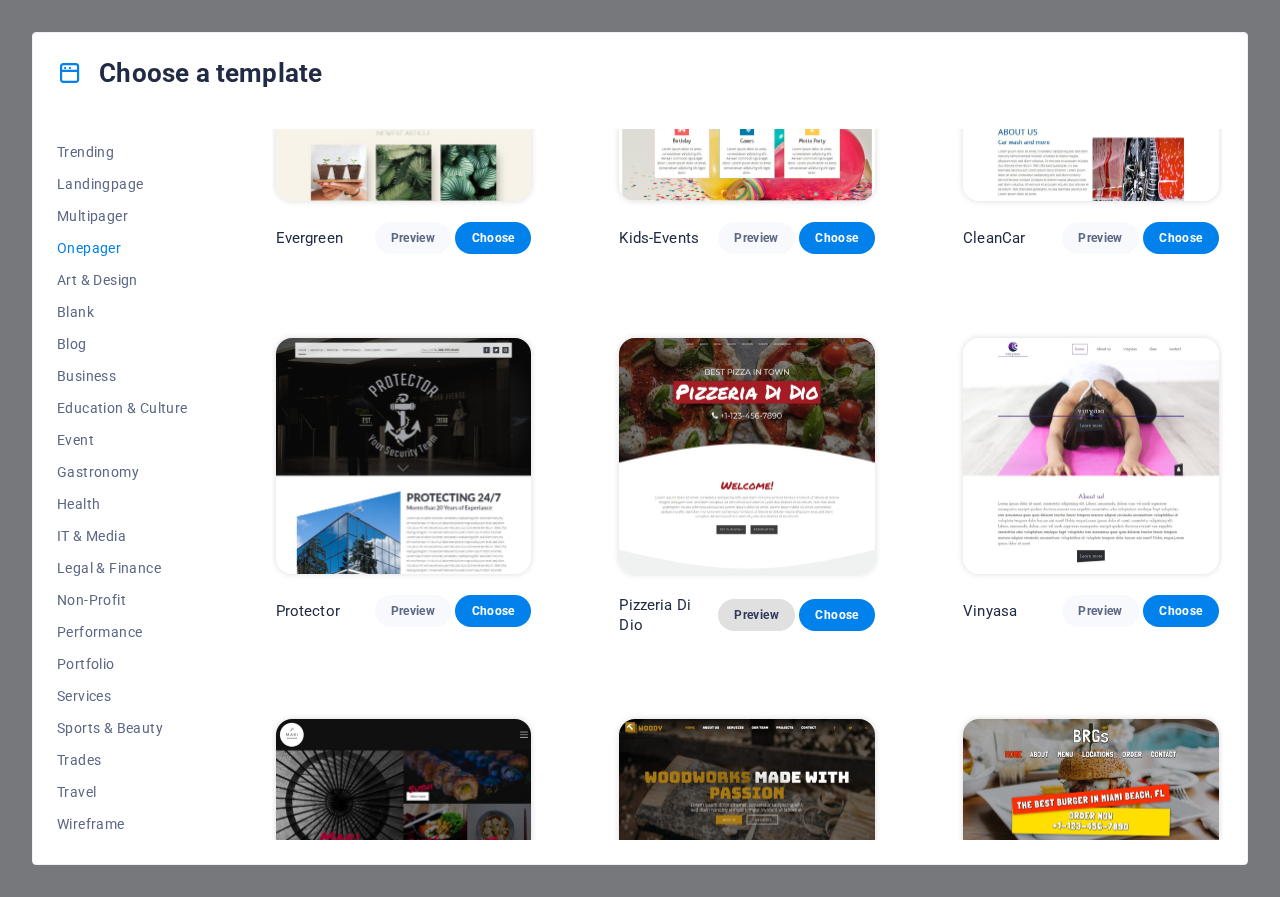 click on "Preview" at bounding box center [756, 615] 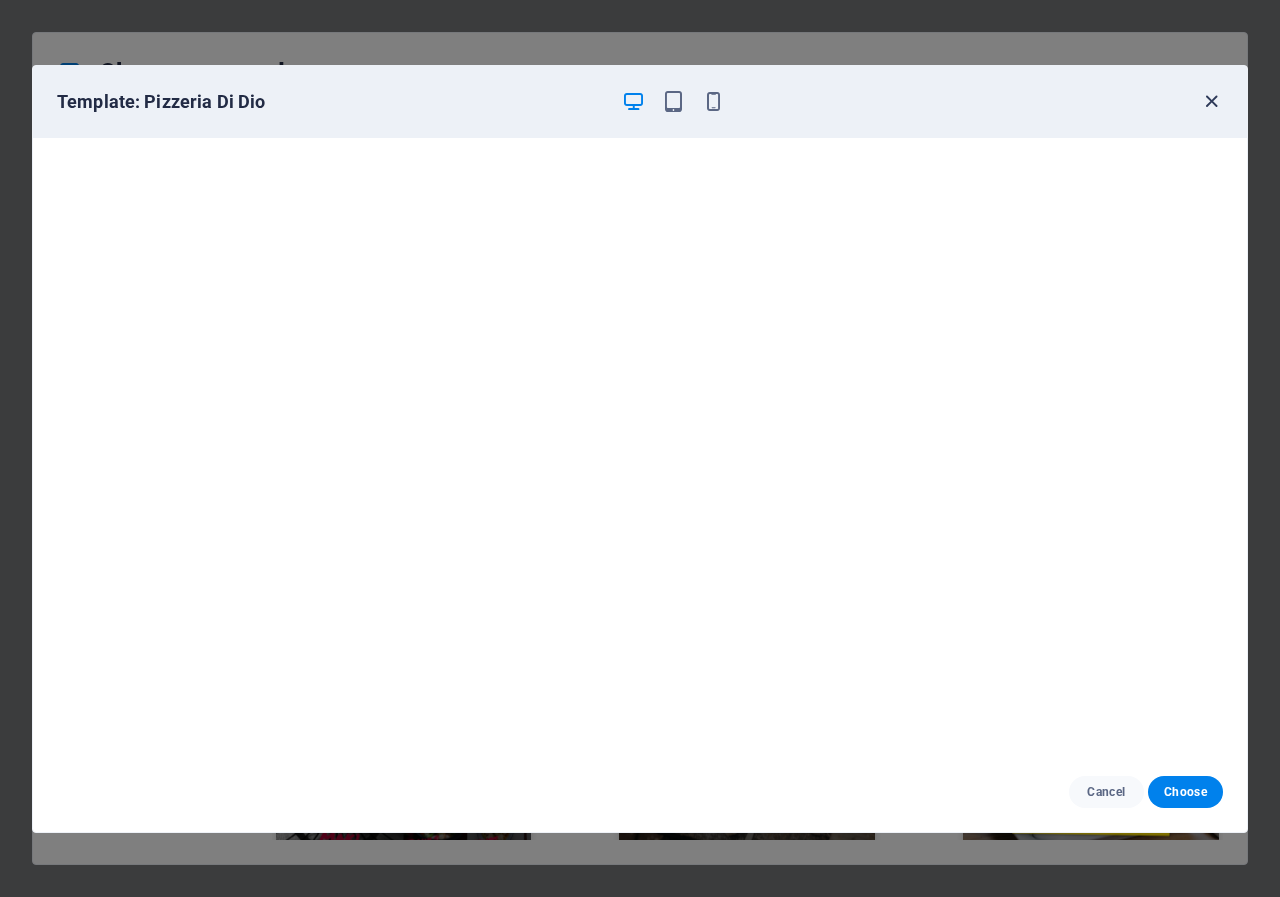 click at bounding box center [1211, 101] 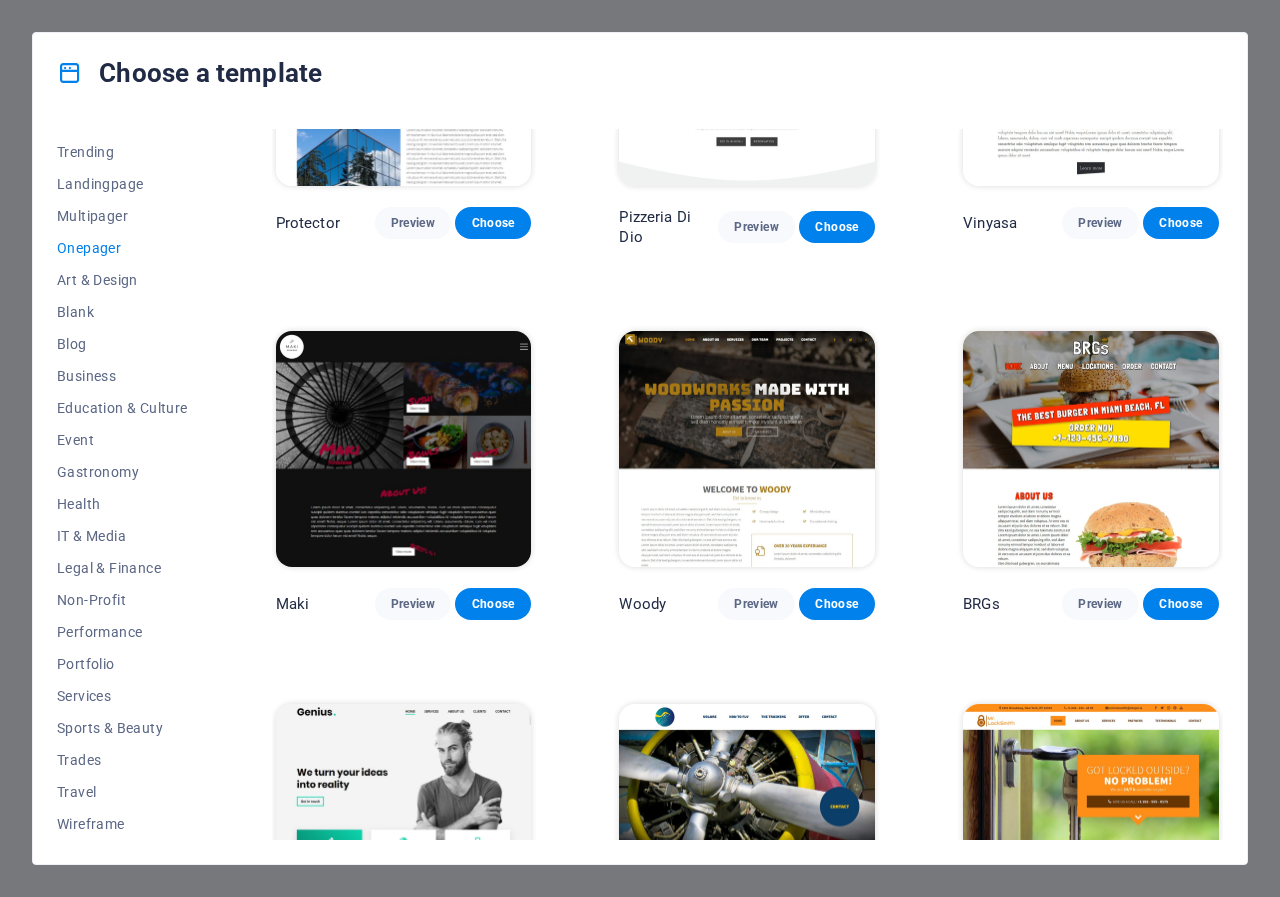 scroll, scrollTop: 3200, scrollLeft: 0, axis: vertical 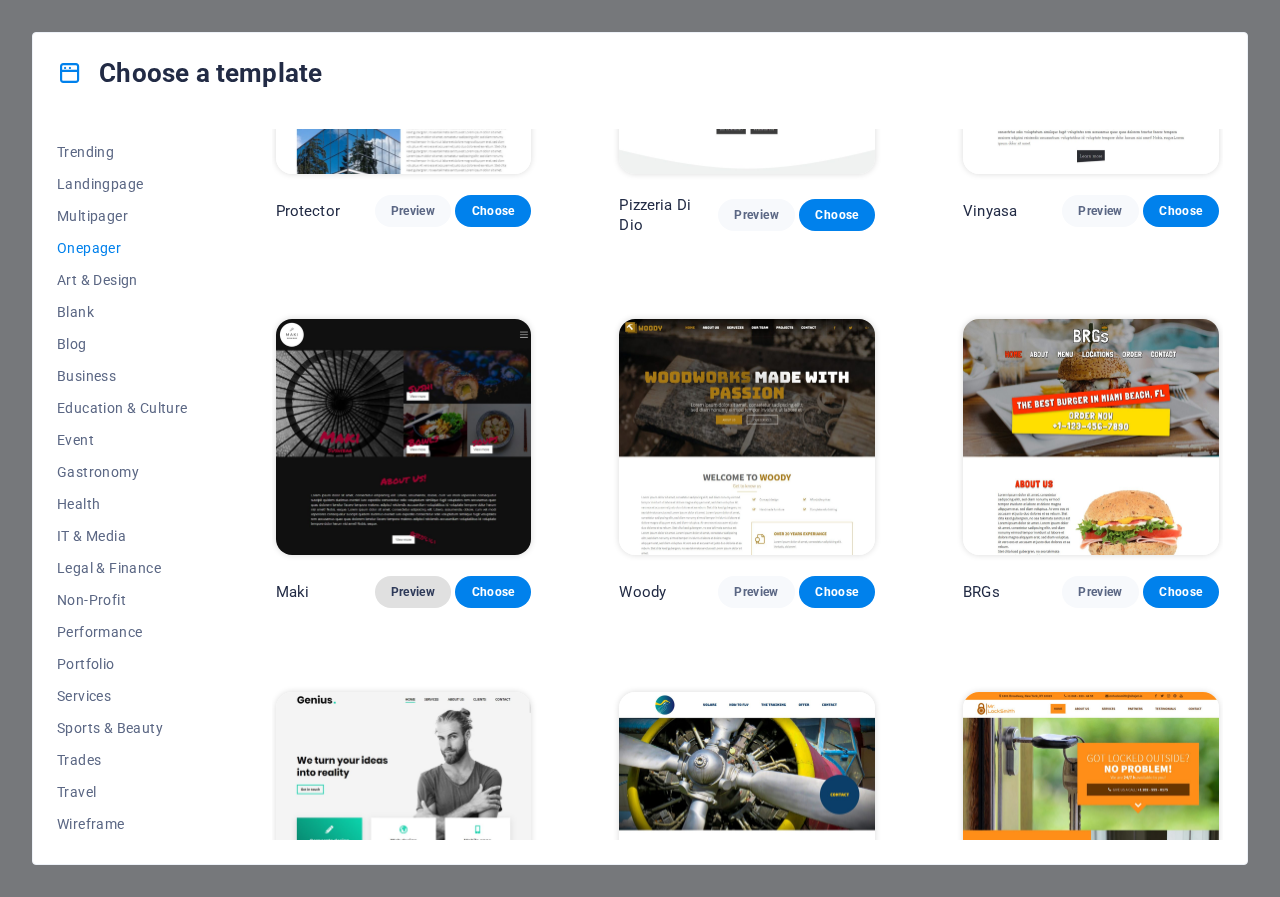click on "Preview" at bounding box center (413, 592) 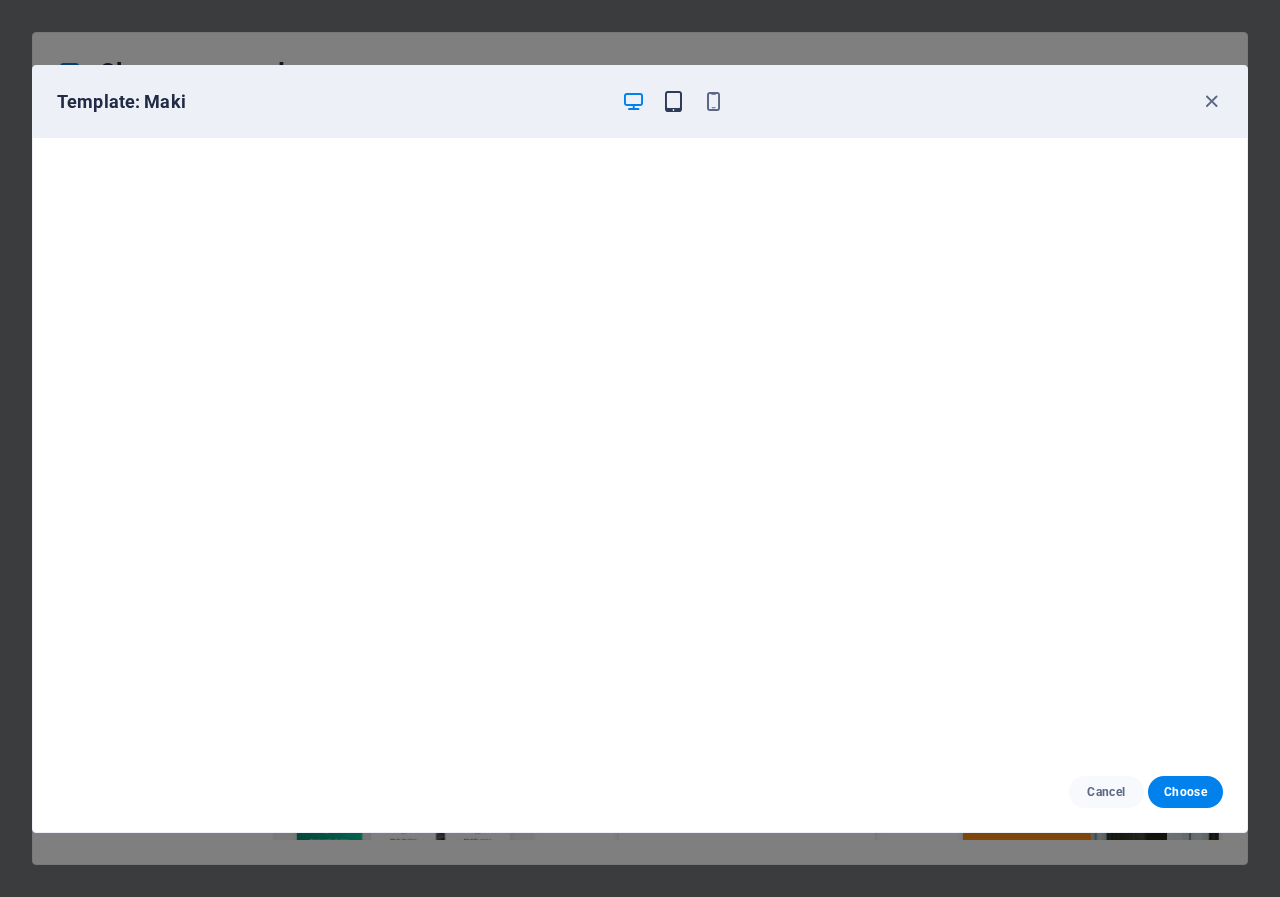 click at bounding box center [673, 101] 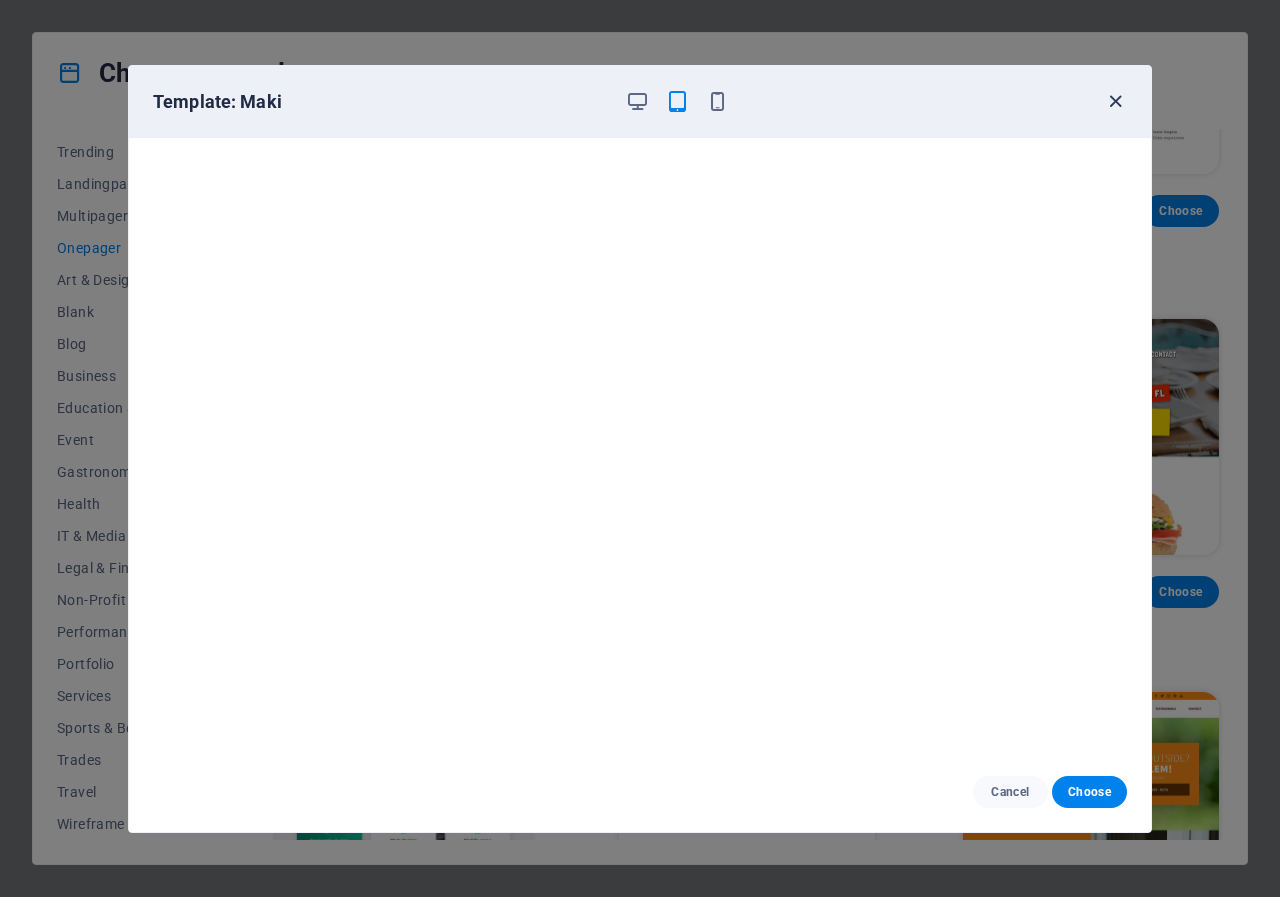 click at bounding box center [1115, 101] 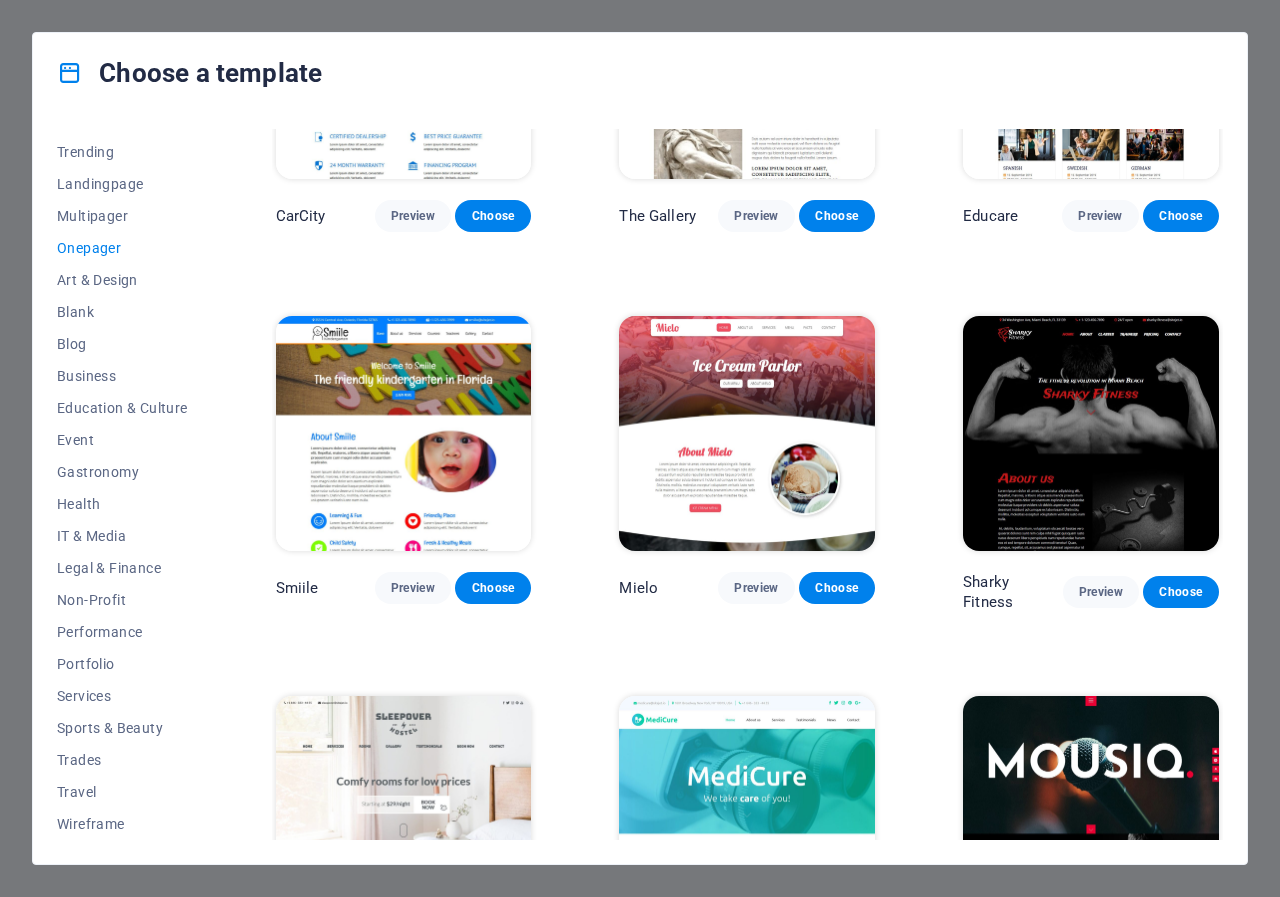 scroll, scrollTop: 4700, scrollLeft: 0, axis: vertical 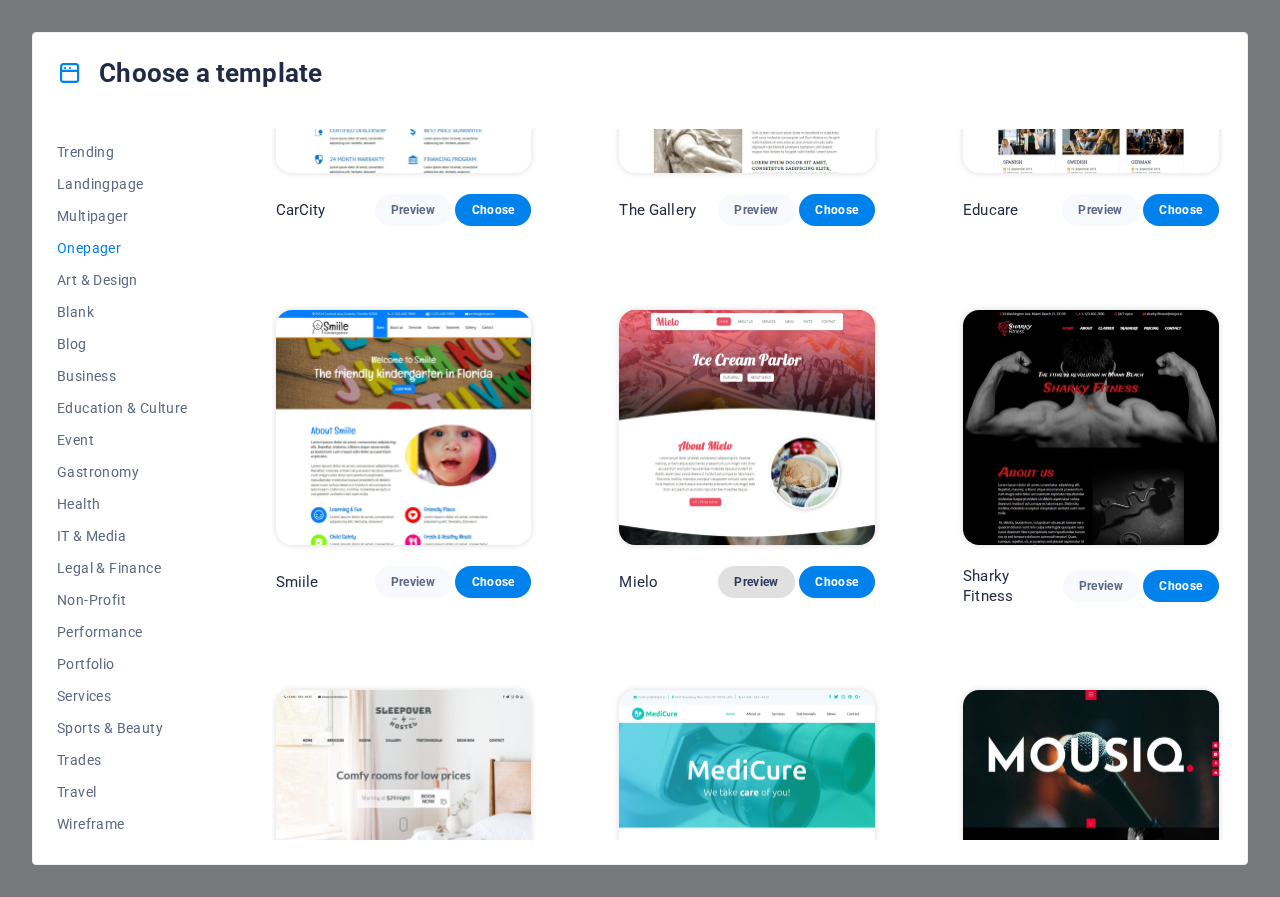 click on "Preview" at bounding box center [756, 582] 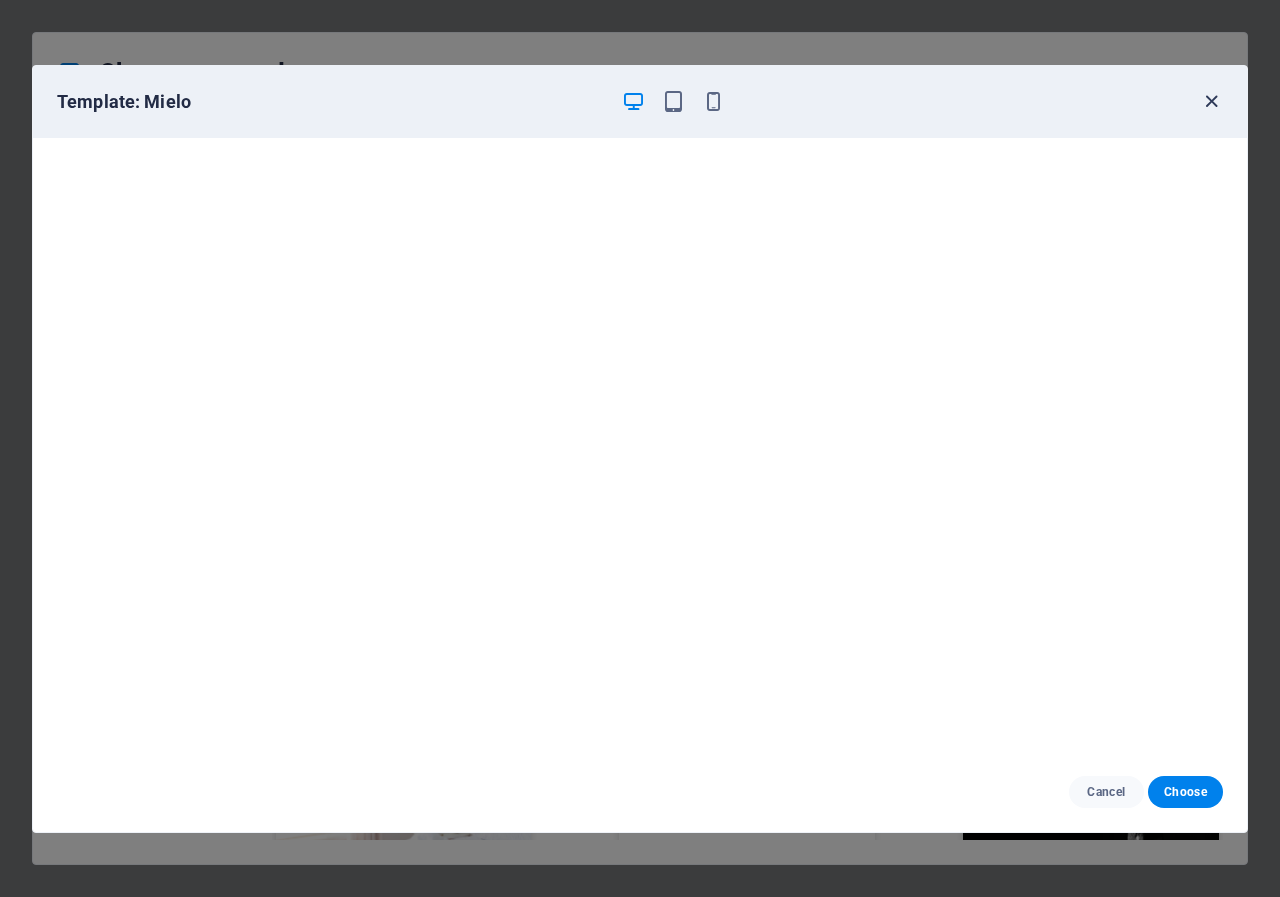 click at bounding box center [1211, 101] 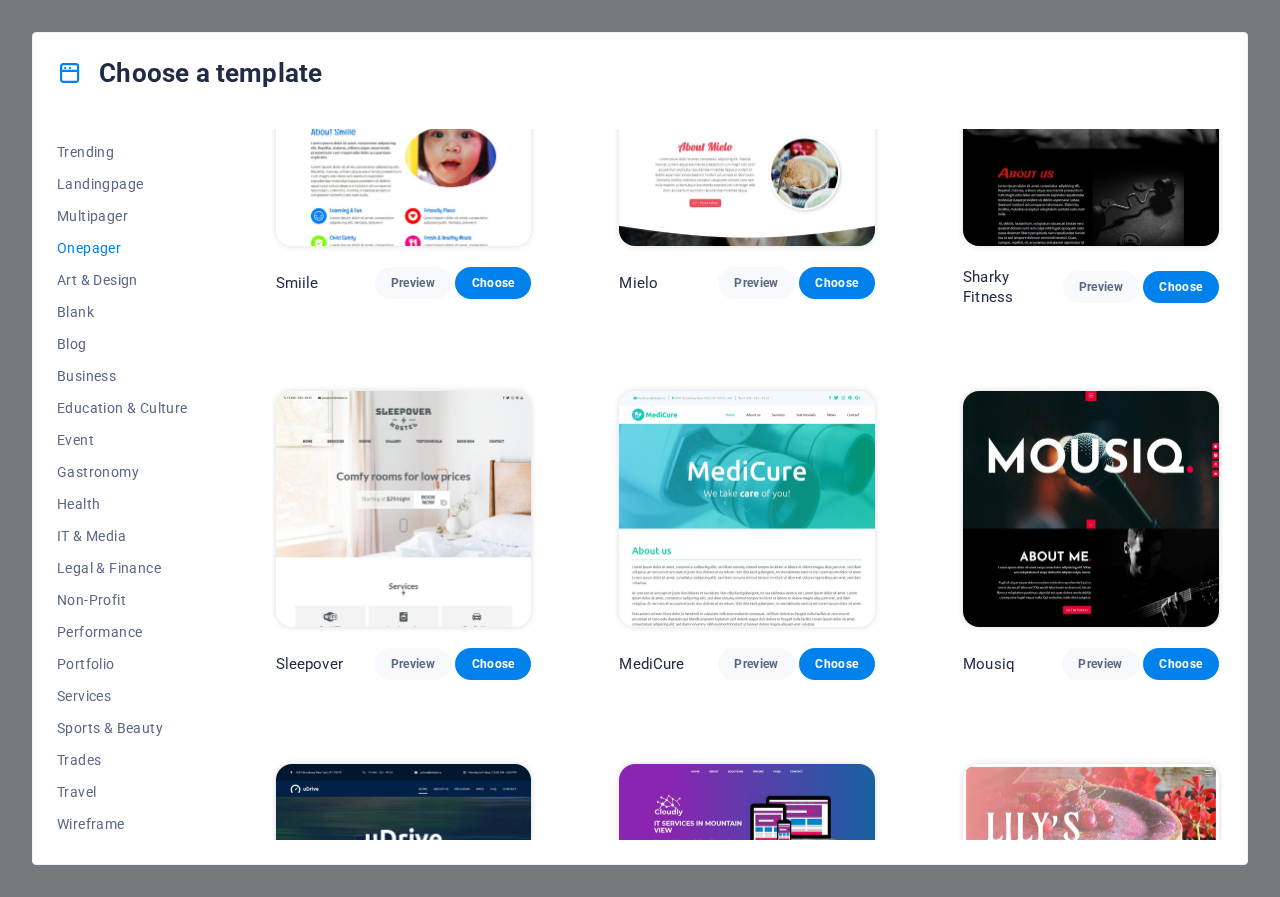 scroll, scrollTop: 5000, scrollLeft: 0, axis: vertical 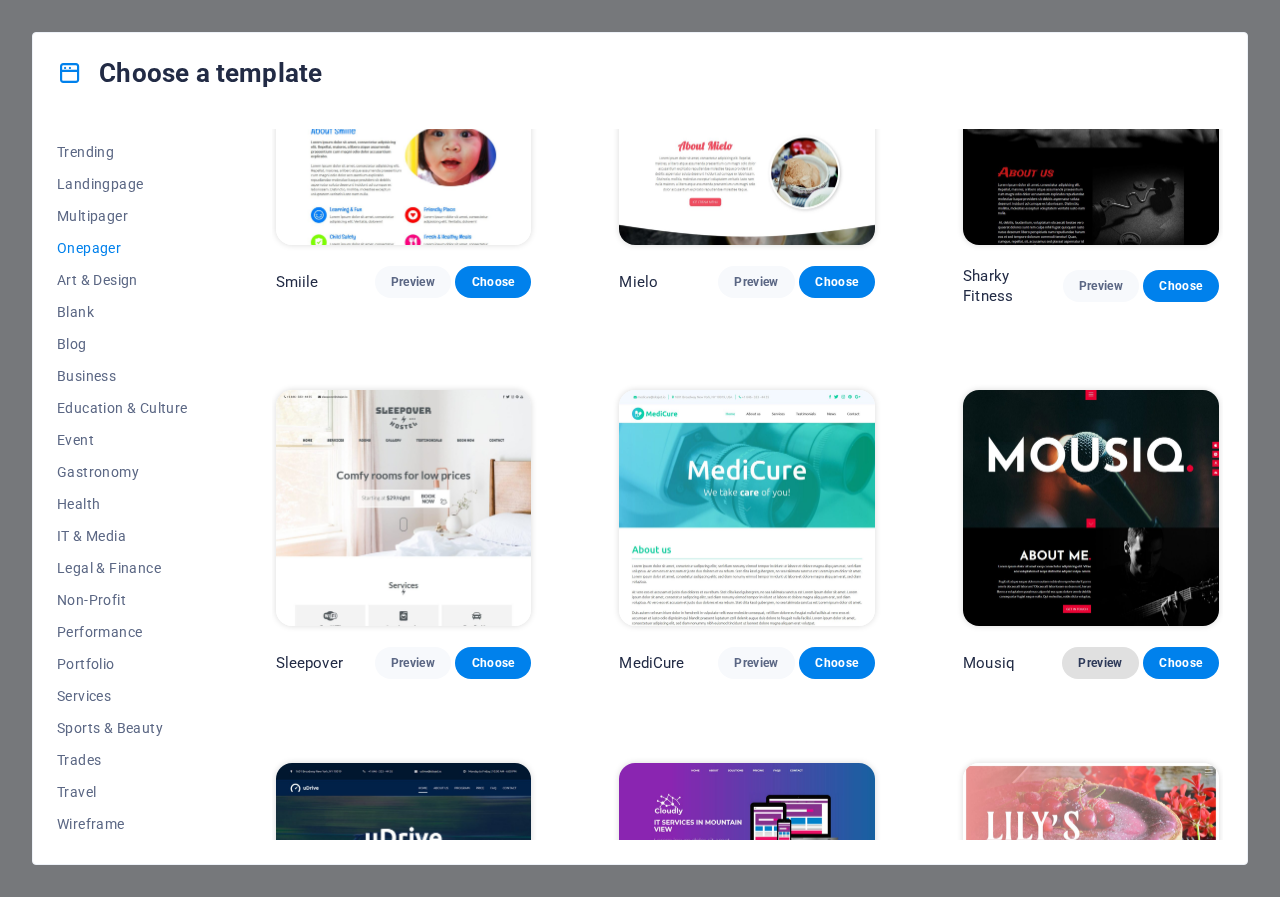 click on "Preview" at bounding box center (1100, 663) 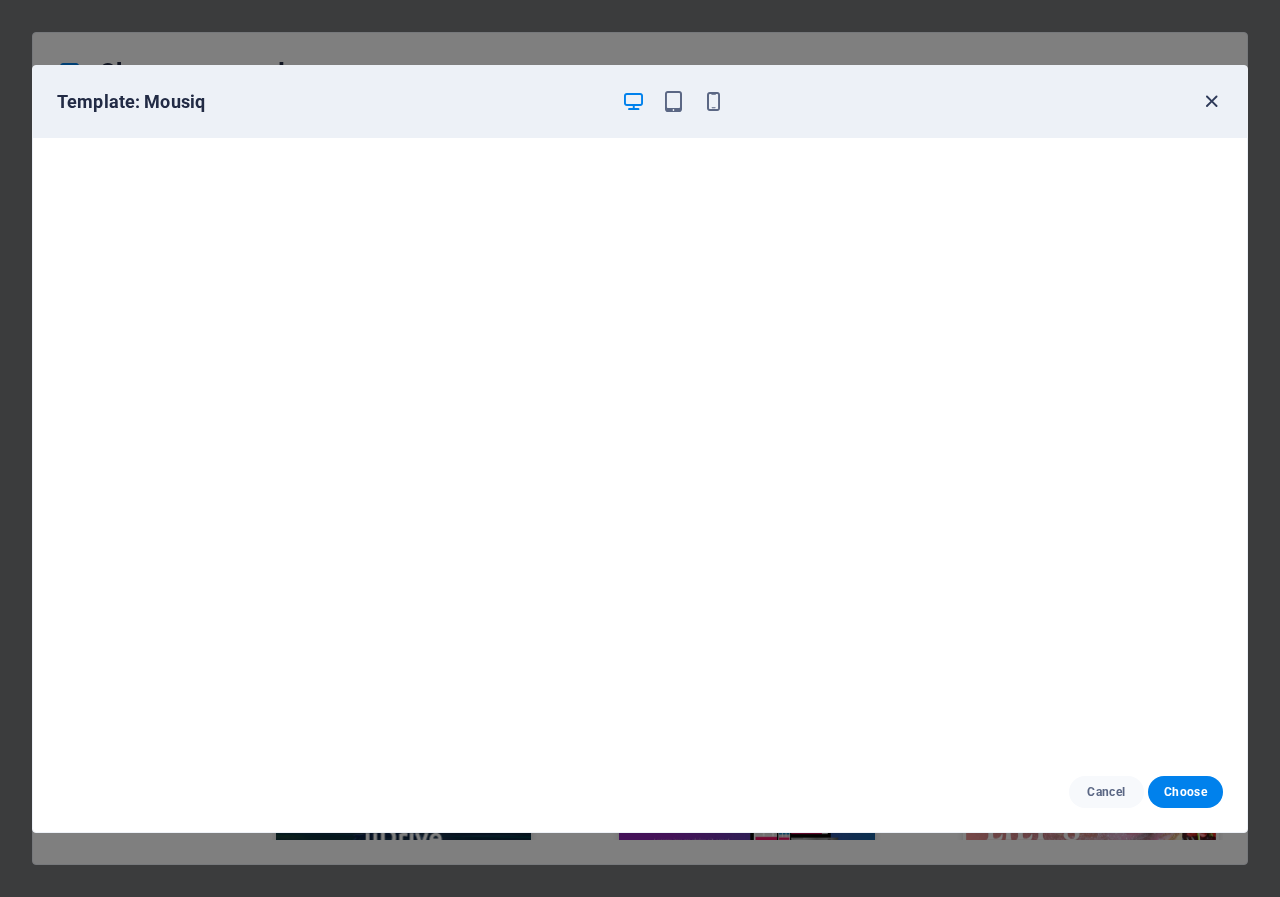 click at bounding box center (1211, 101) 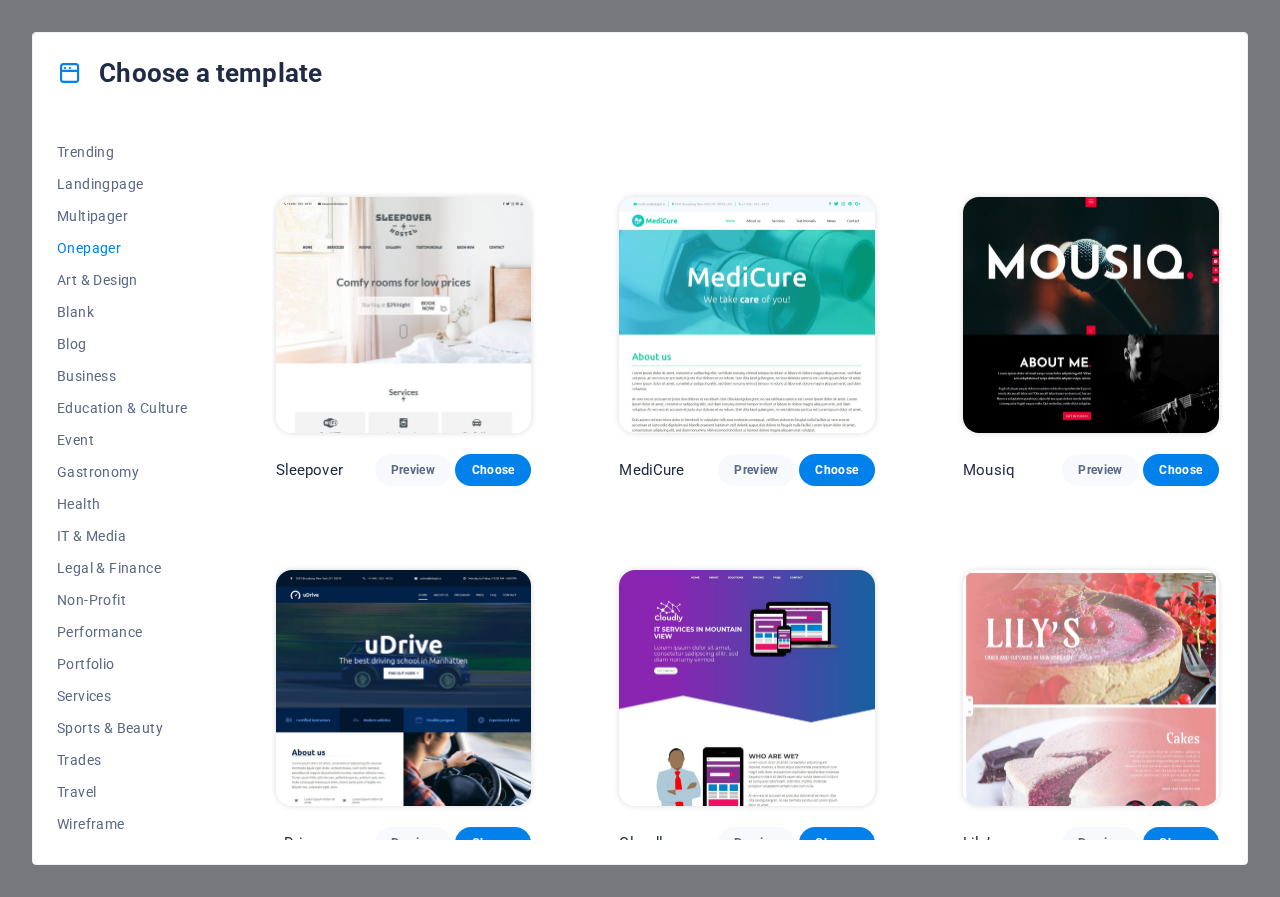 scroll, scrollTop: 5155, scrollLeft: 0, axis: vertical 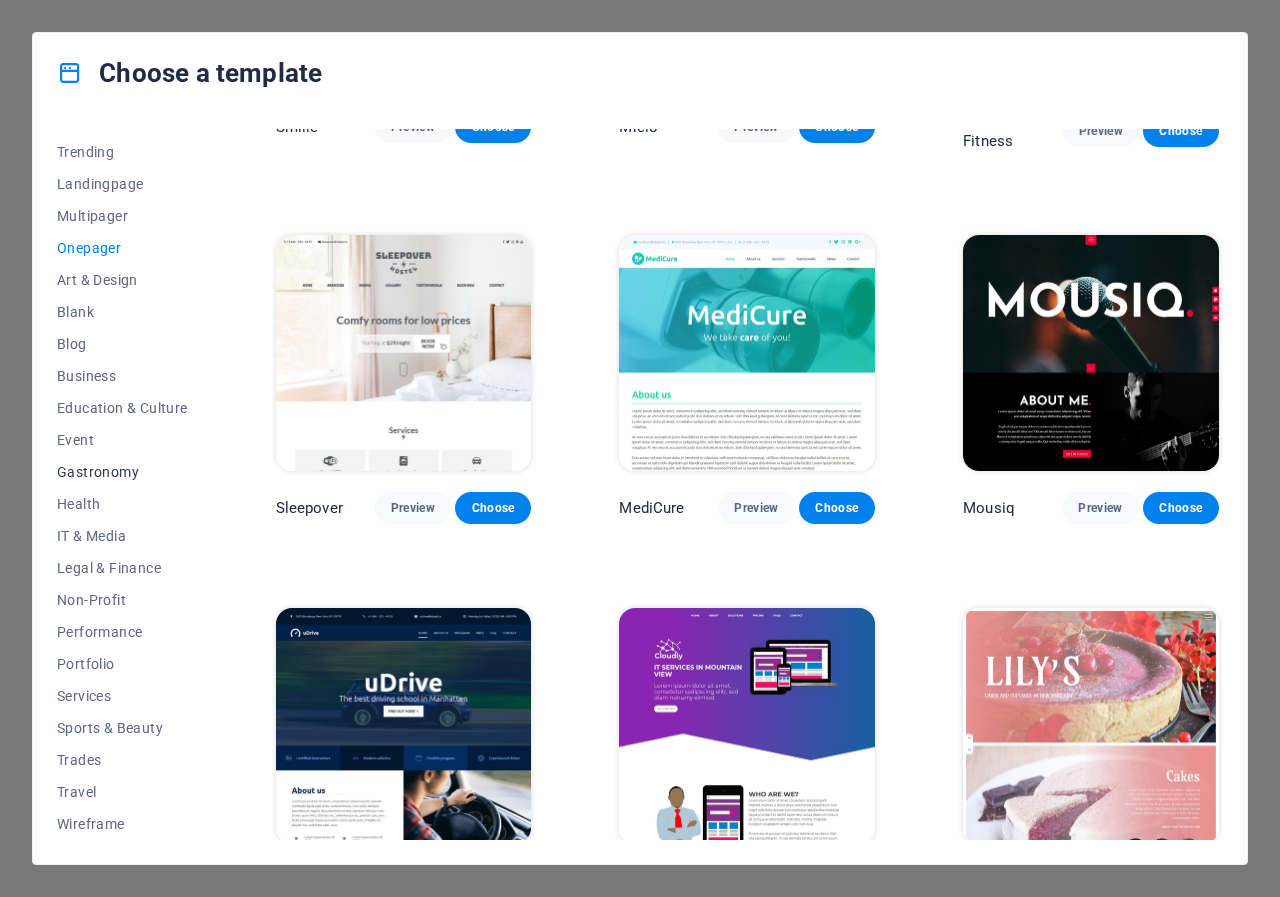 click on "Gastronomy" at bounding box center [122, 472] 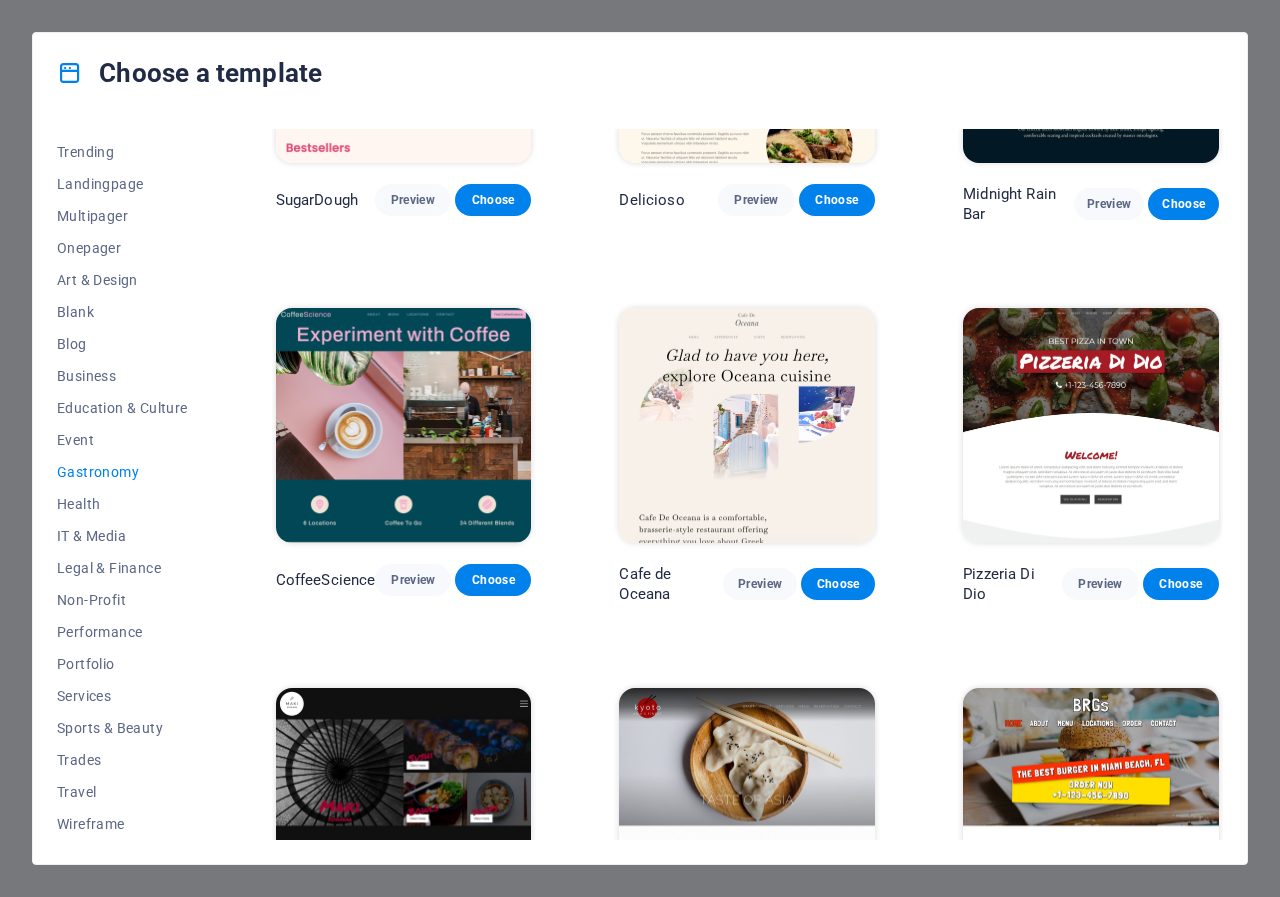 scroll, scrollTop: 0, scrollLeft: 0, axis: both 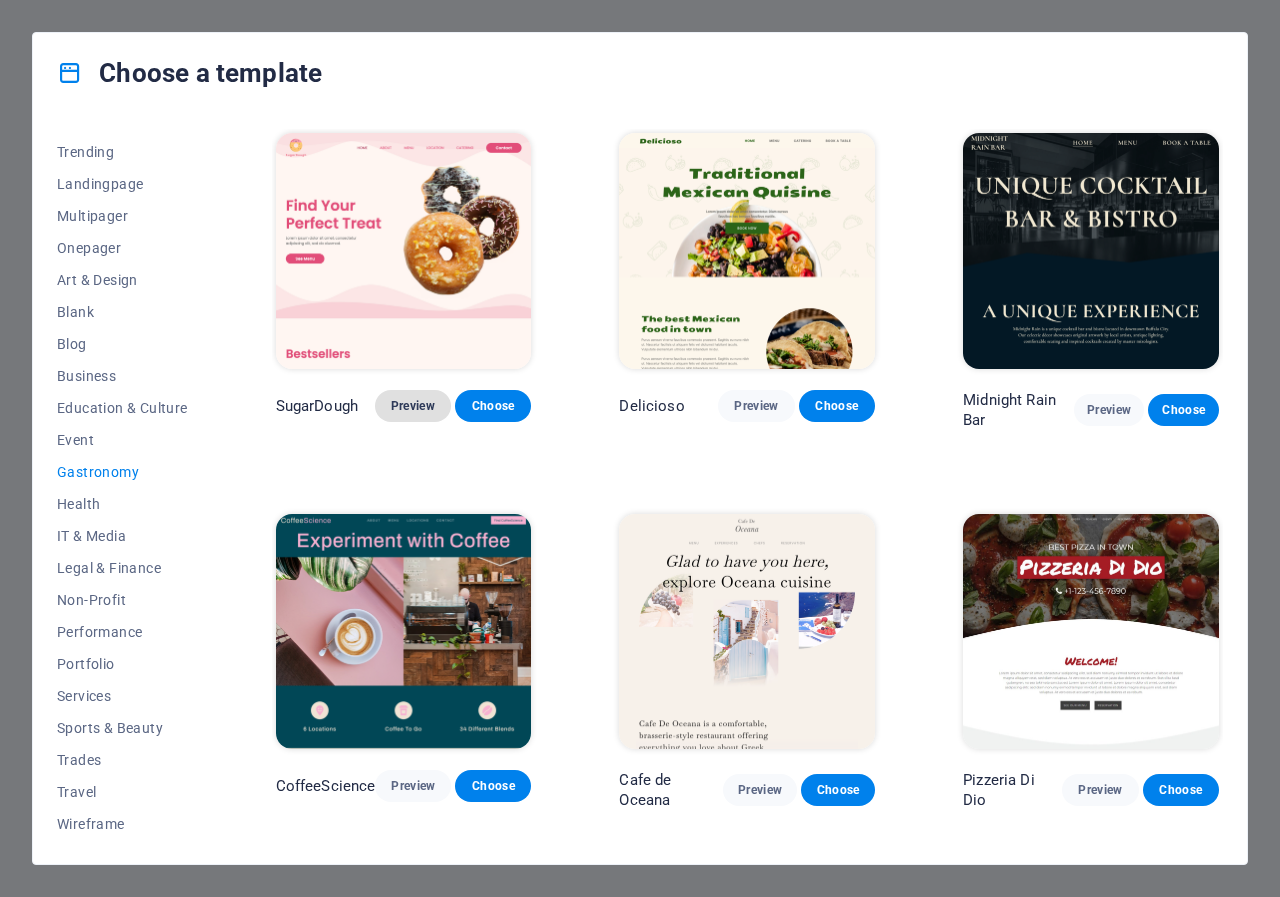 click on "Preview" at bounding box center [413, 406] 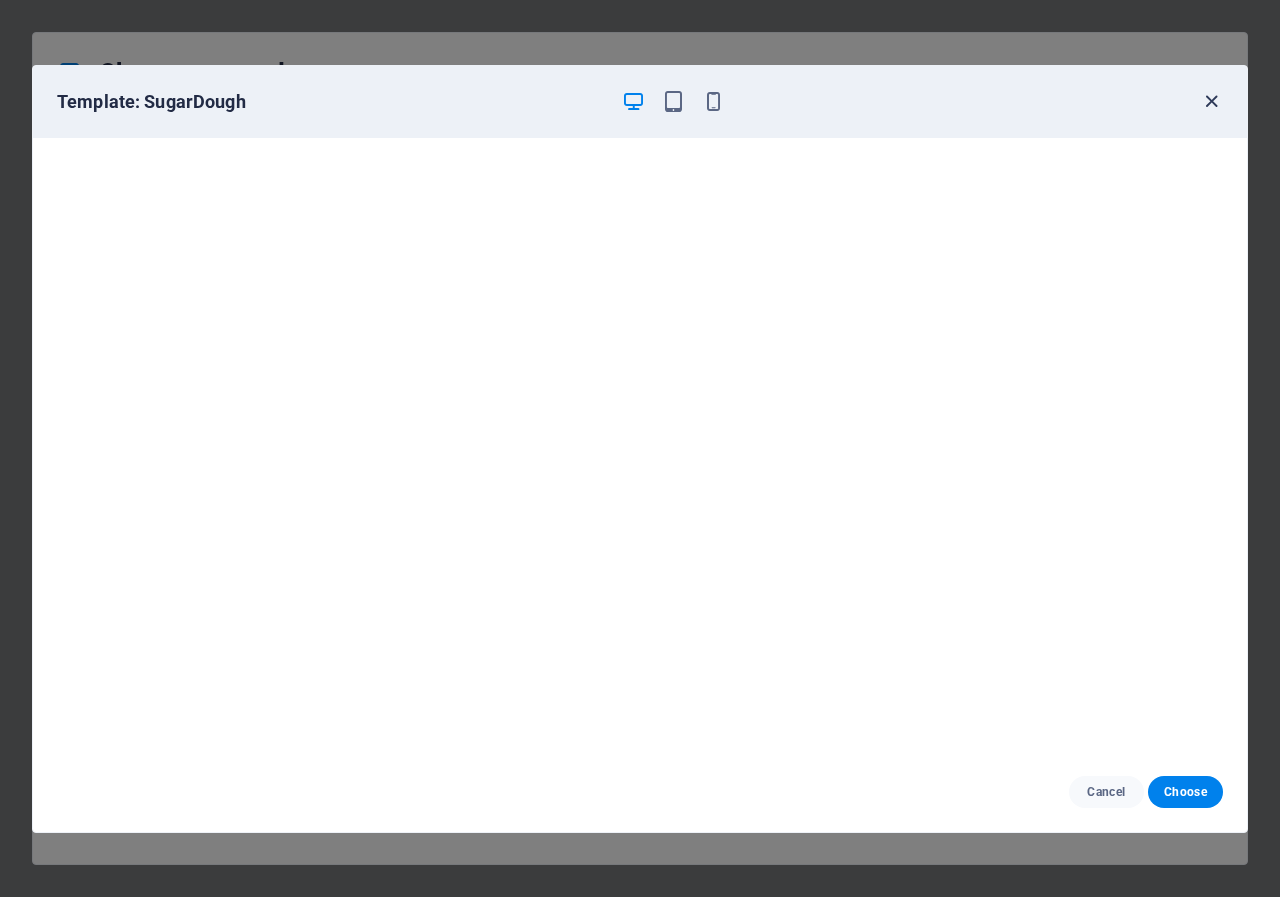 click at bounding box center (1211, 101) 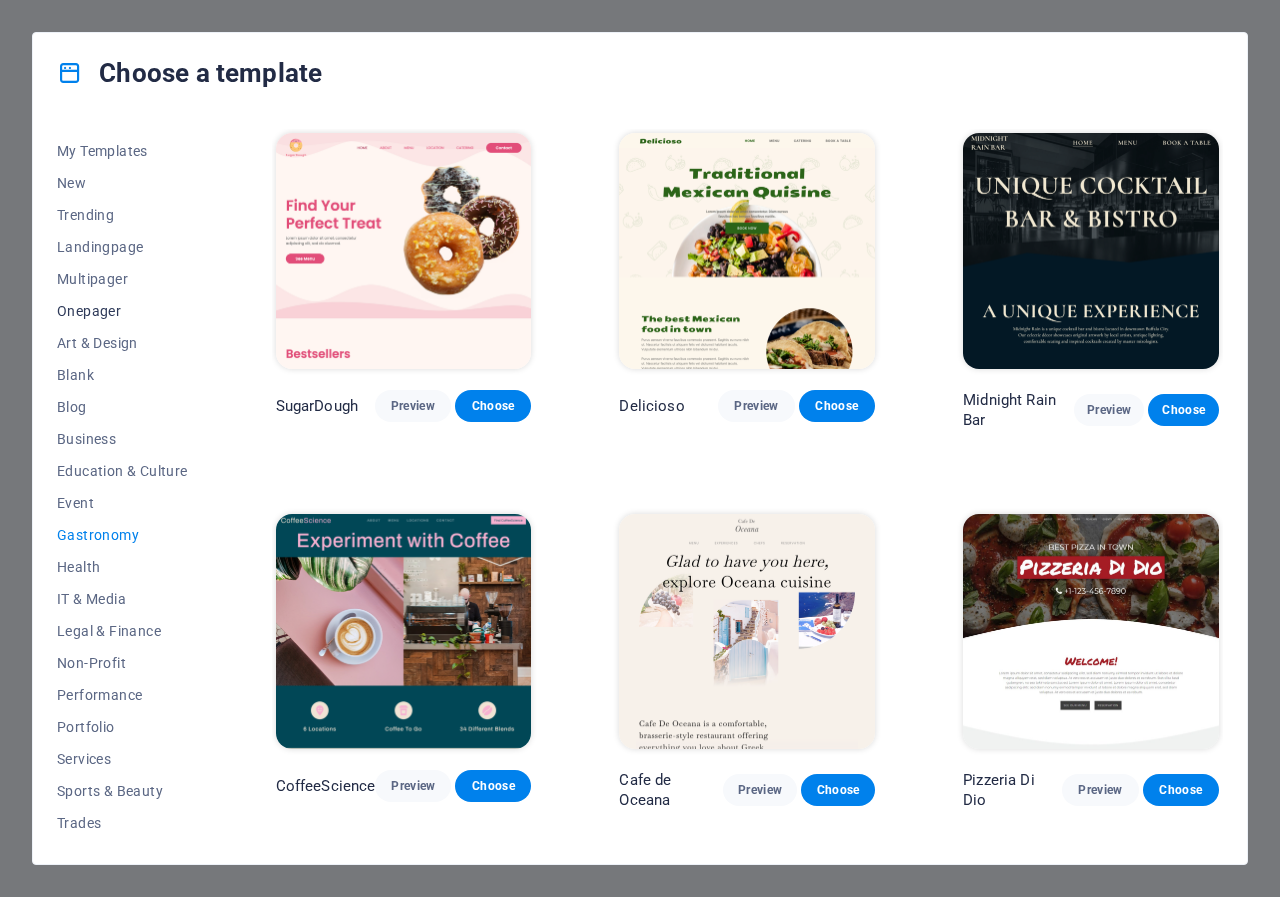 scroll, scrollTop: 0, scrollLeft: 0, axis: both 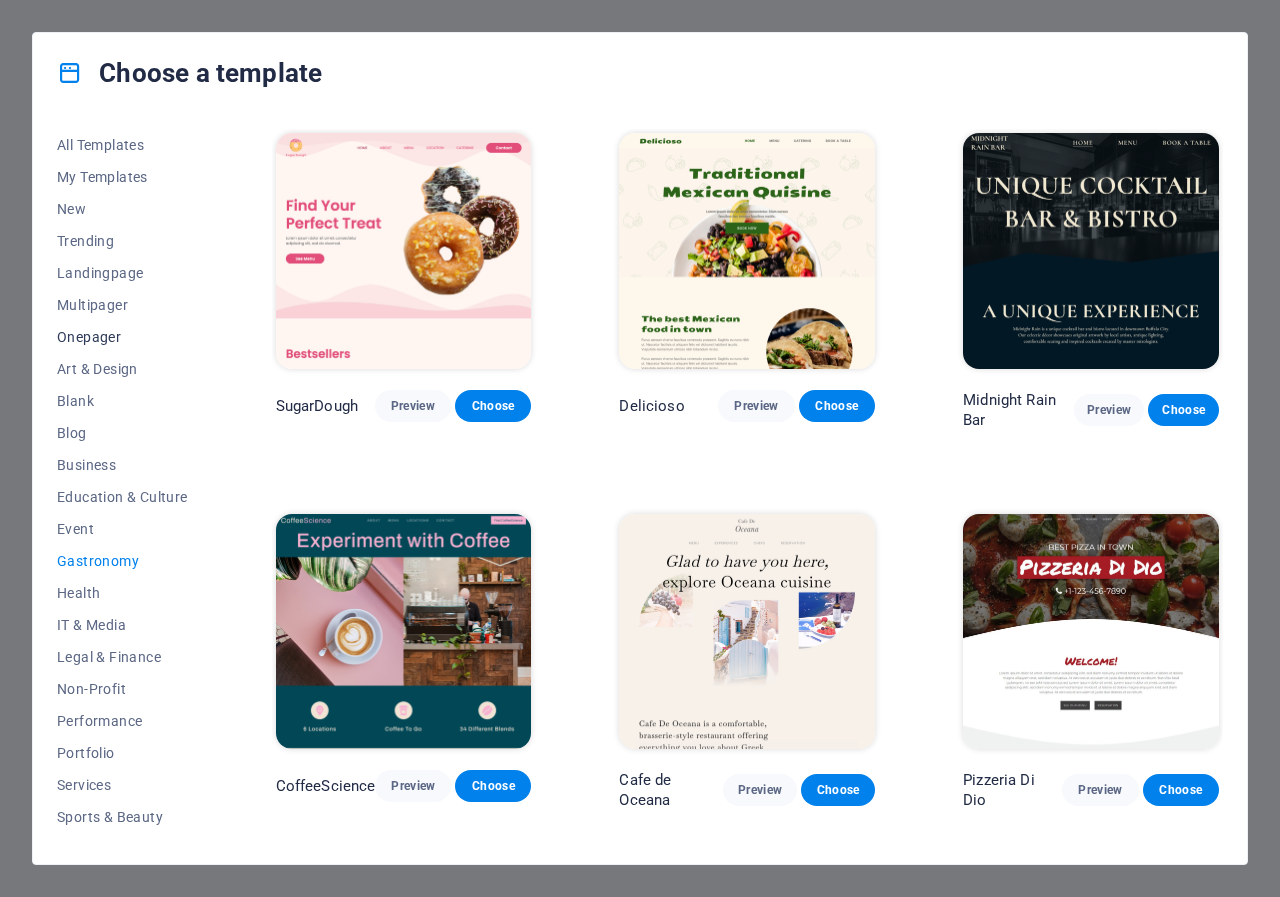 click on "Onepager" at bounding box center (122, 337) 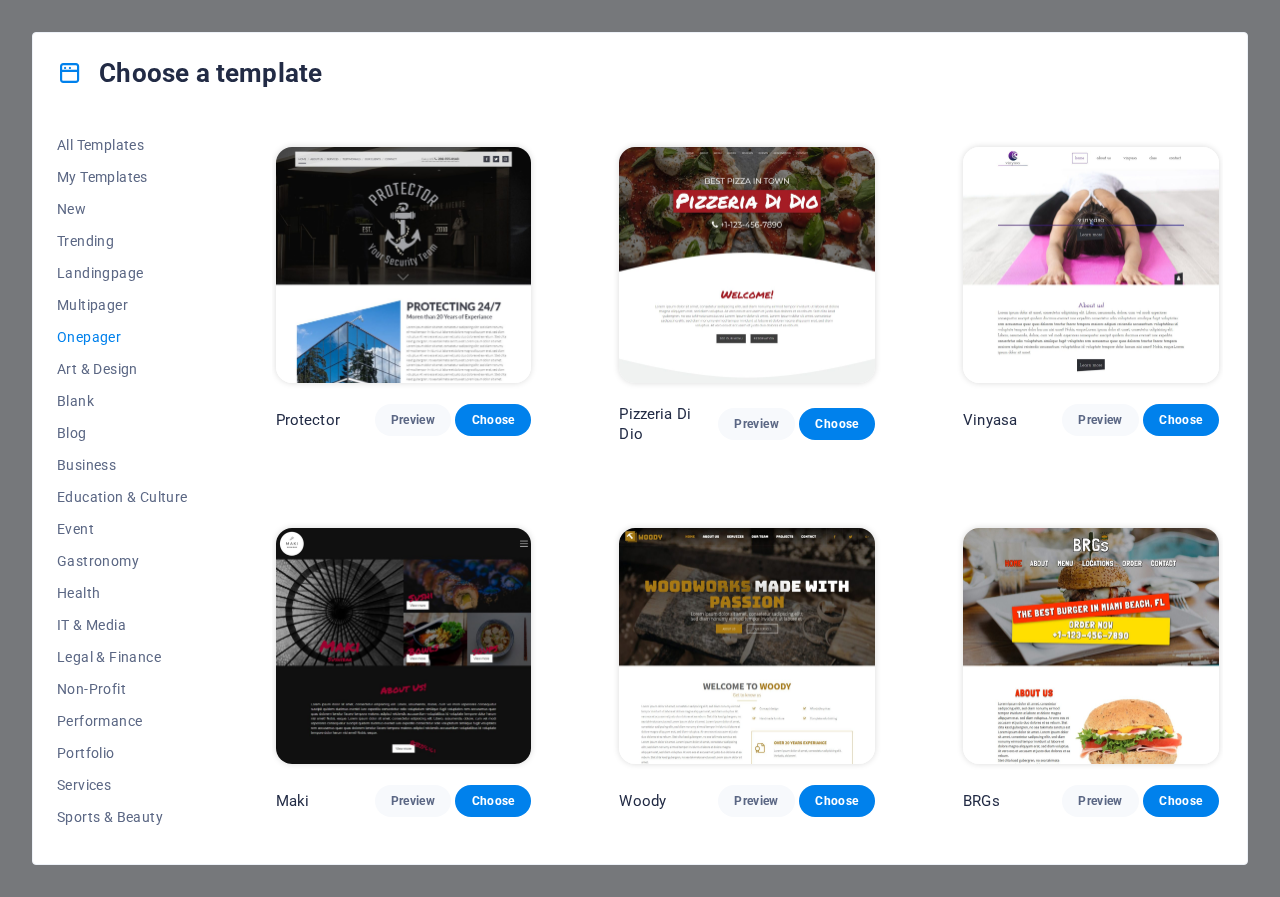 scroll, scrollTop: 3000, scrollLeft: 0, axis: vertical 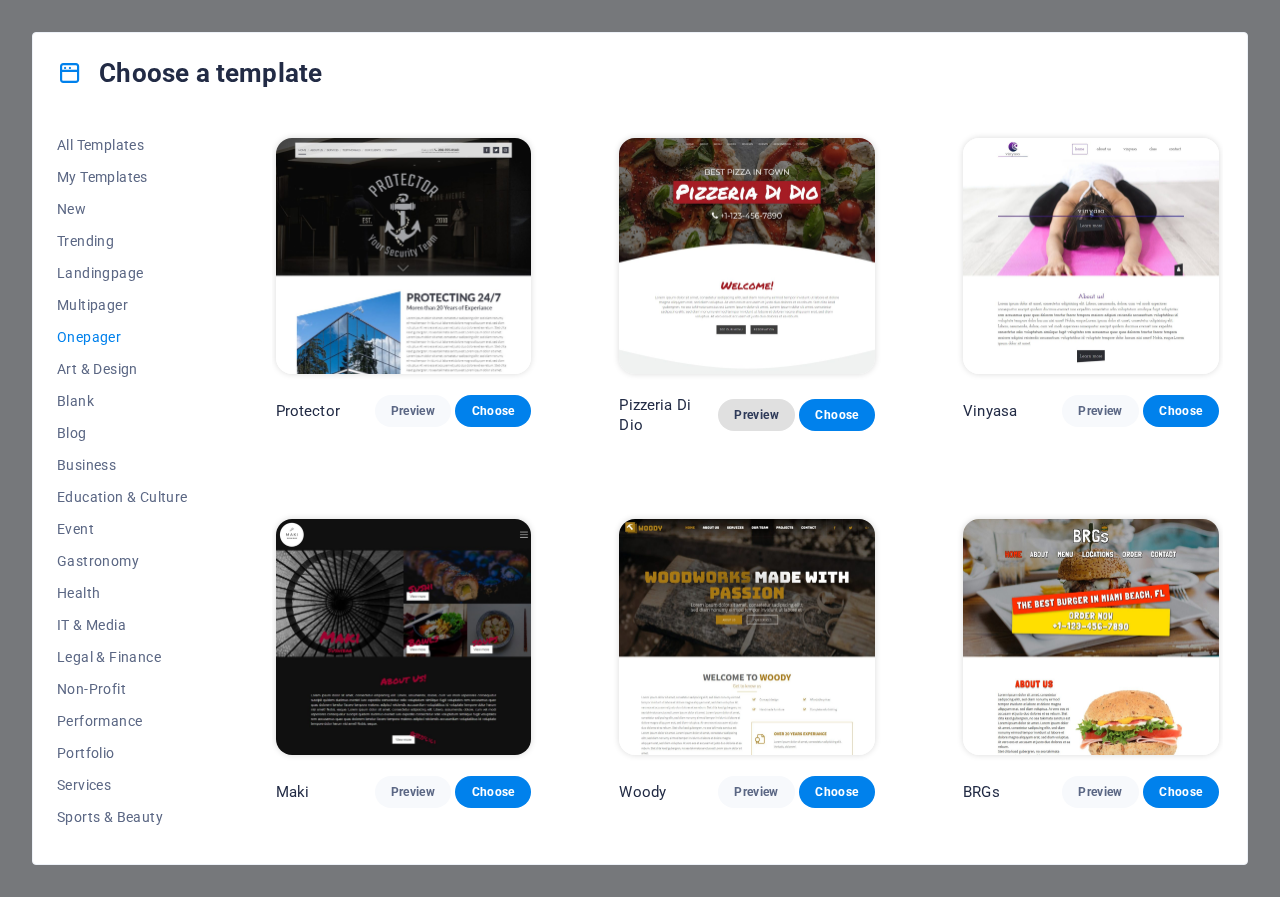 click on "Preview" at bounding box center [756, 415] 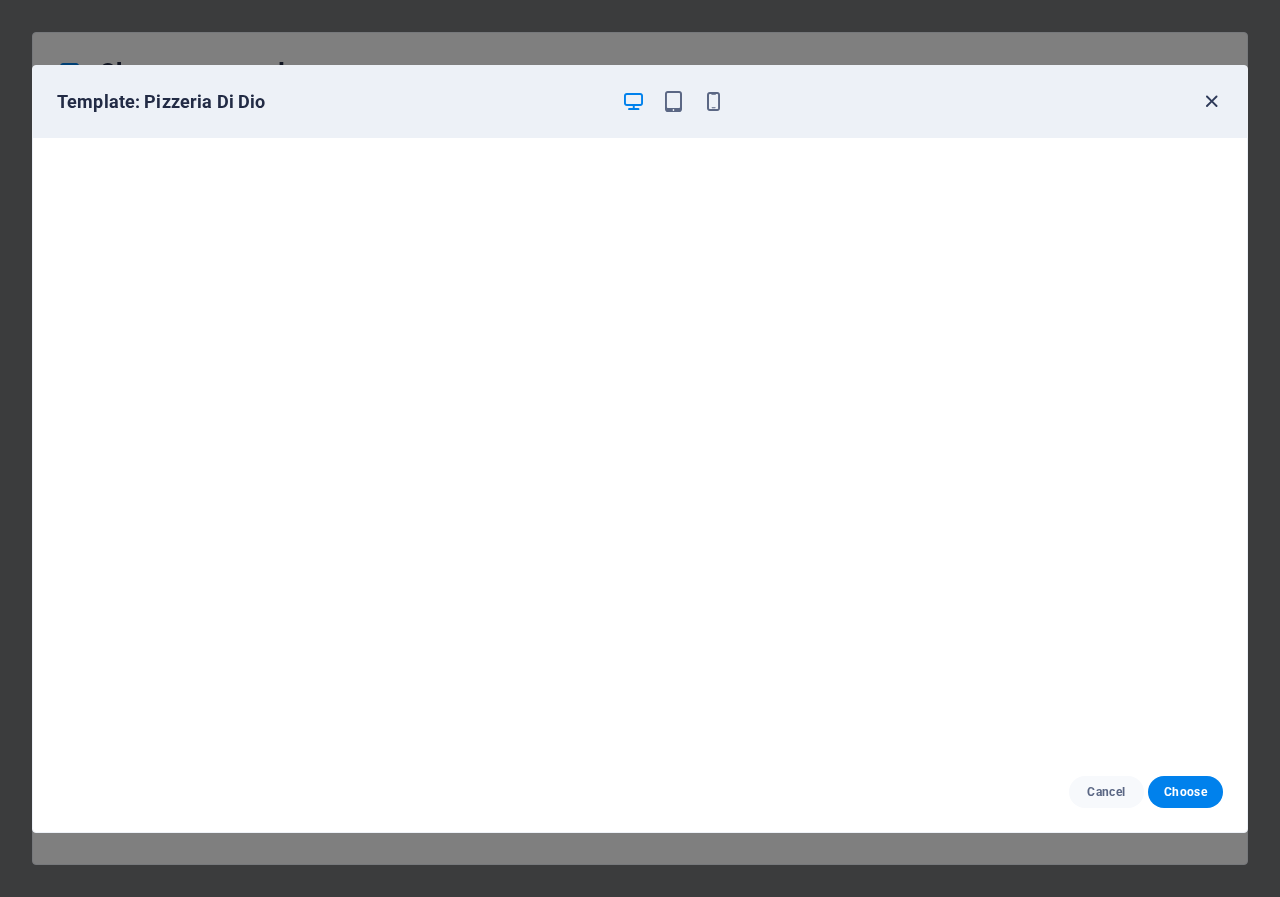 click at bounding box center (1211, 101) 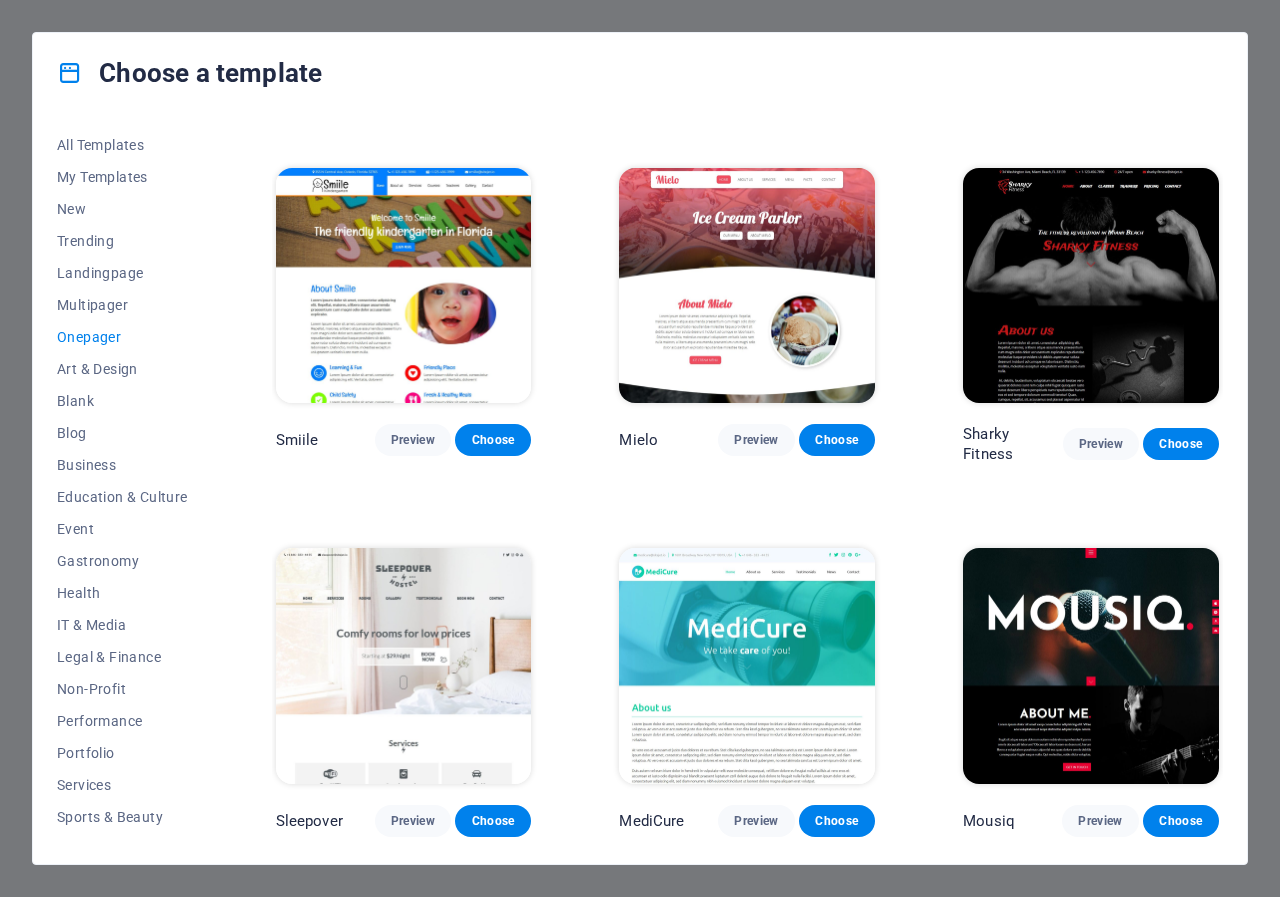 scroll, scrollTop: 4755, scrollLeft: 0, axis: vertical 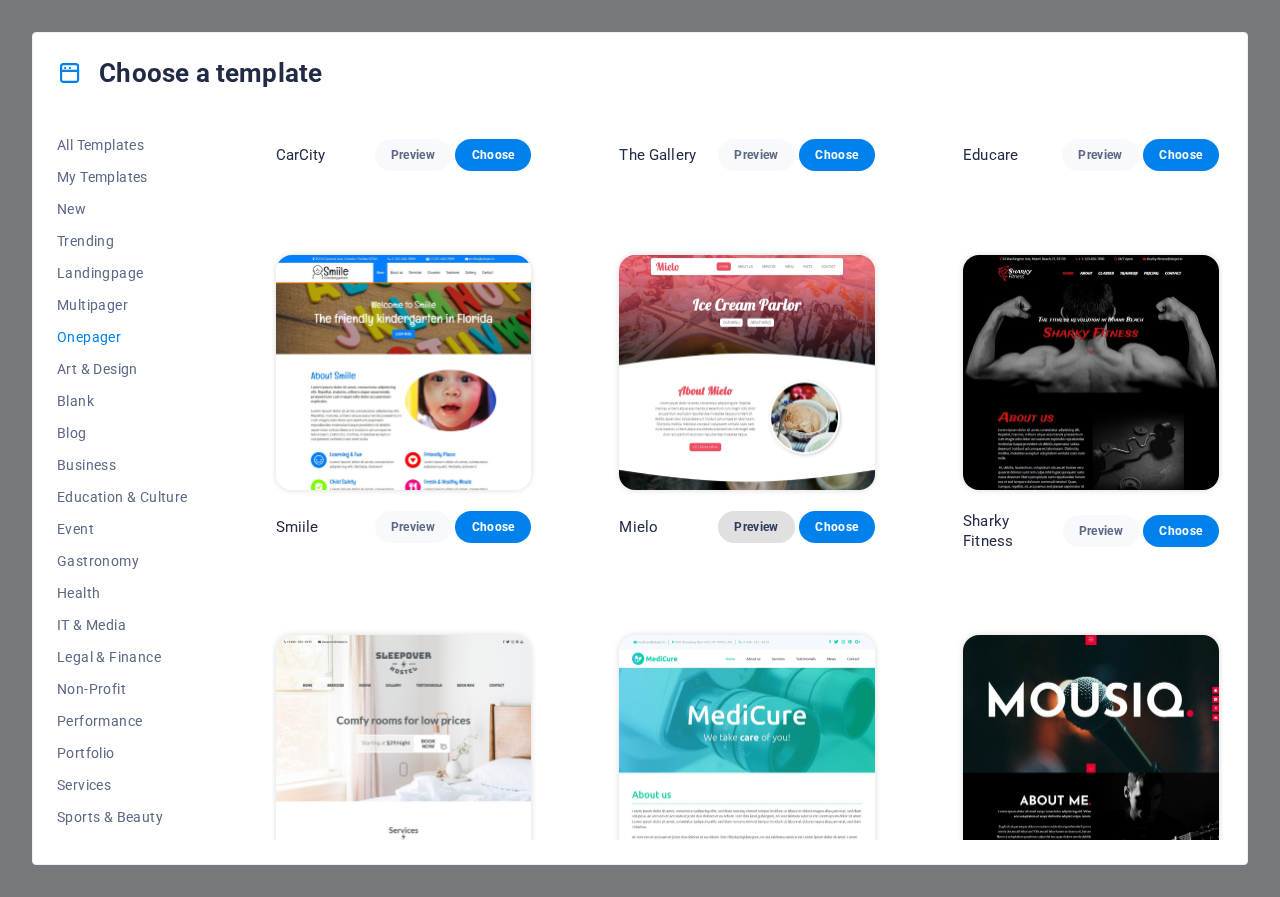 click on "Preview" at bounding box center (756, 527) 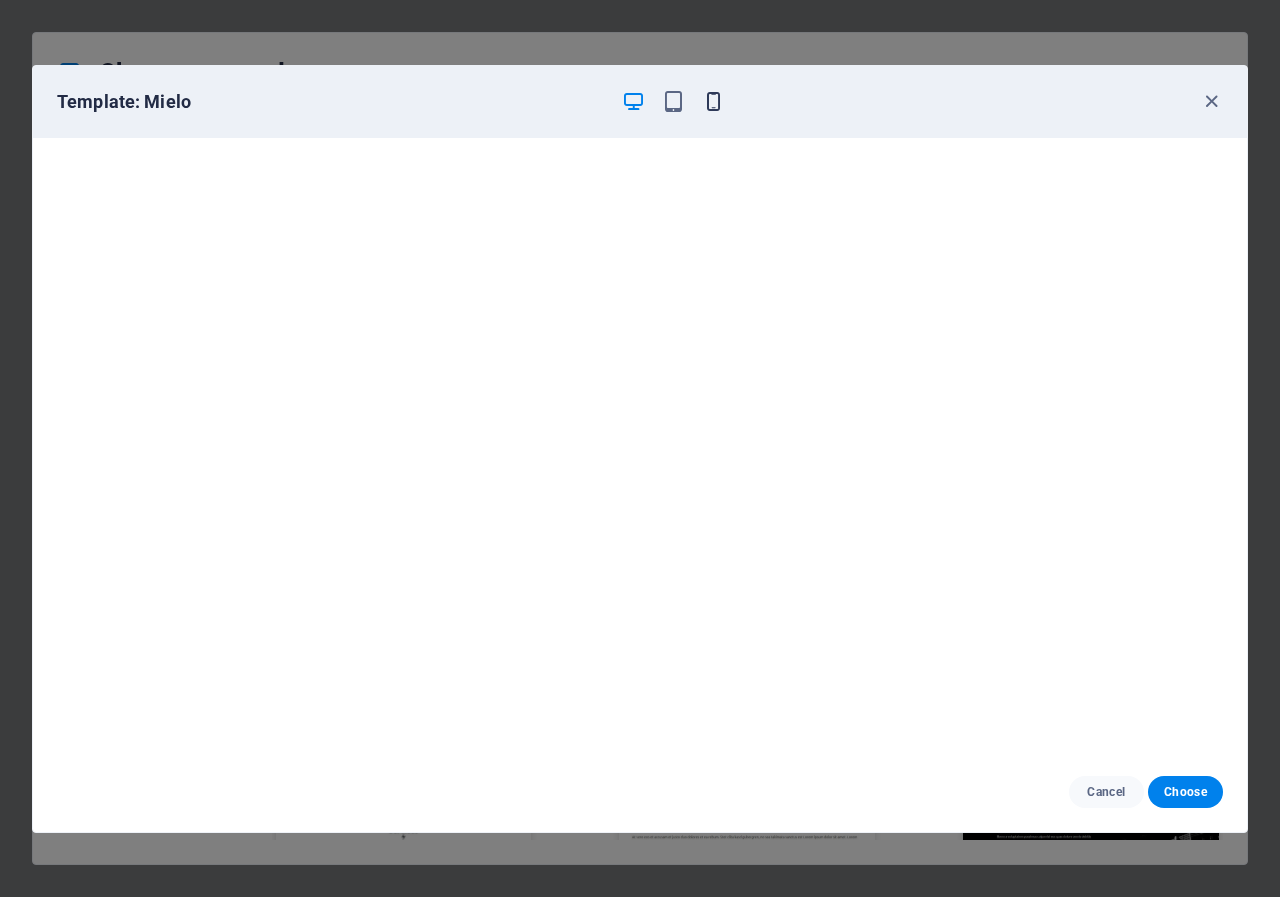 click at bounding box center [713, 101] 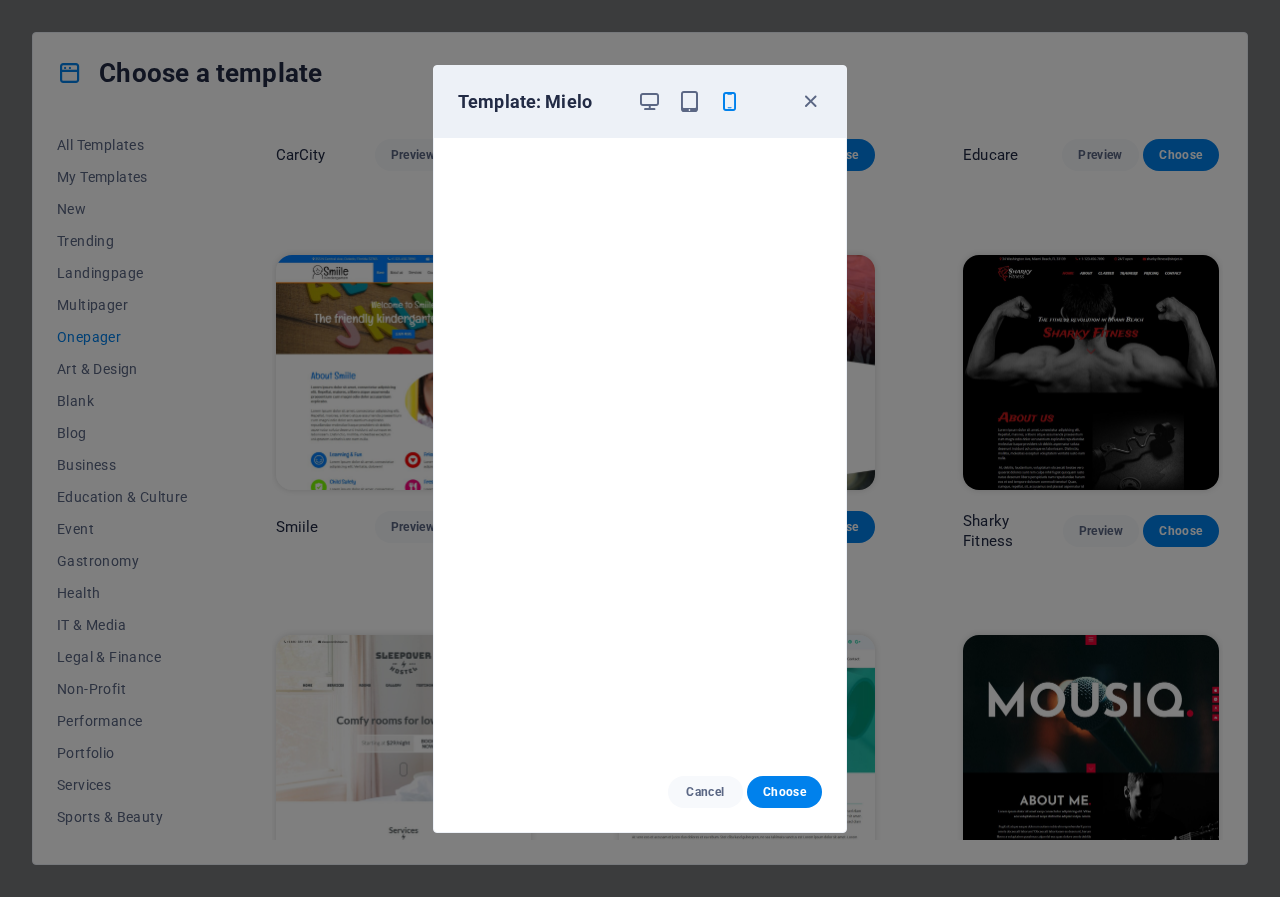 scroll, scrollTop: 5, scrollLeft: 0, axis: vertical 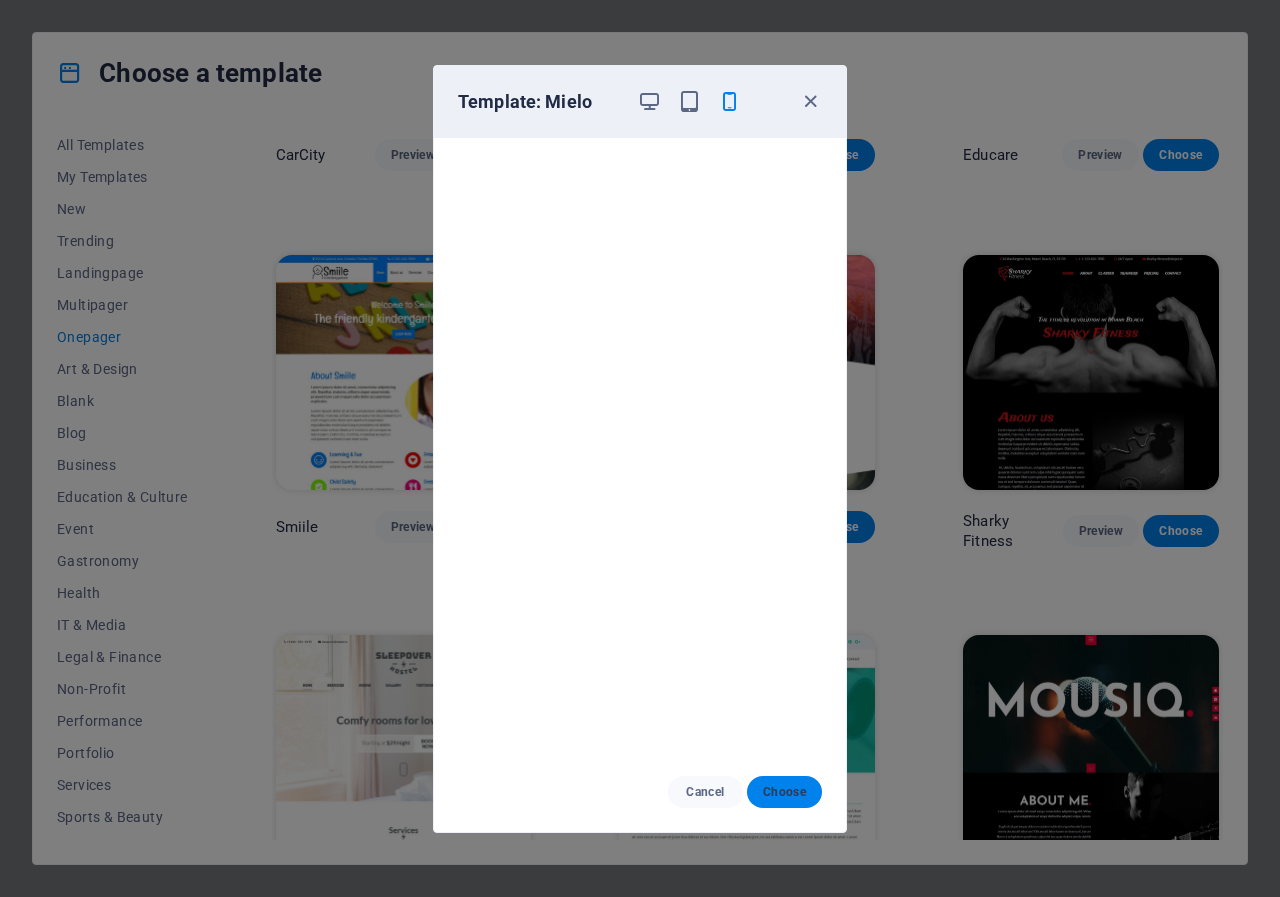click on "Choose" at bounding box center [784, 792] 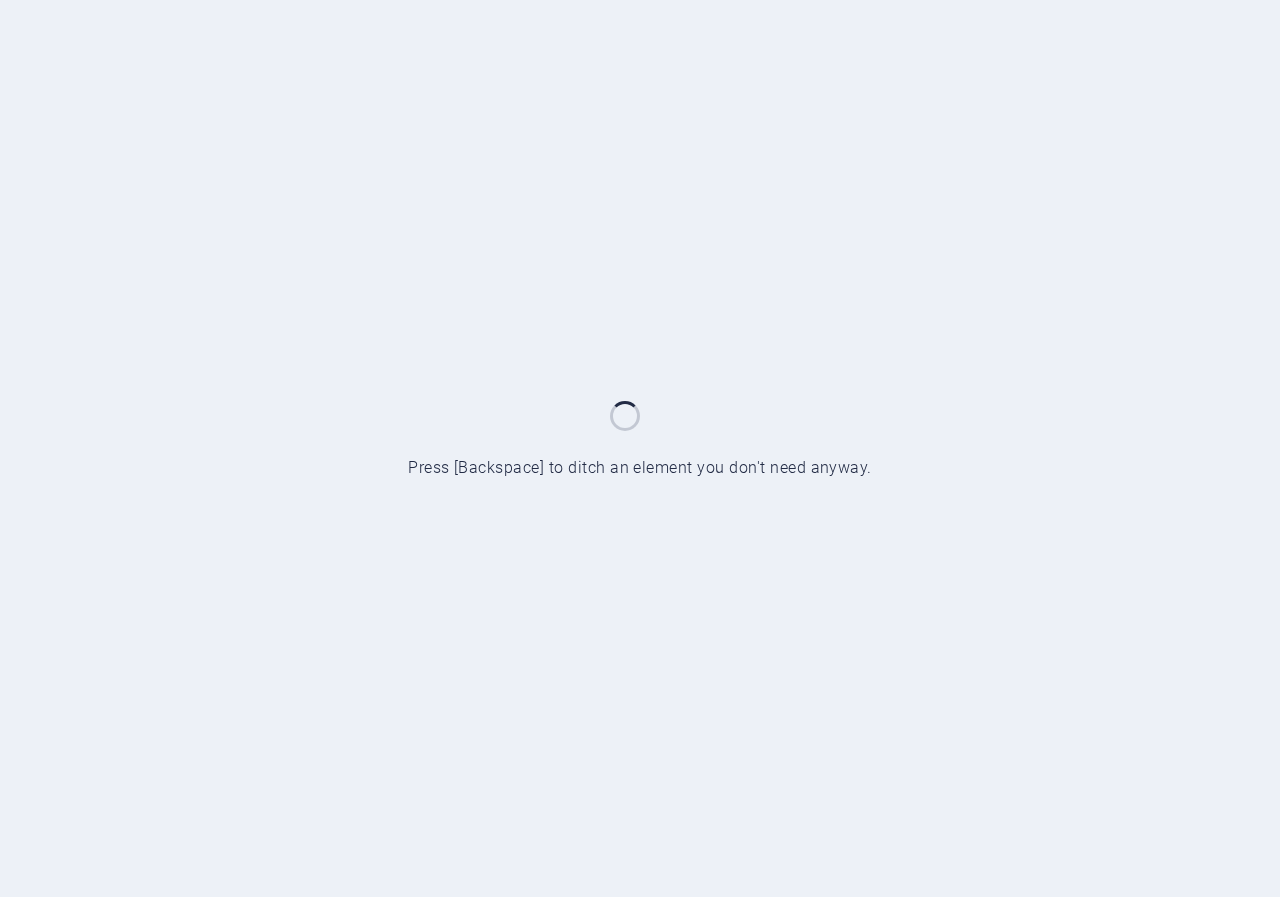scroll, scrollTop: 0, scrollLeft: 0, axis: both 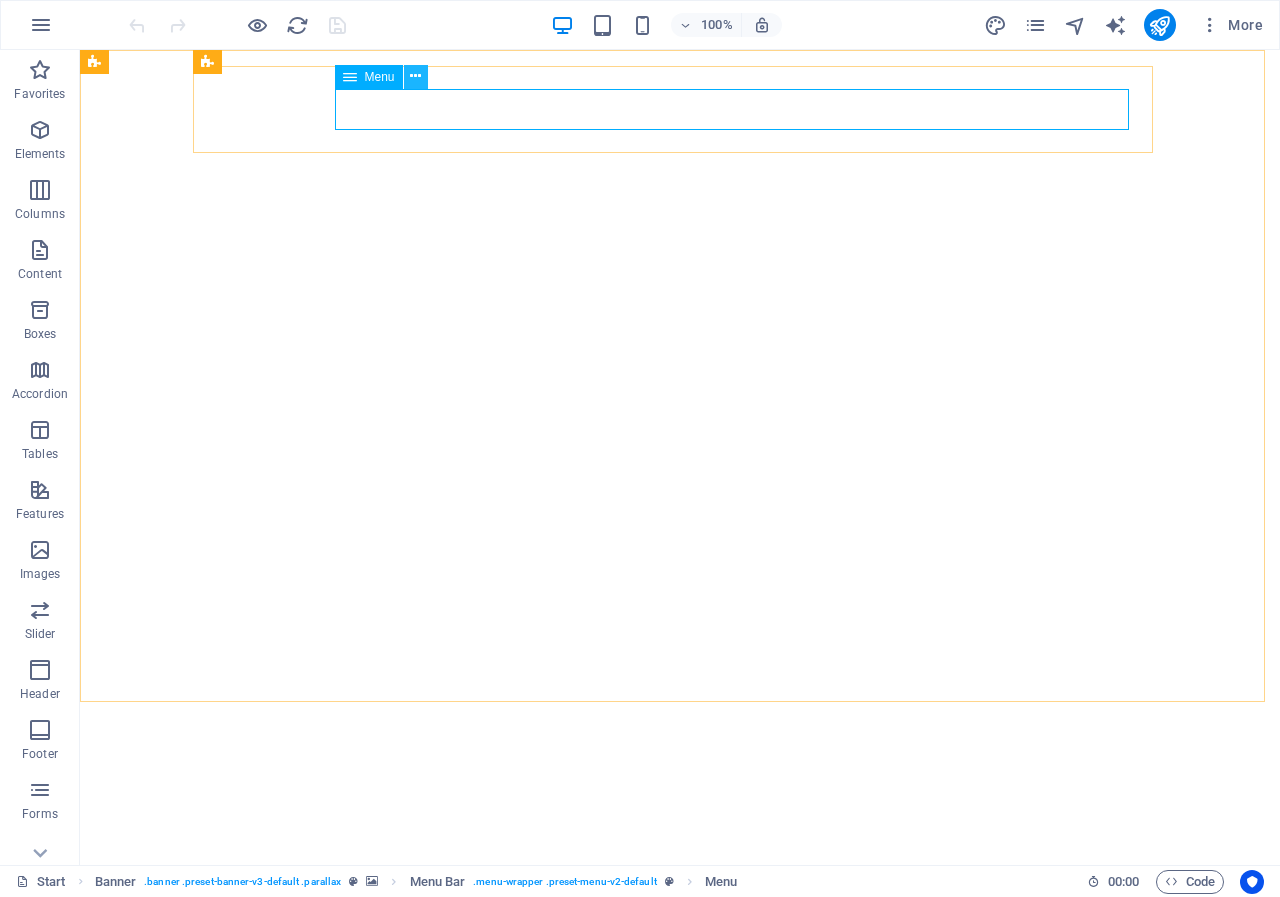 click at bounding box center [415, 76] 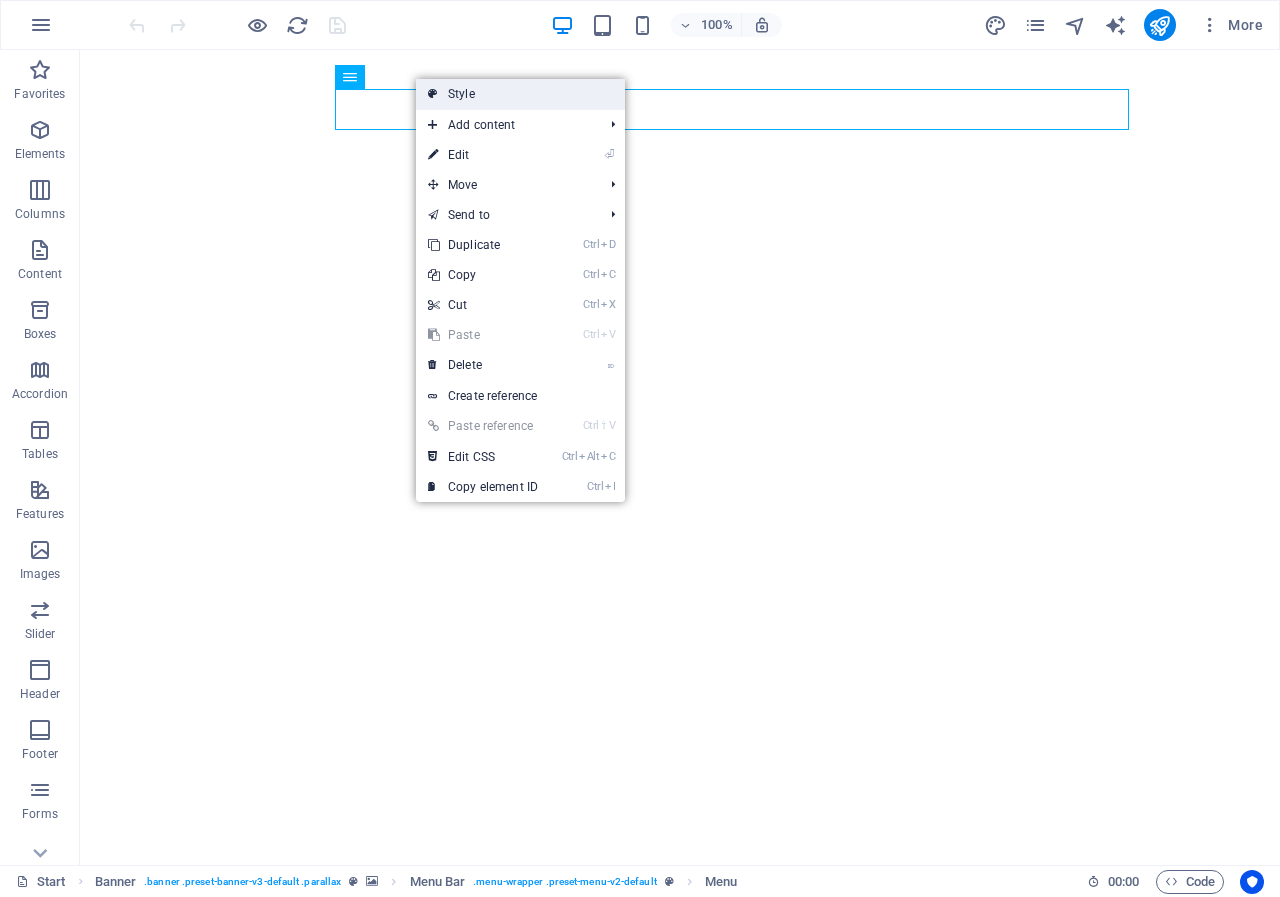 click on "Style" at bounding box center (520, 94) 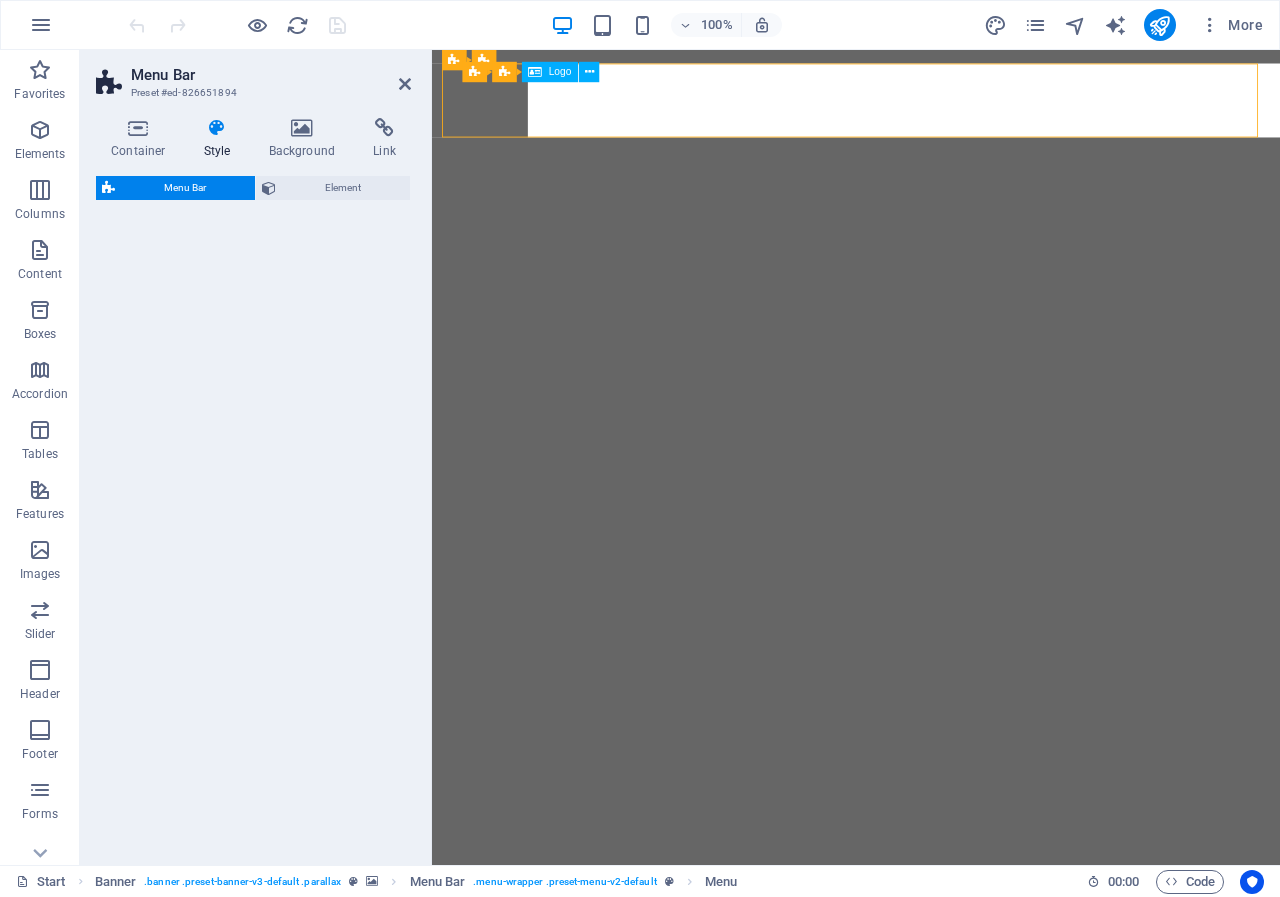 select on "rem" 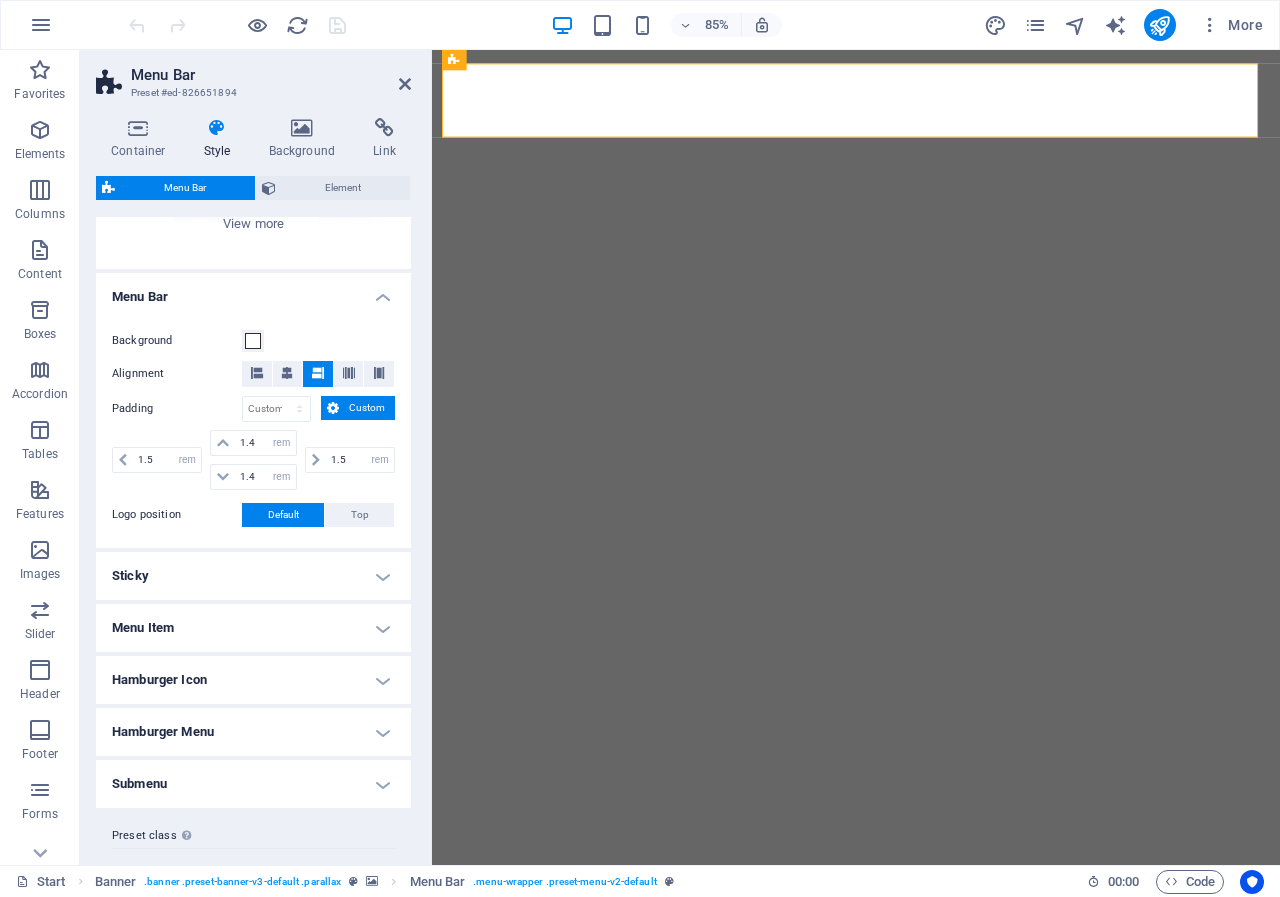 scroll, scrollTop: 323, scrollLeft: 0, axis: vertical 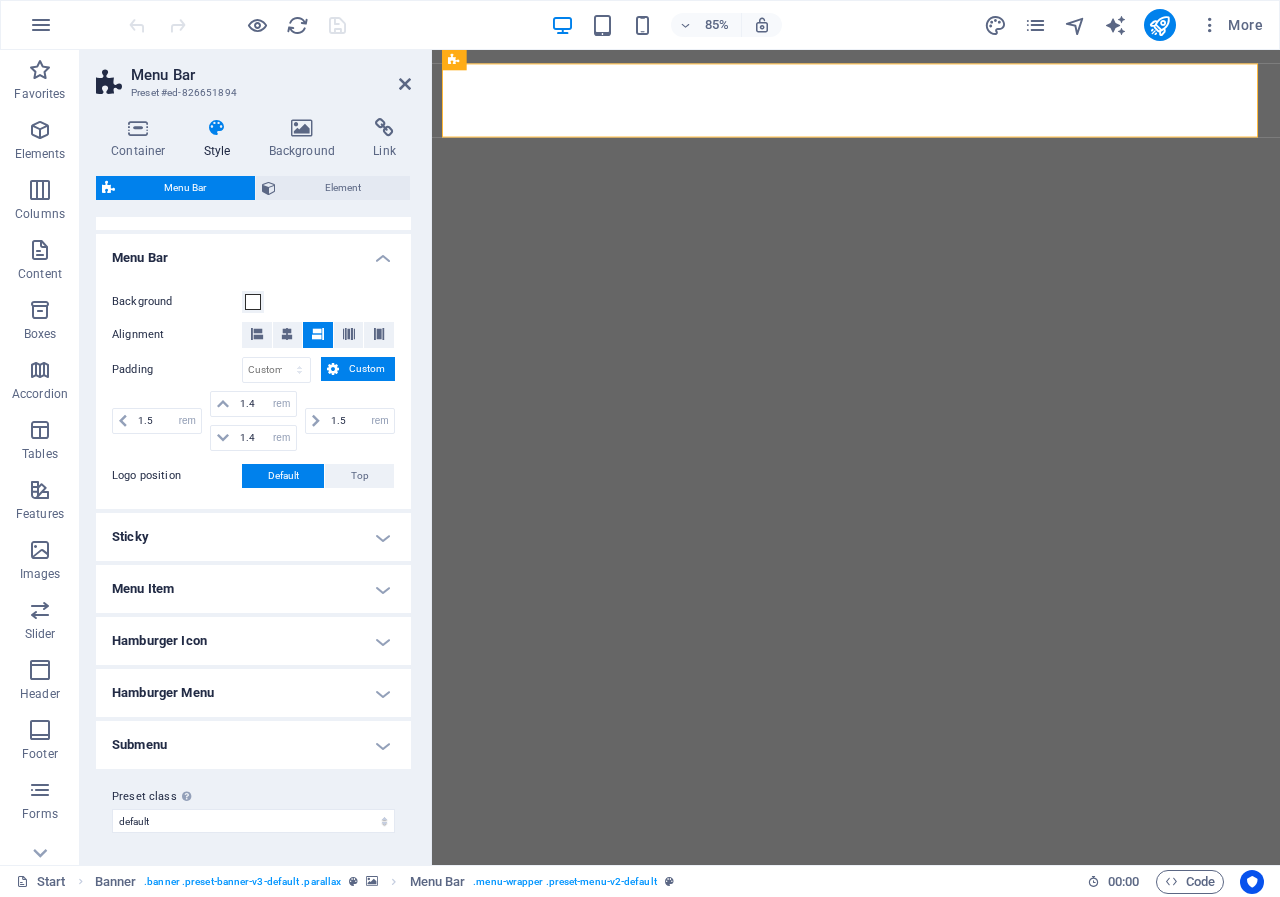 click on "Menu Item" at bounding box center [253, 589] 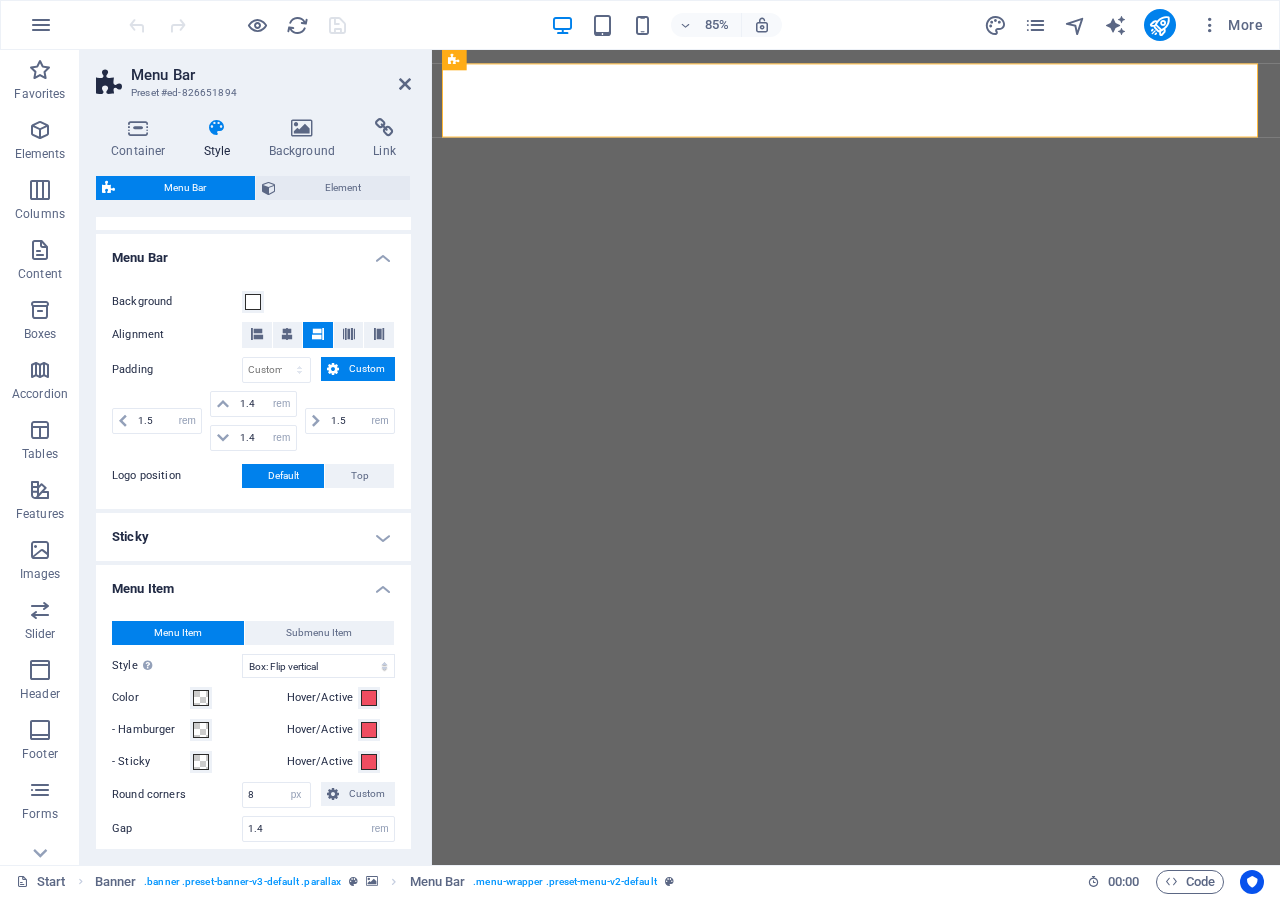 click on "Menu Item" at bounding box center (253, 583) 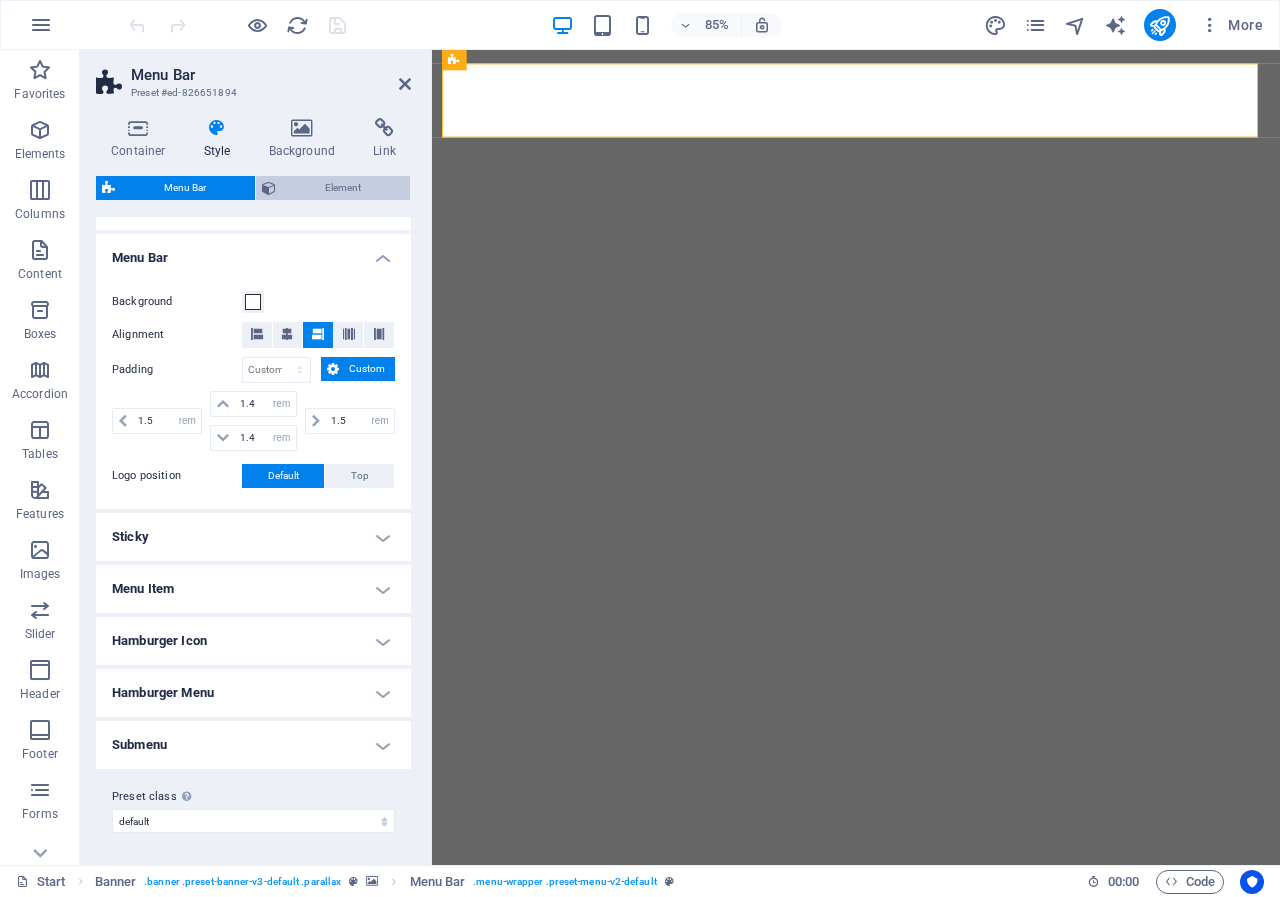 click on "Element" at bounding box center [343, 188] 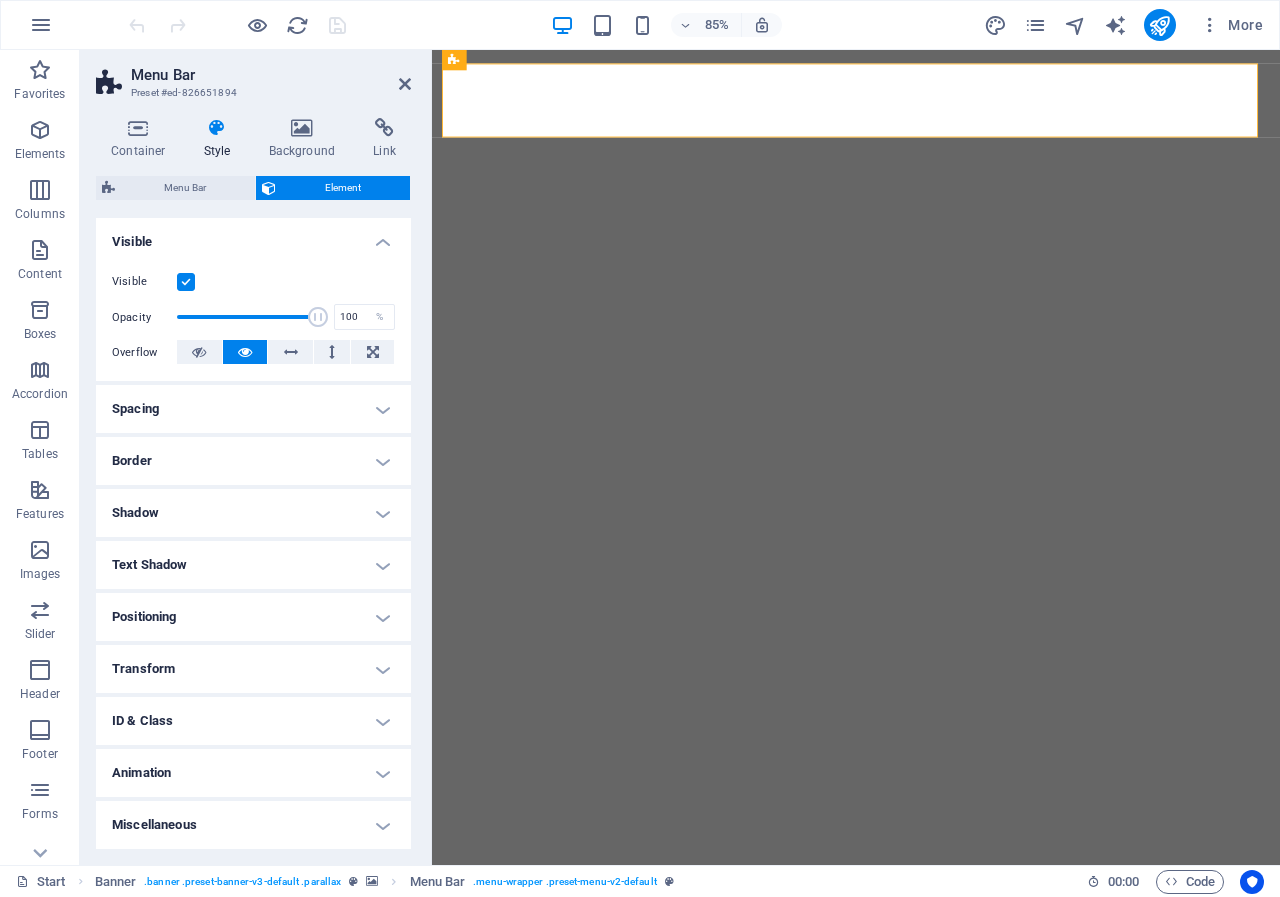 scroll, scrollTop: 0, scrollLeft: 0, axis: both 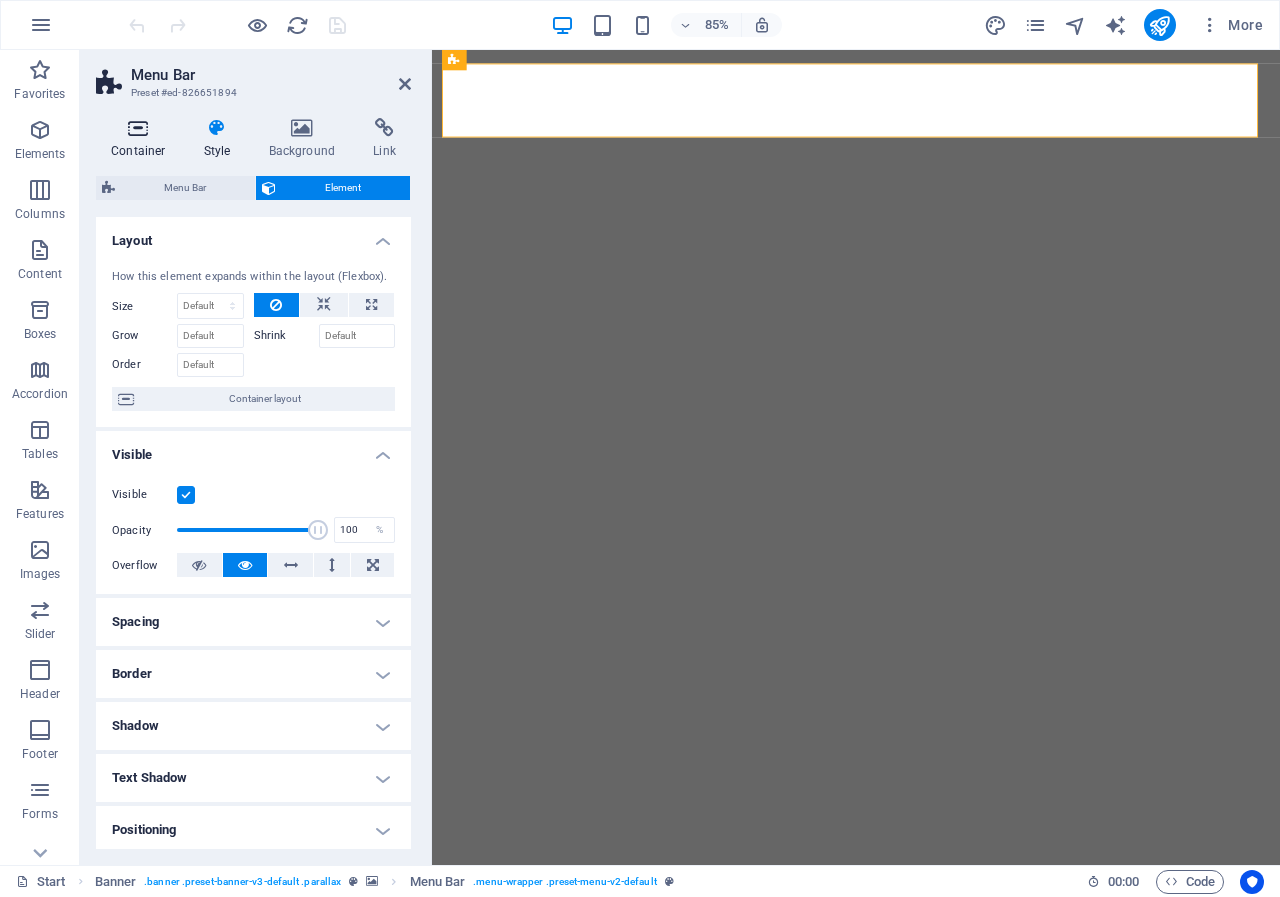 click at bounding box center [138, 128] 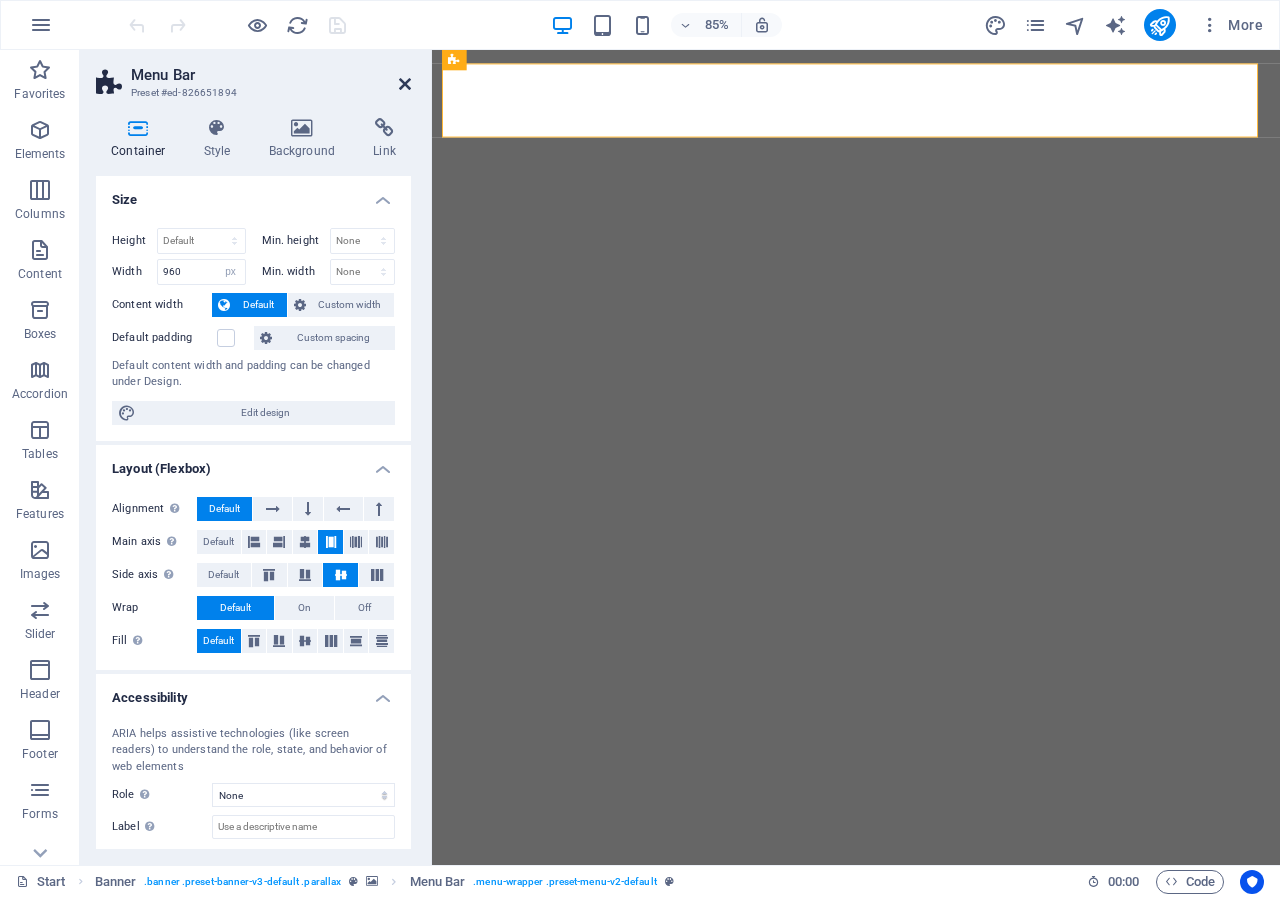click at bounding box center (405, 84) 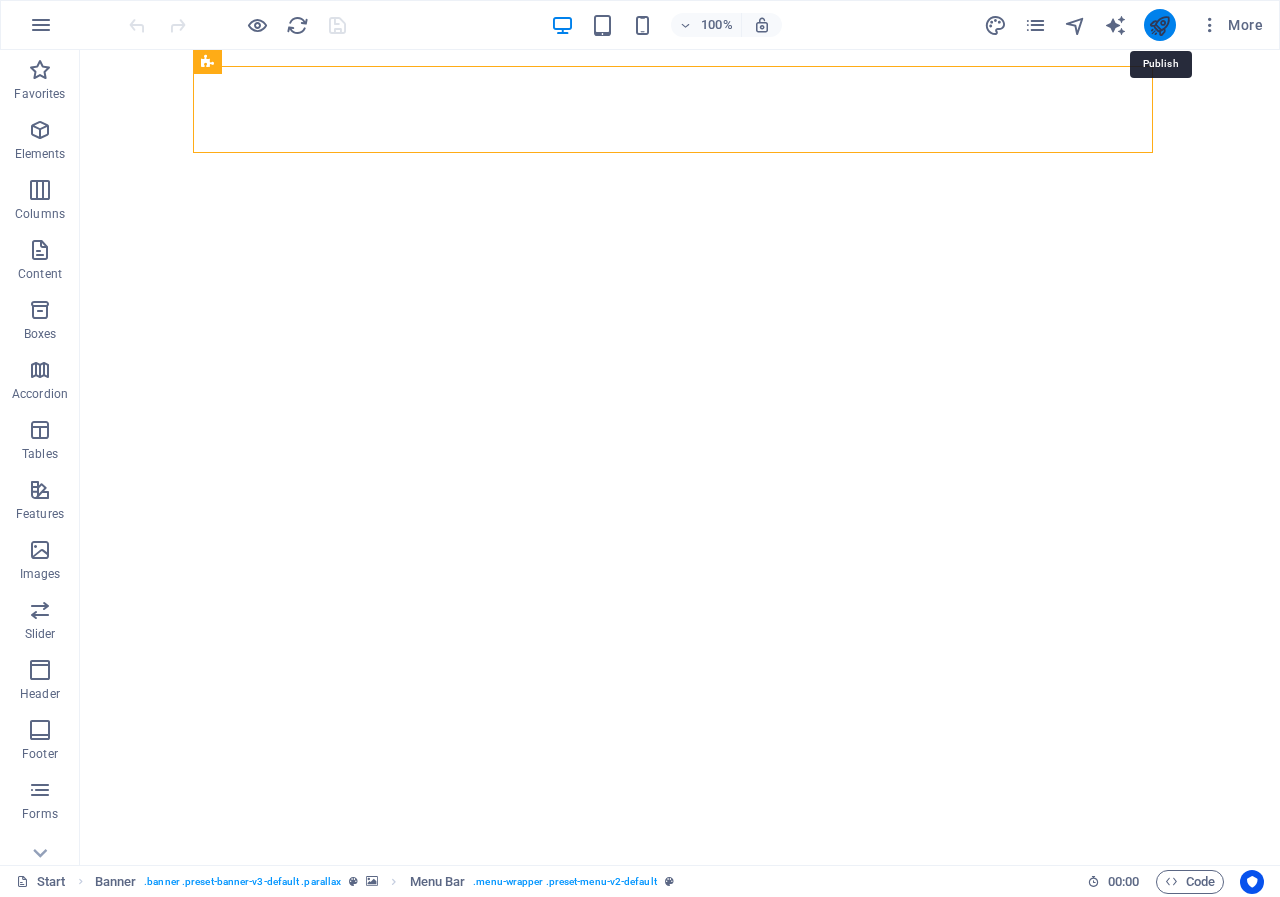 click at bounding box center (1159, 25) 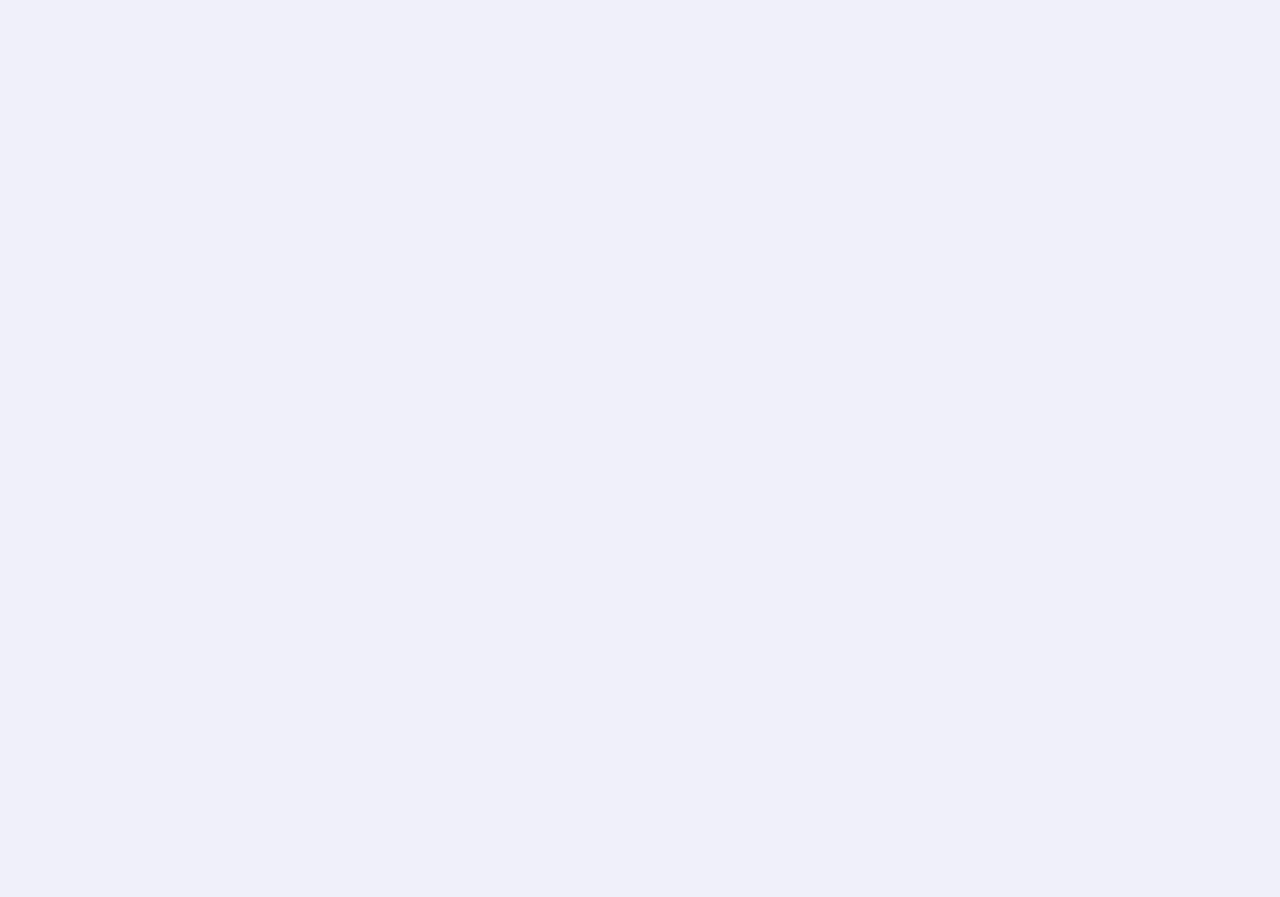 scroll, scrollTop: 0, scrollLeft: 0, axis: both 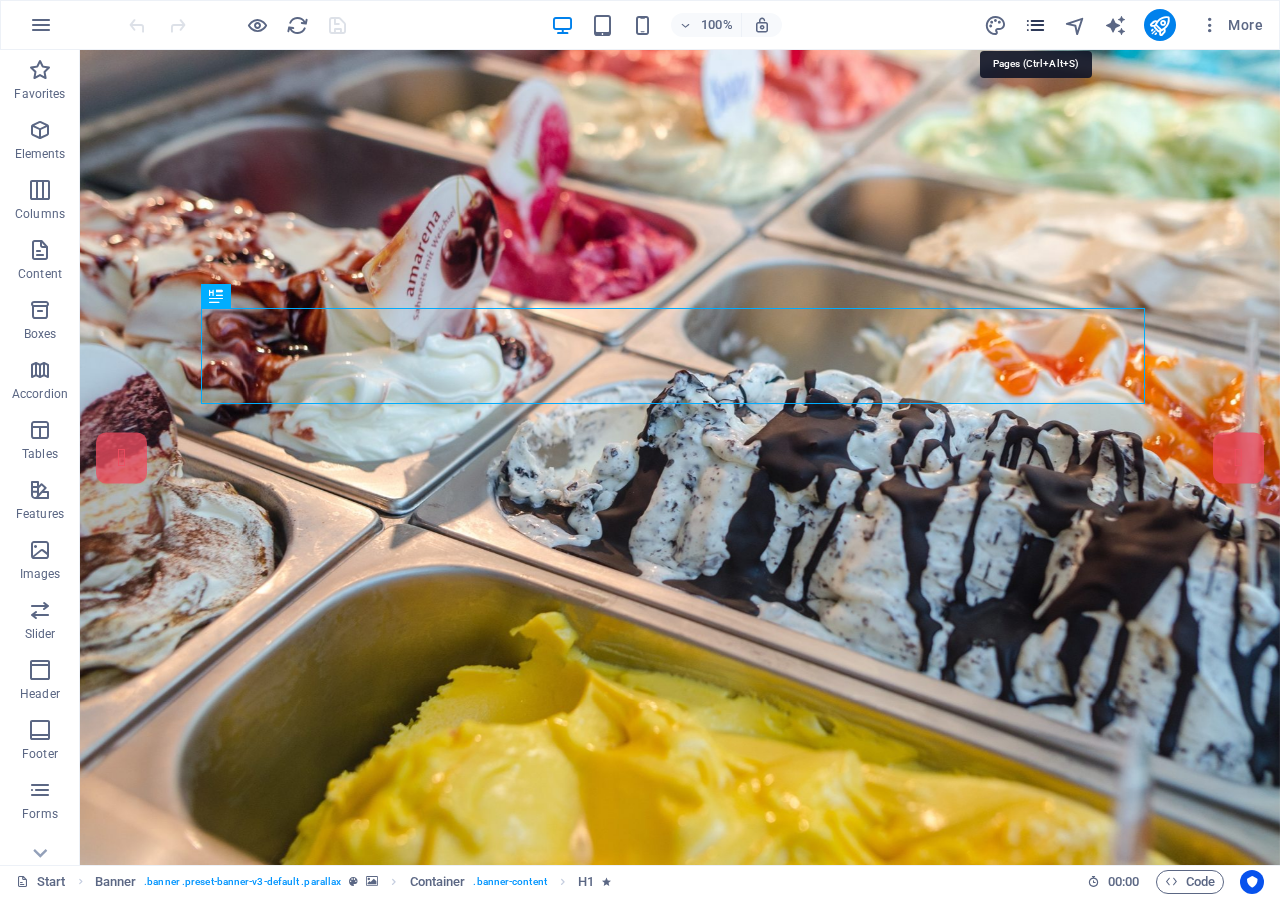 click at bounding box center [1035, 25] 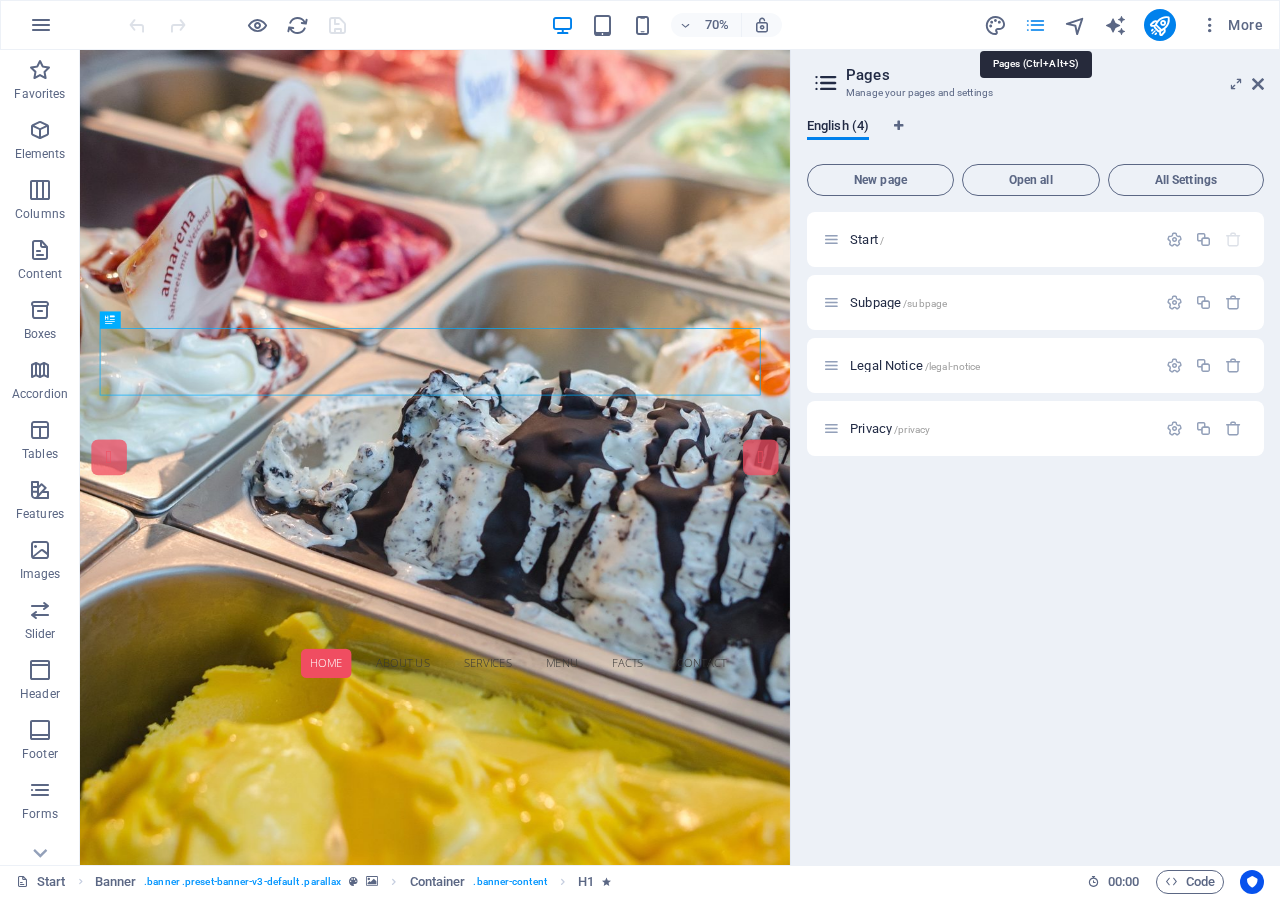 click at bounding box center [1035, 25] 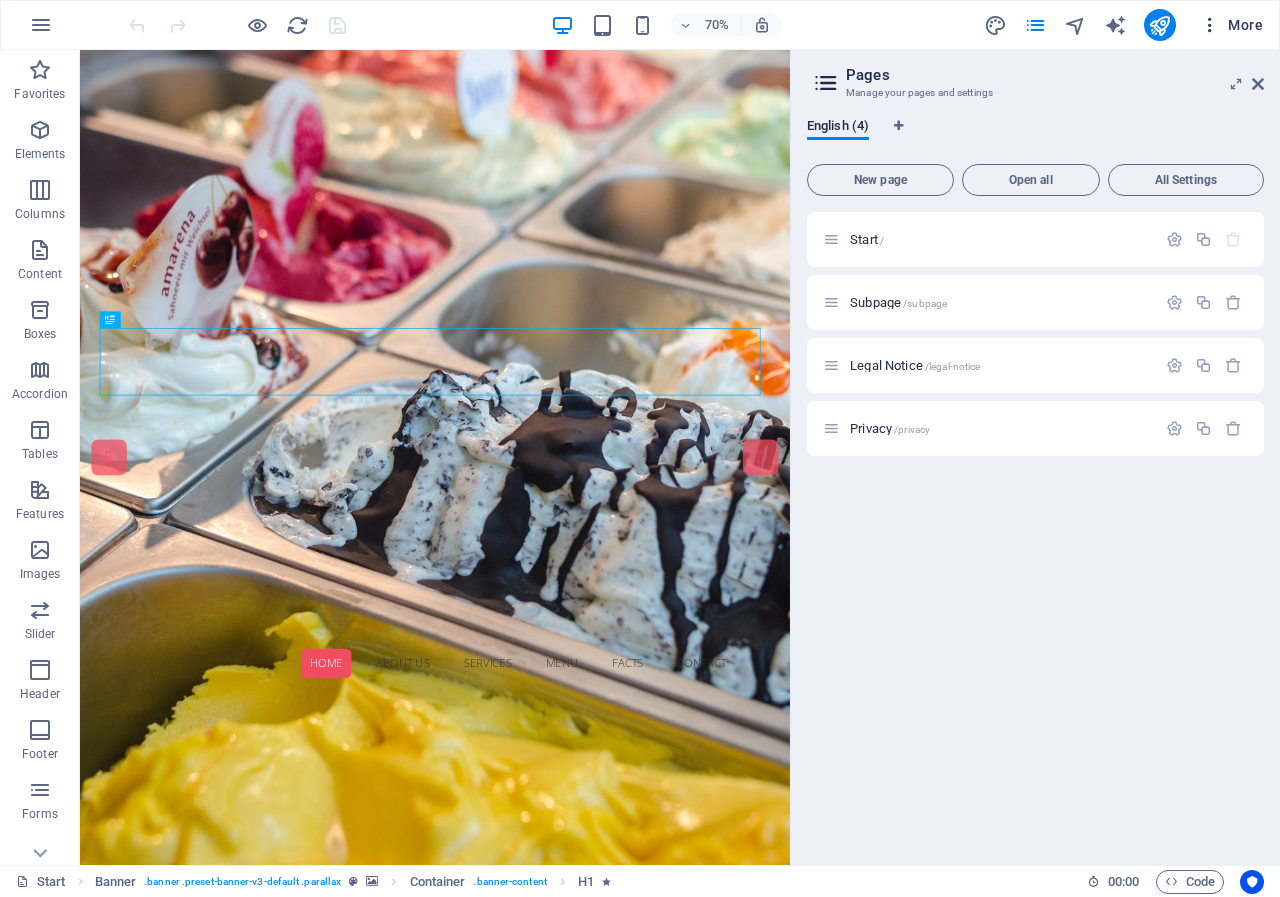 click at bounding box center [1210, 25] 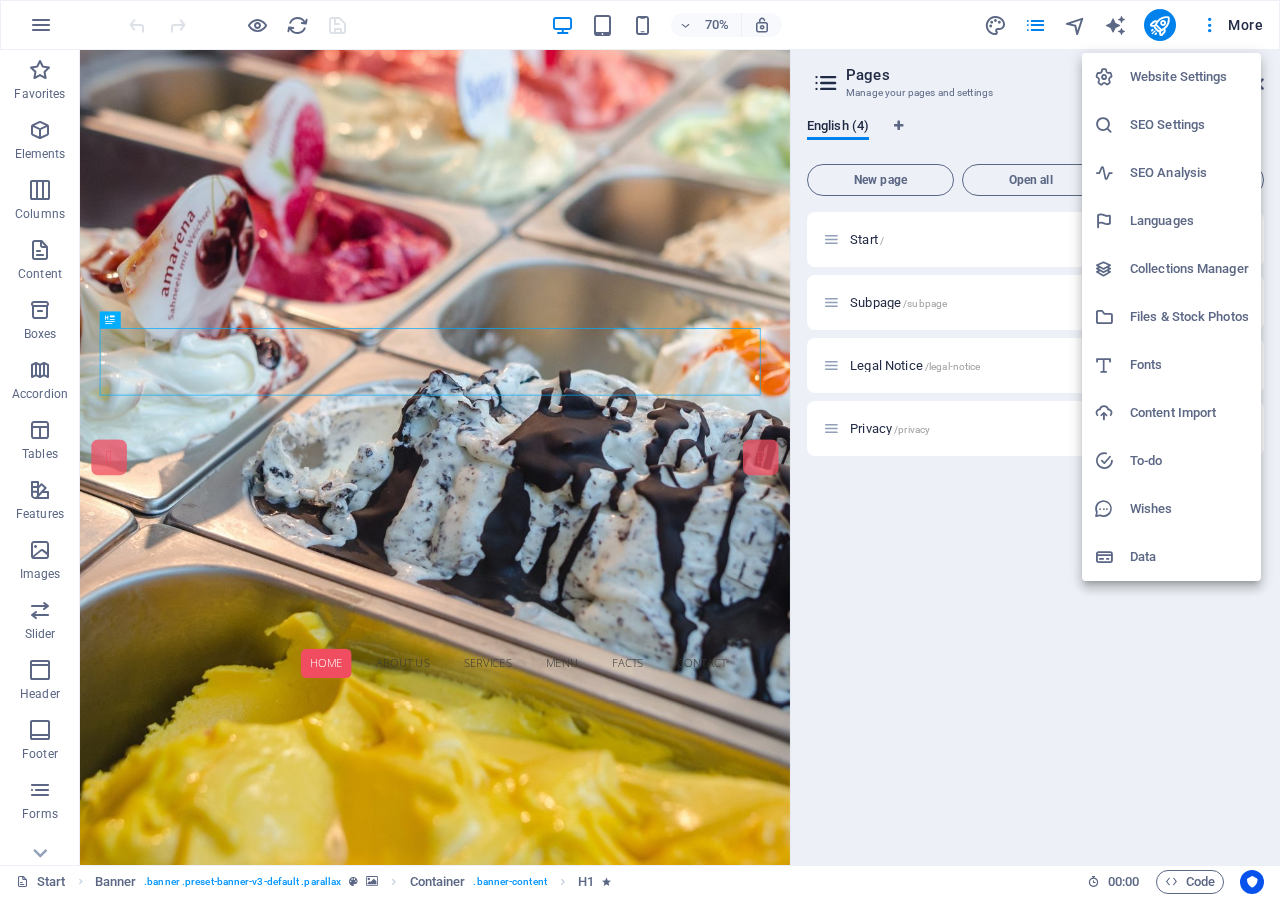 click on "Website Settings" at bounding box center [1189, 77] 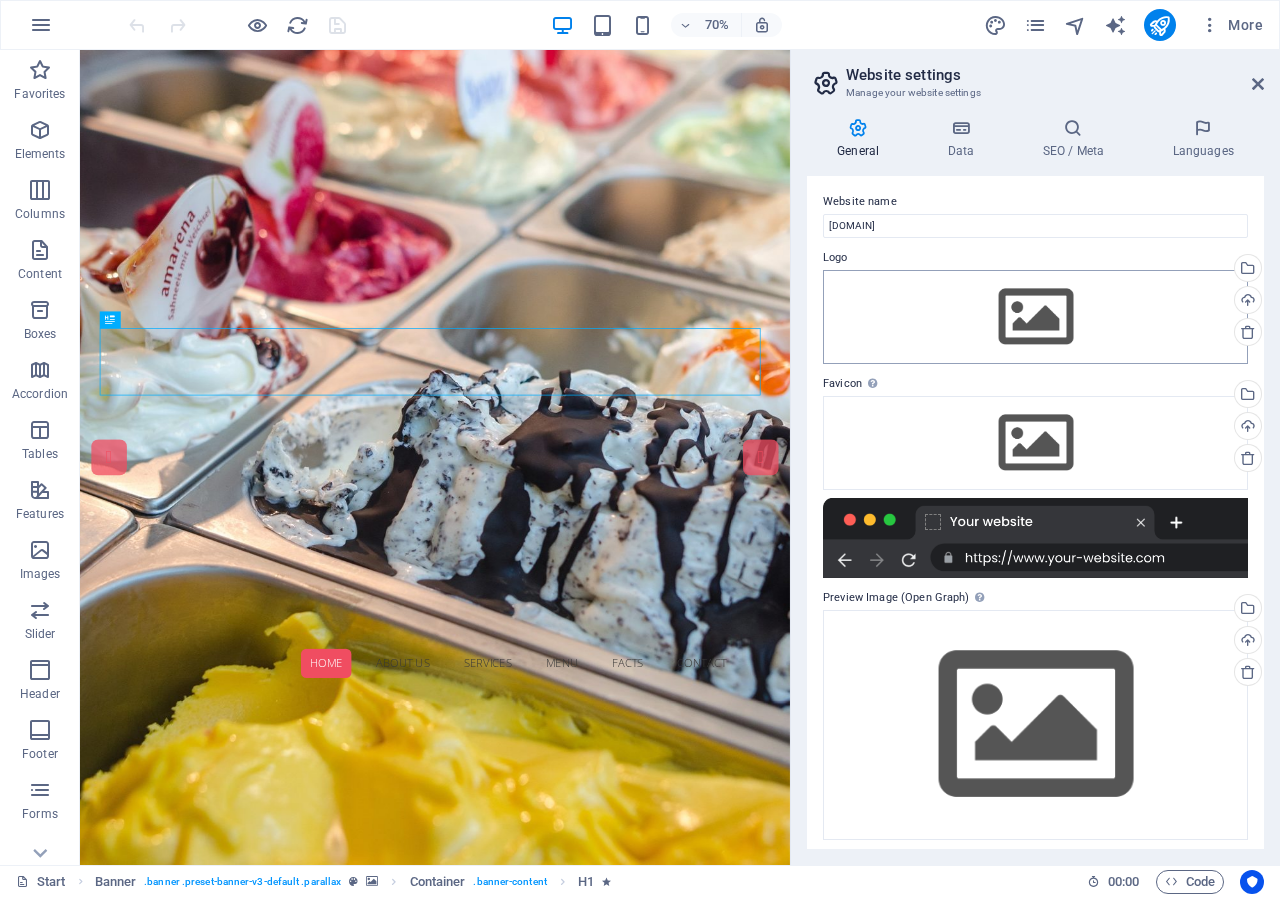 scroll, scrollTop: 0, scrollLeft: 0, axis: both 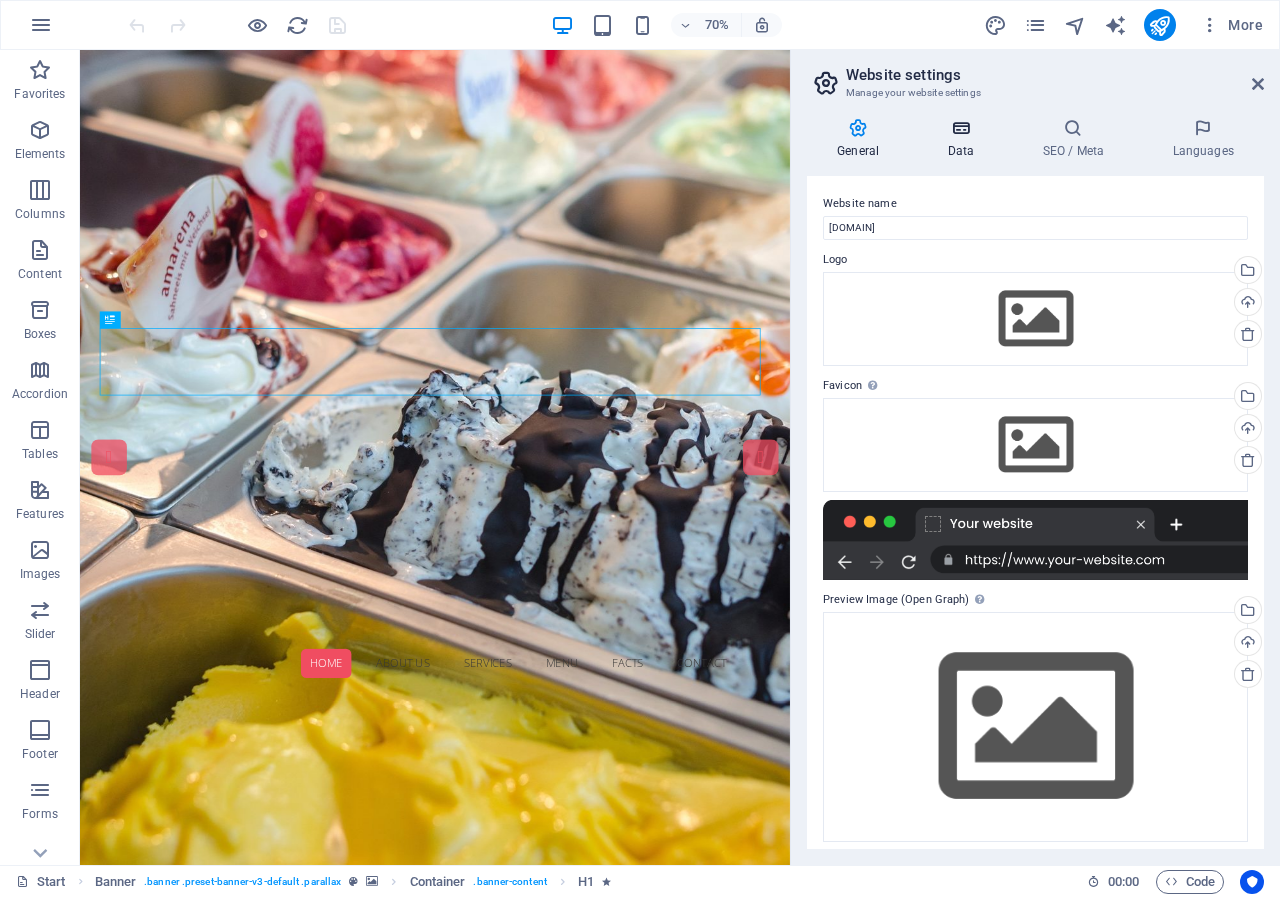 click at bounding box center [960, 128] 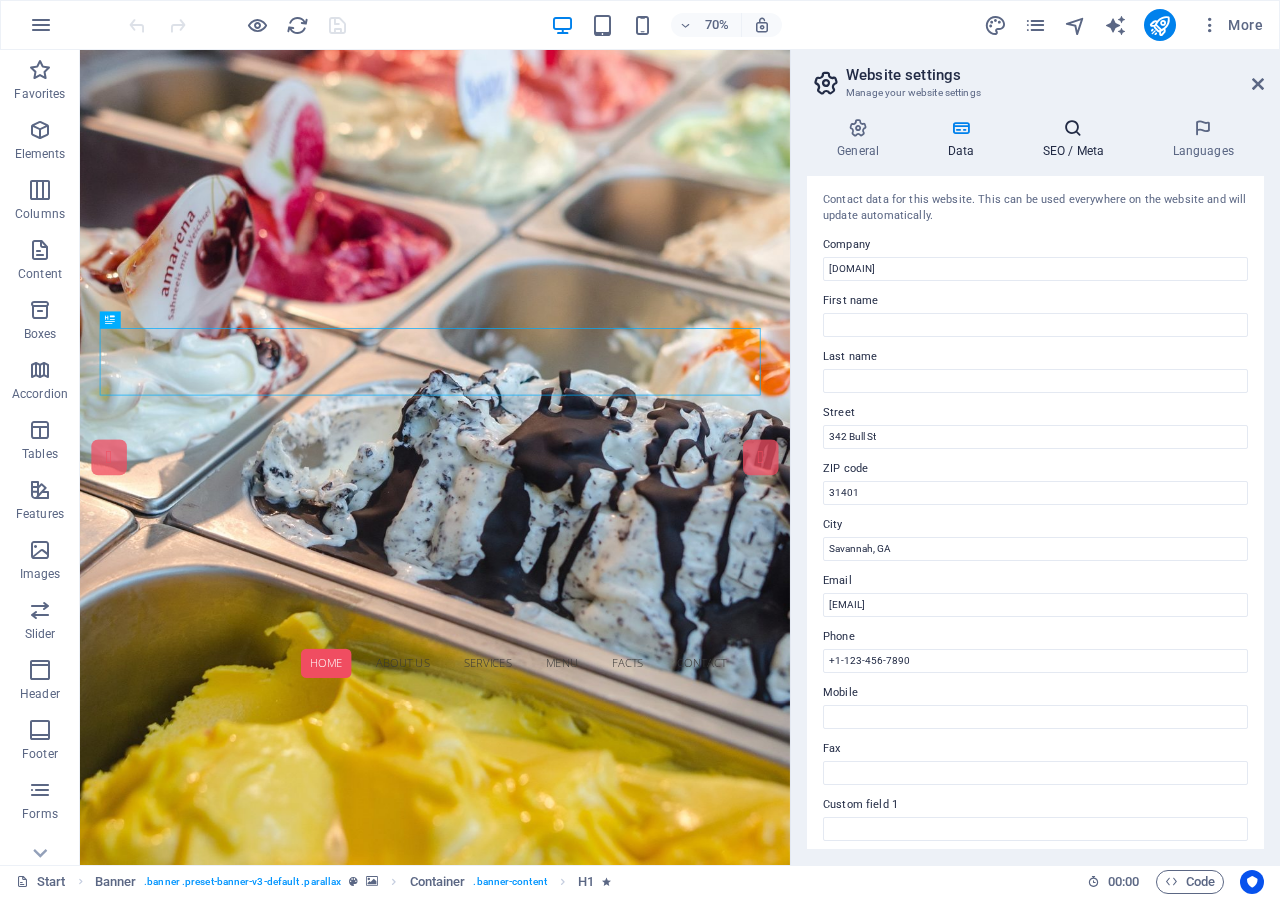 click at bounding box center [1073, 128] 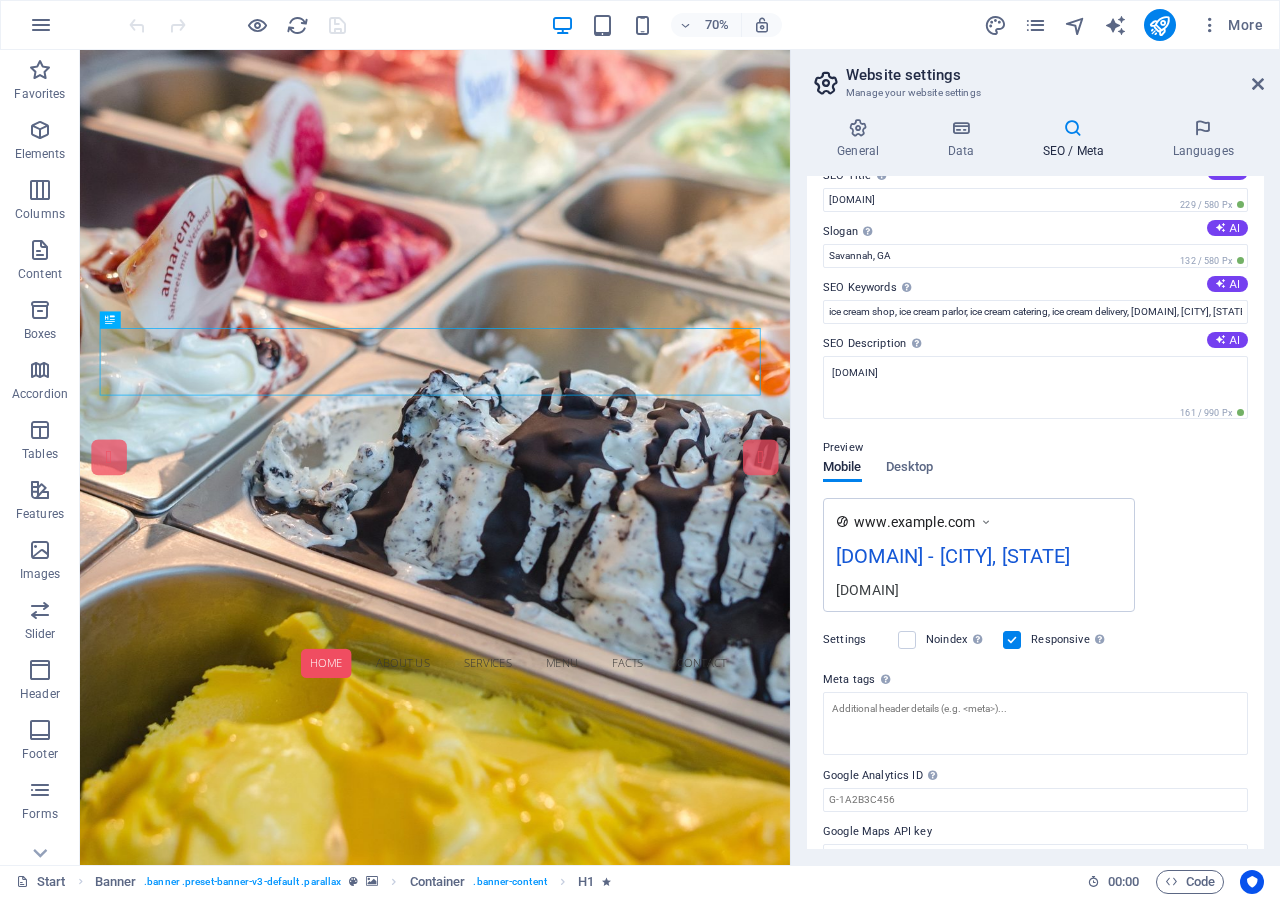 scroll, scrollTop: 0, scrollLeft: 0, axis: both 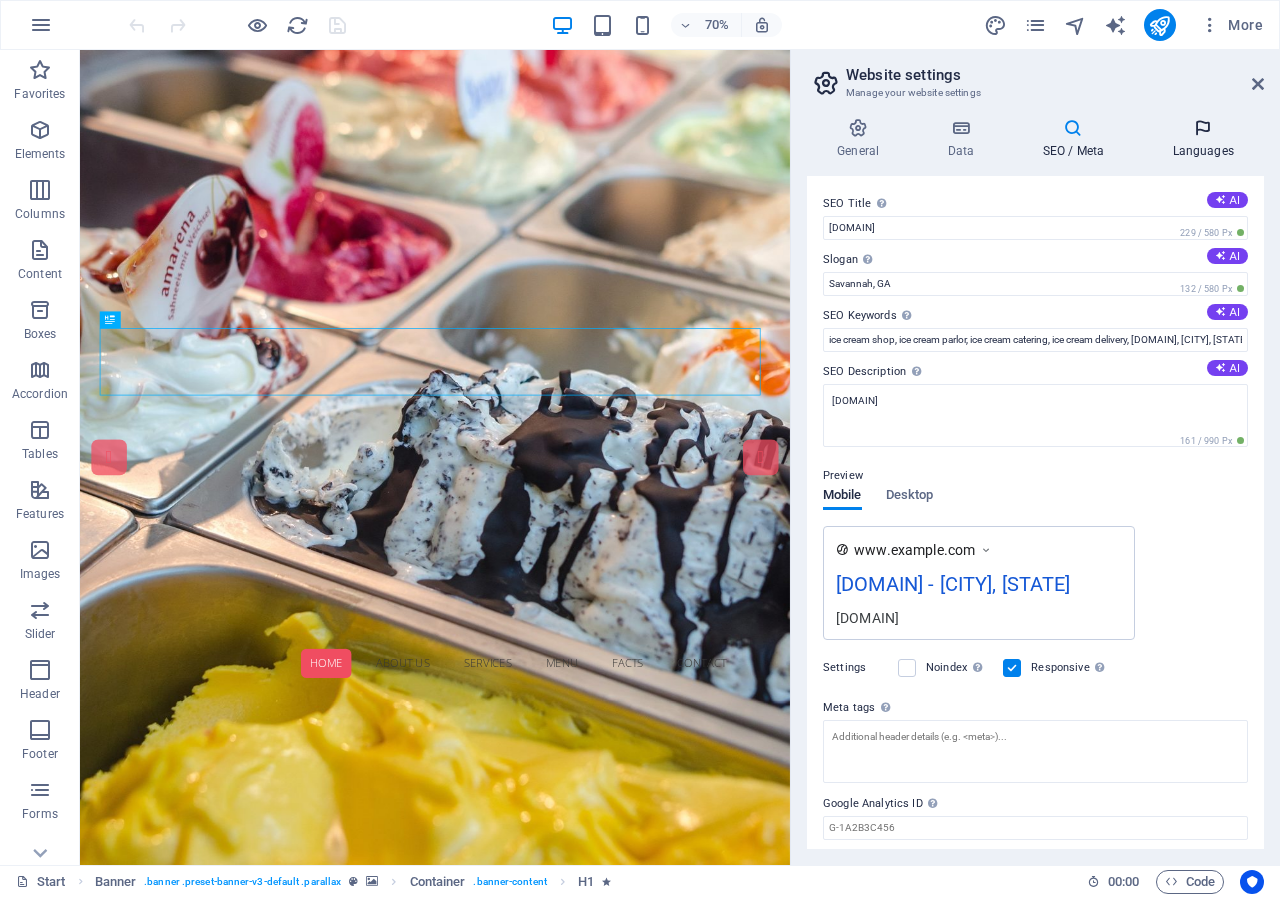 click at bounding box center [1203, 128] 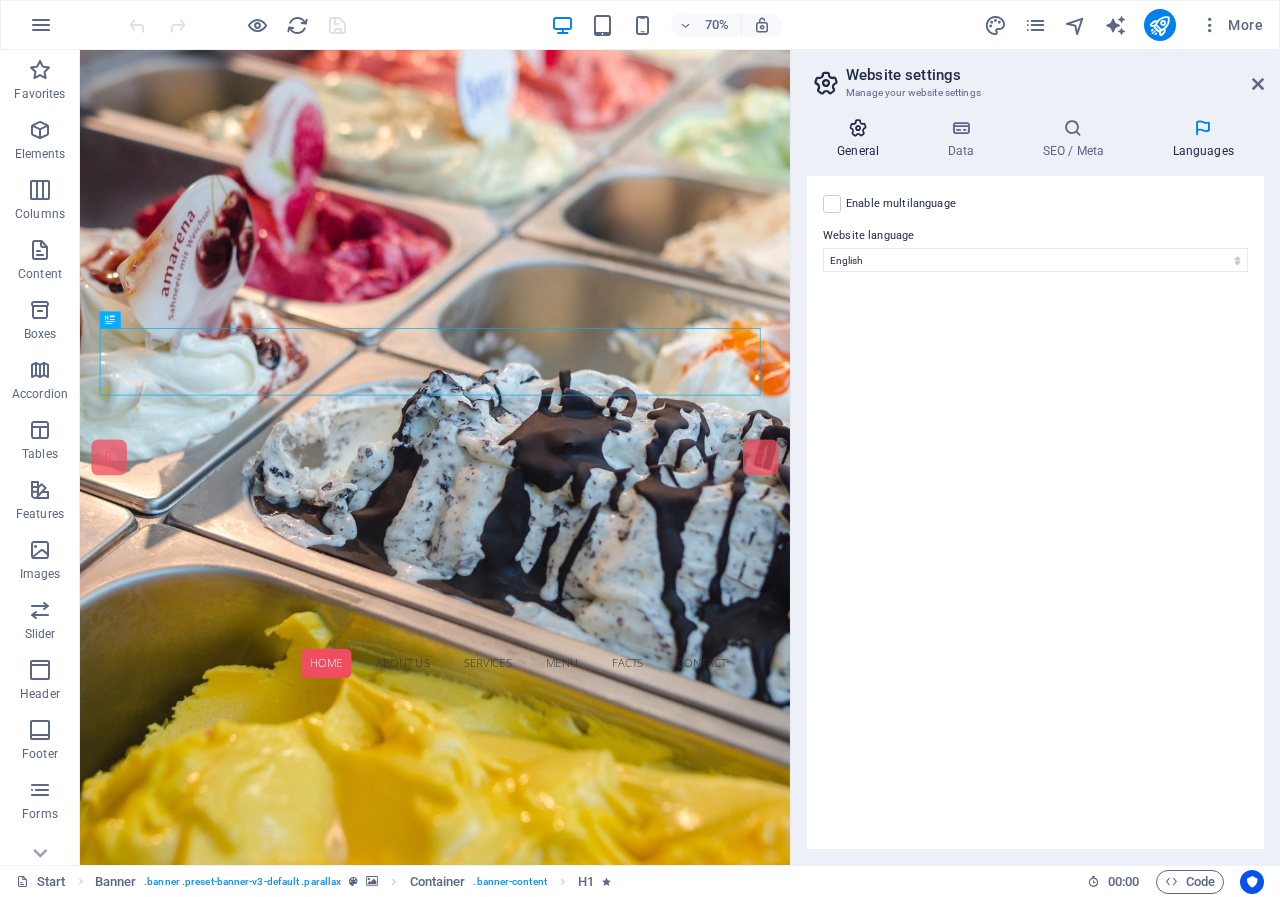 click on "General" at bounding box center (862, 139) 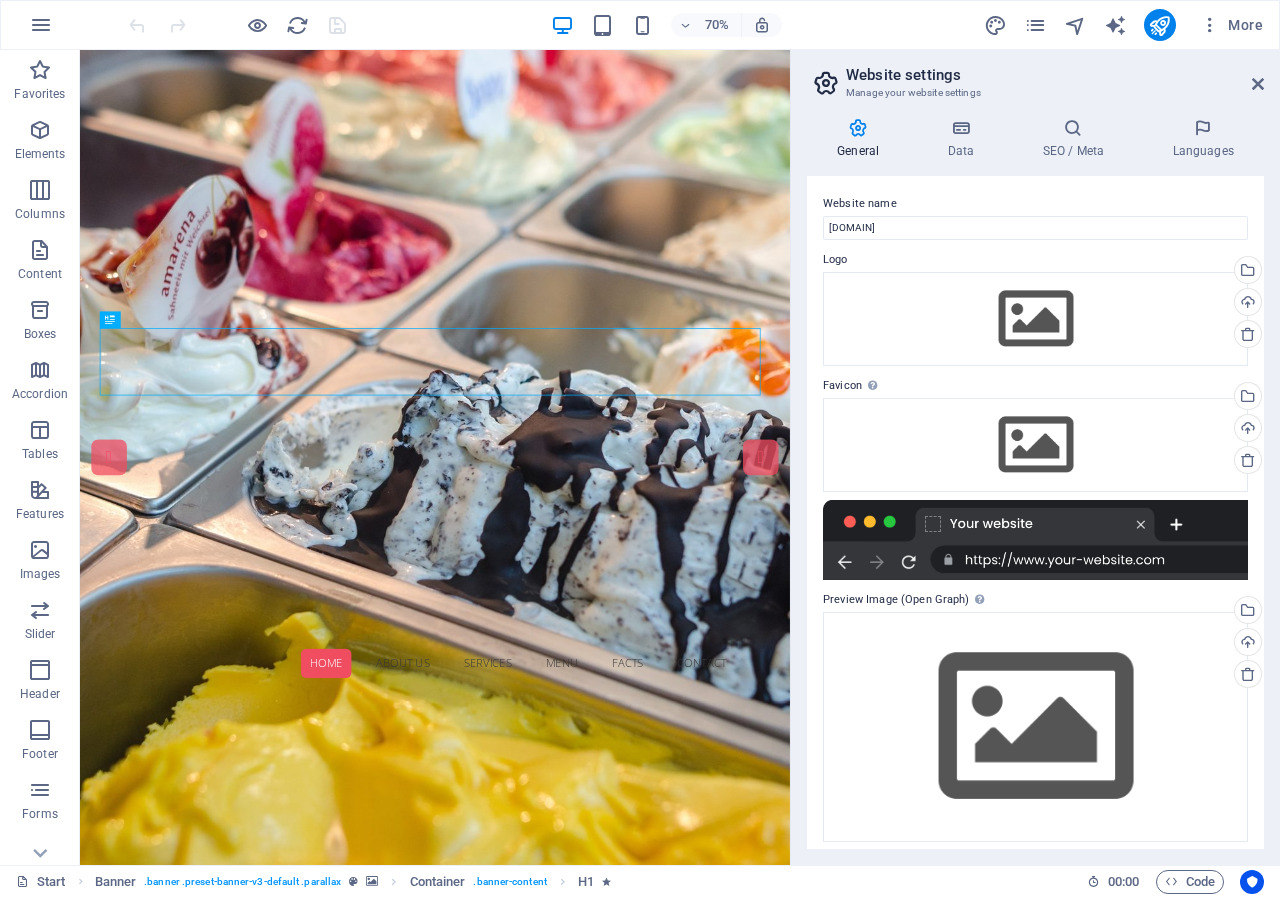 scroll, scrollTop: 9, scrollLeft: 0, axis: vertical 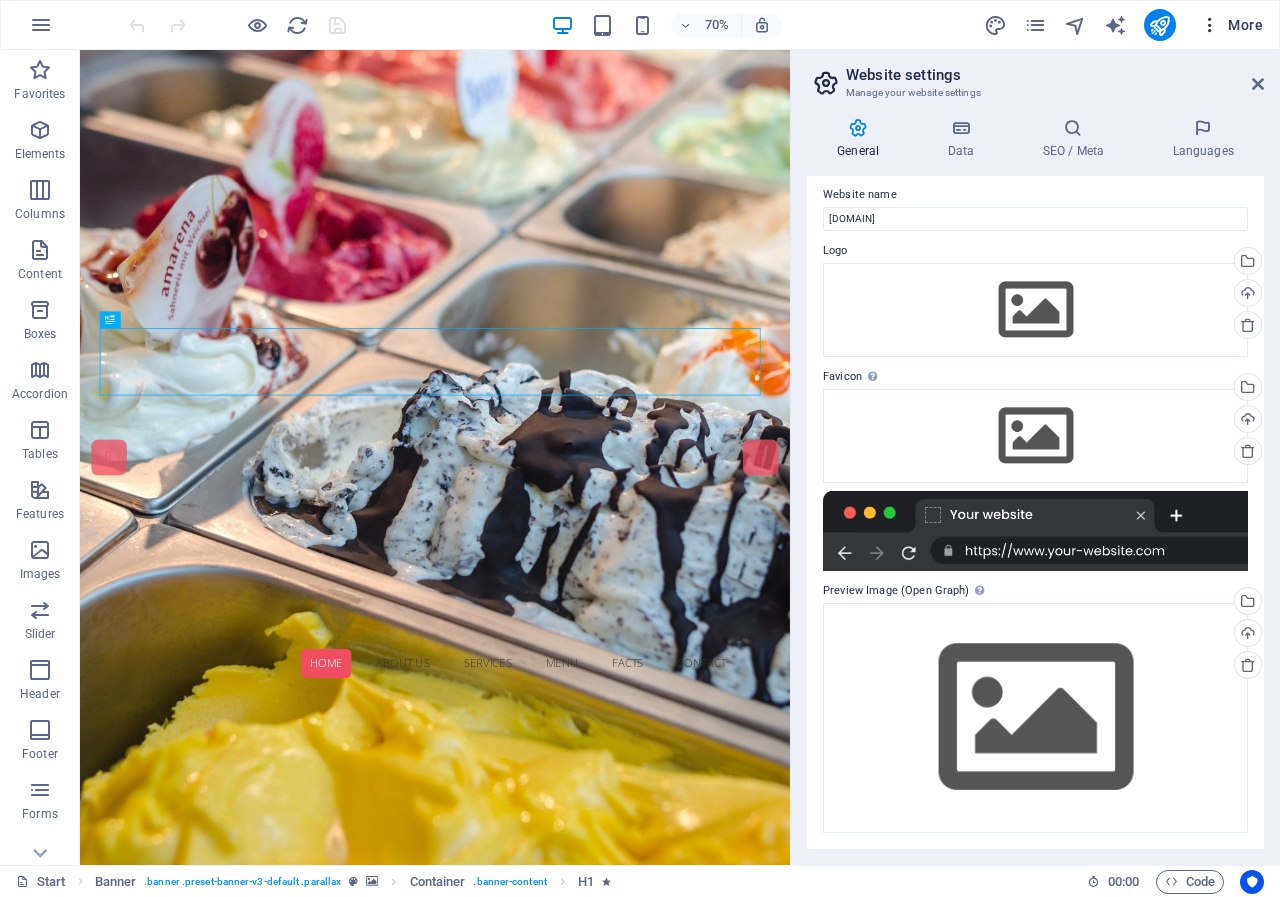 click at bounding box center (1210, 25) 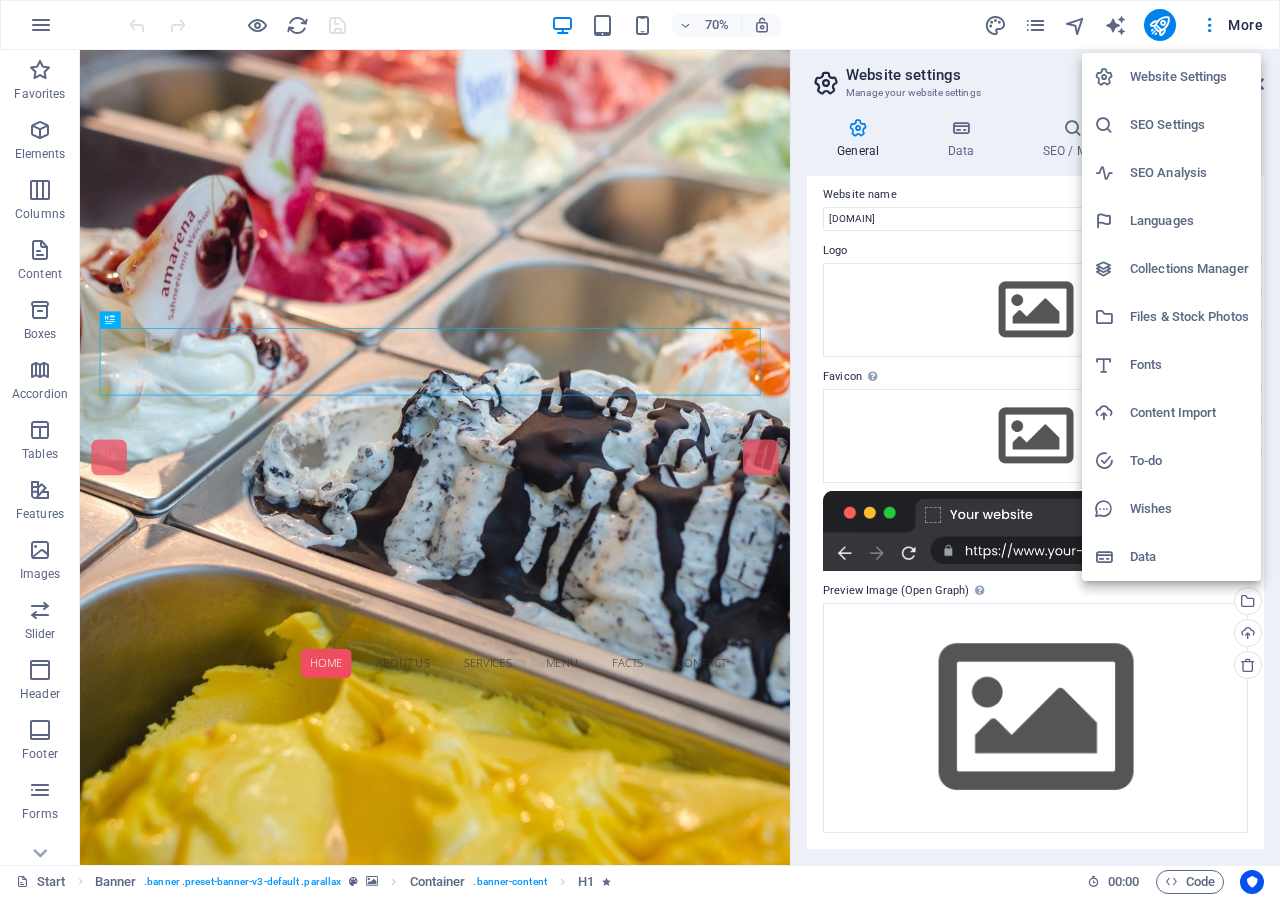 click on "SEO Settings" at bounding box center [1189, 125] 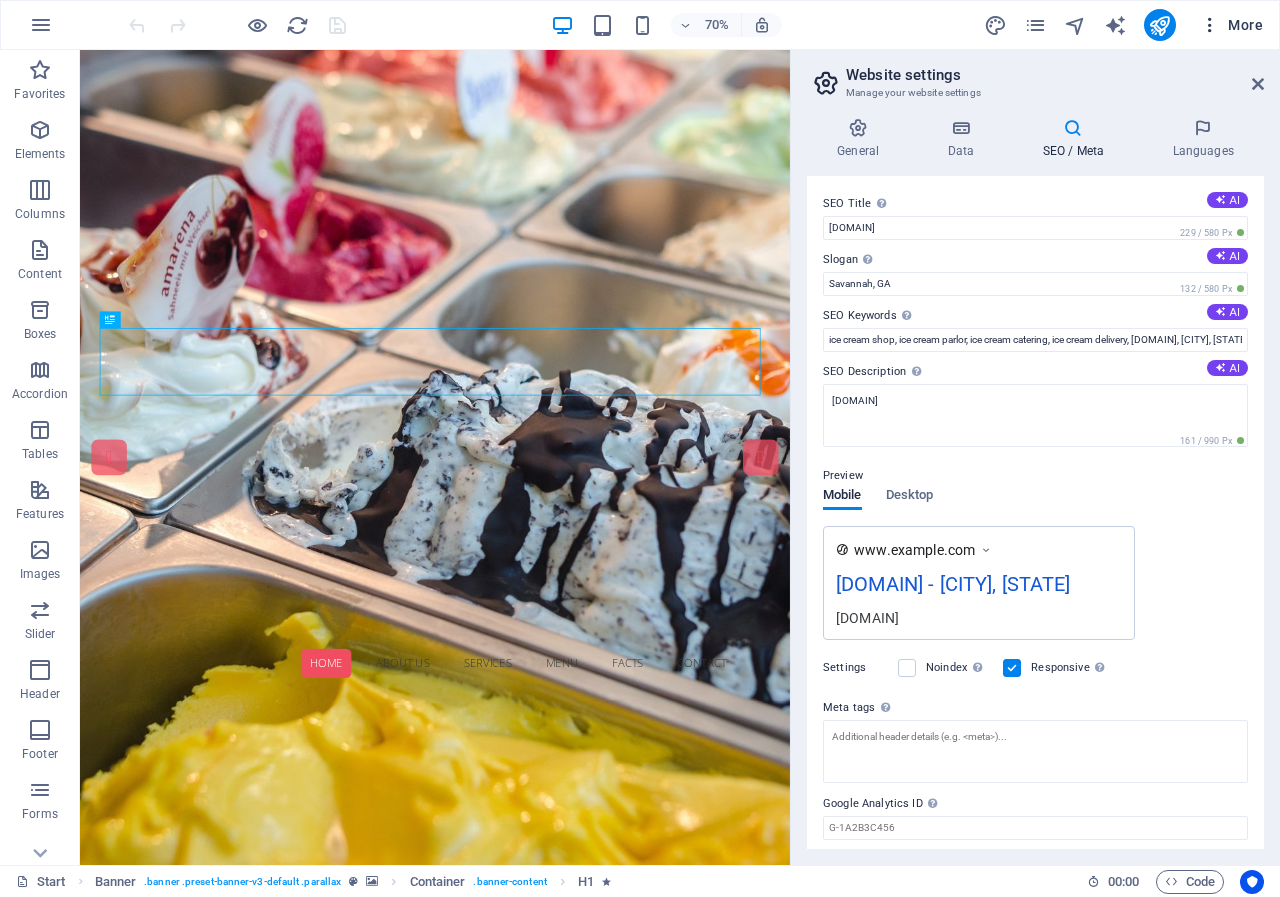 click at bounding box center [1210, 25] 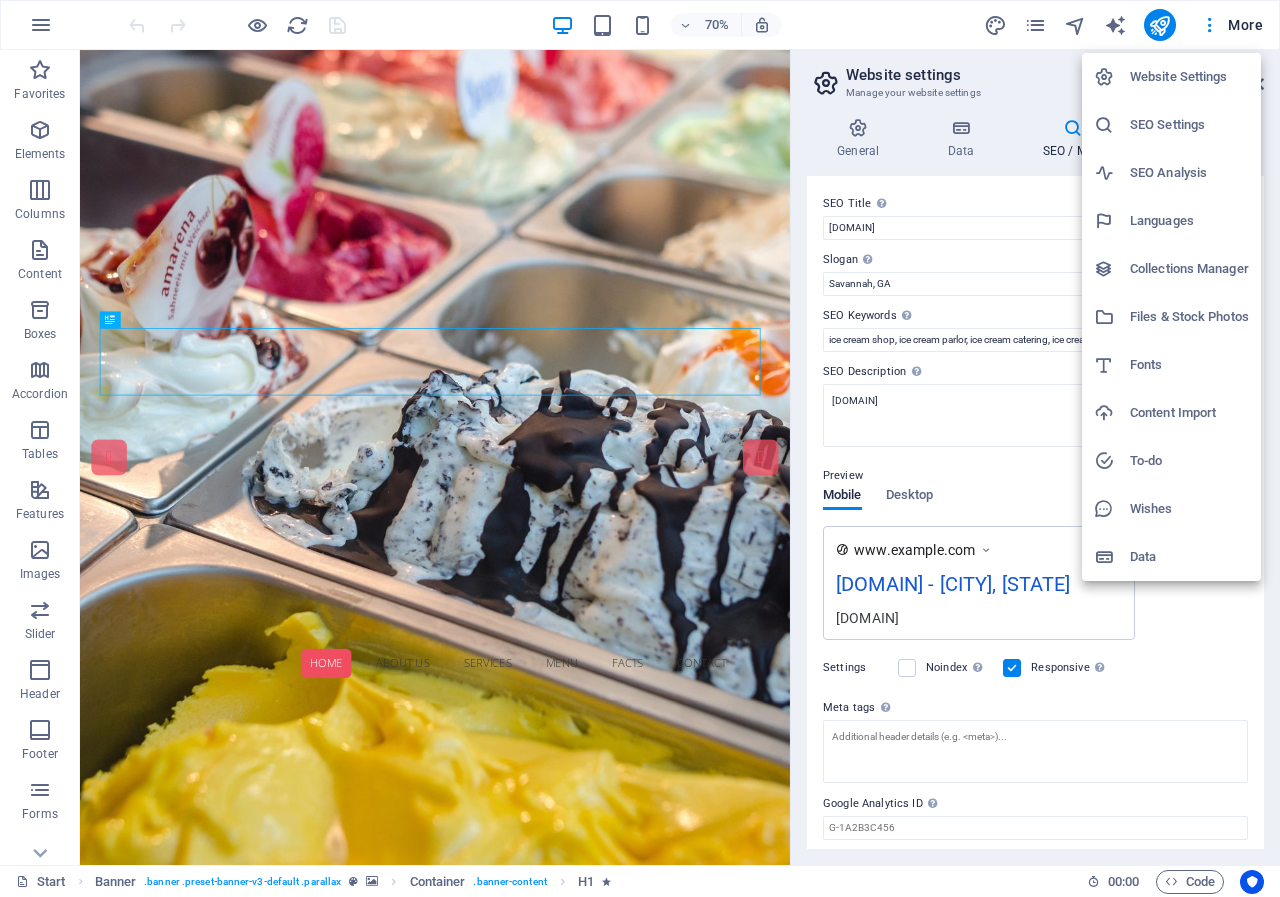 click on "Fonts" at bounding box center (1189, 365) 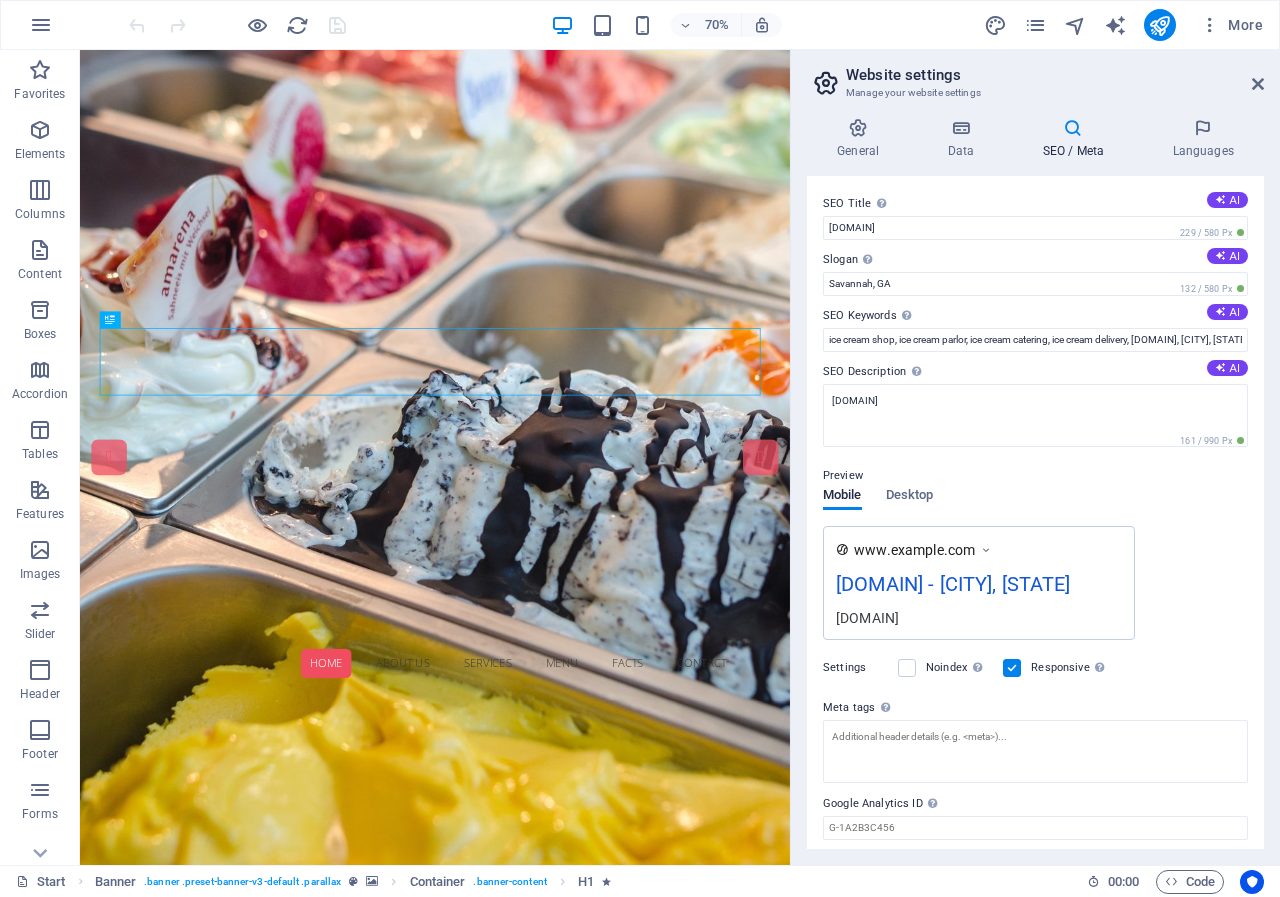 select on "popularity" 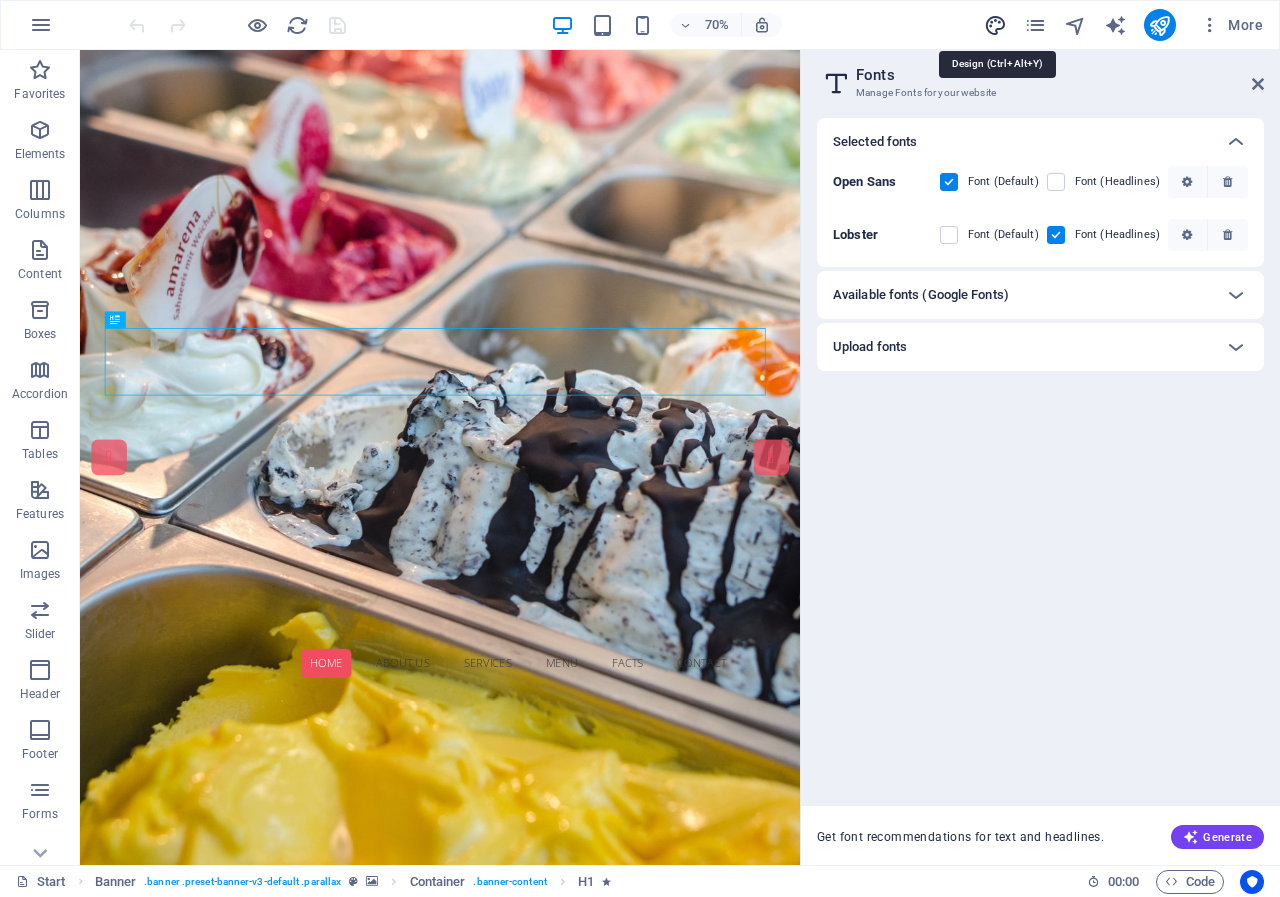 click at bounding box center [995, 25] 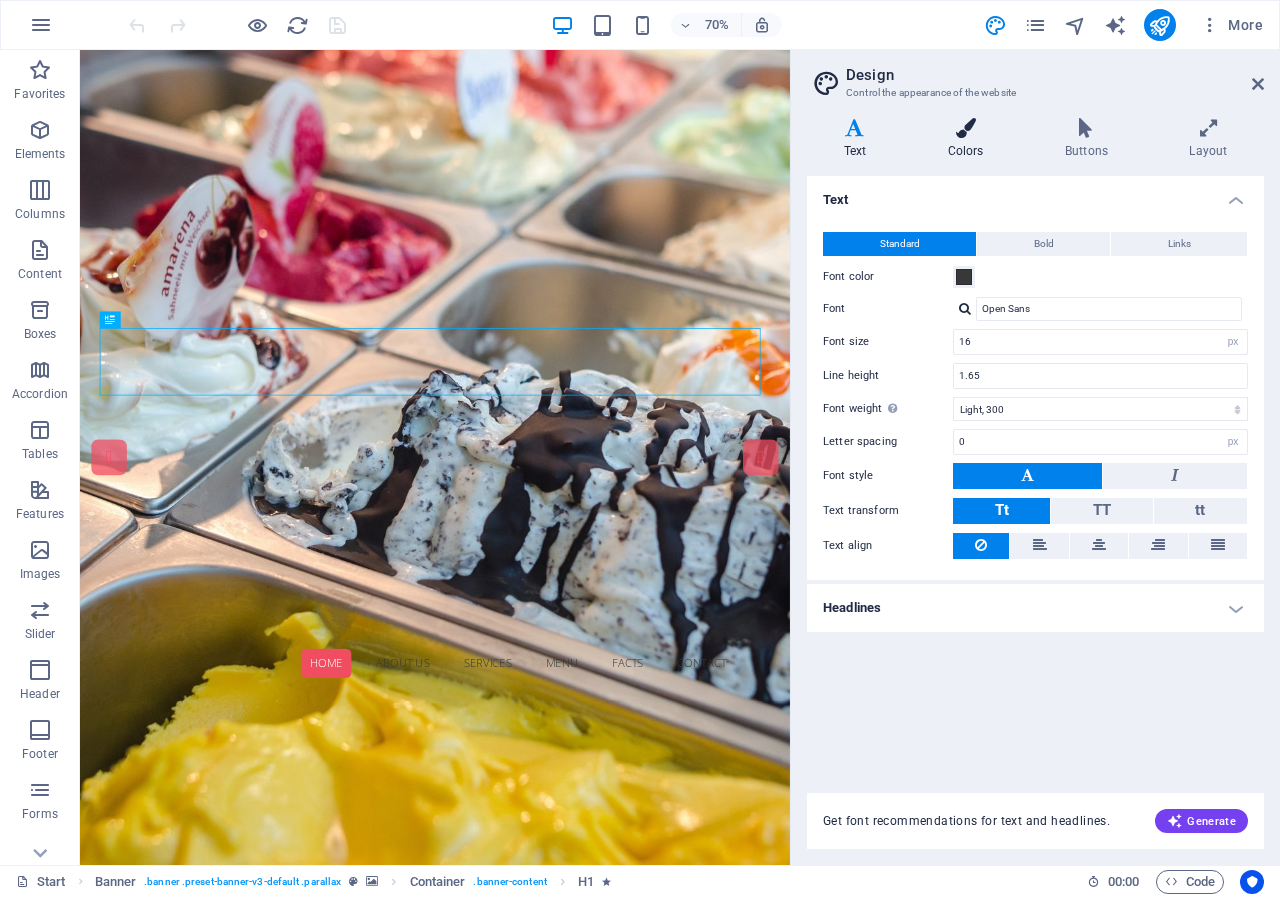 click at bounding box center [965, 128] 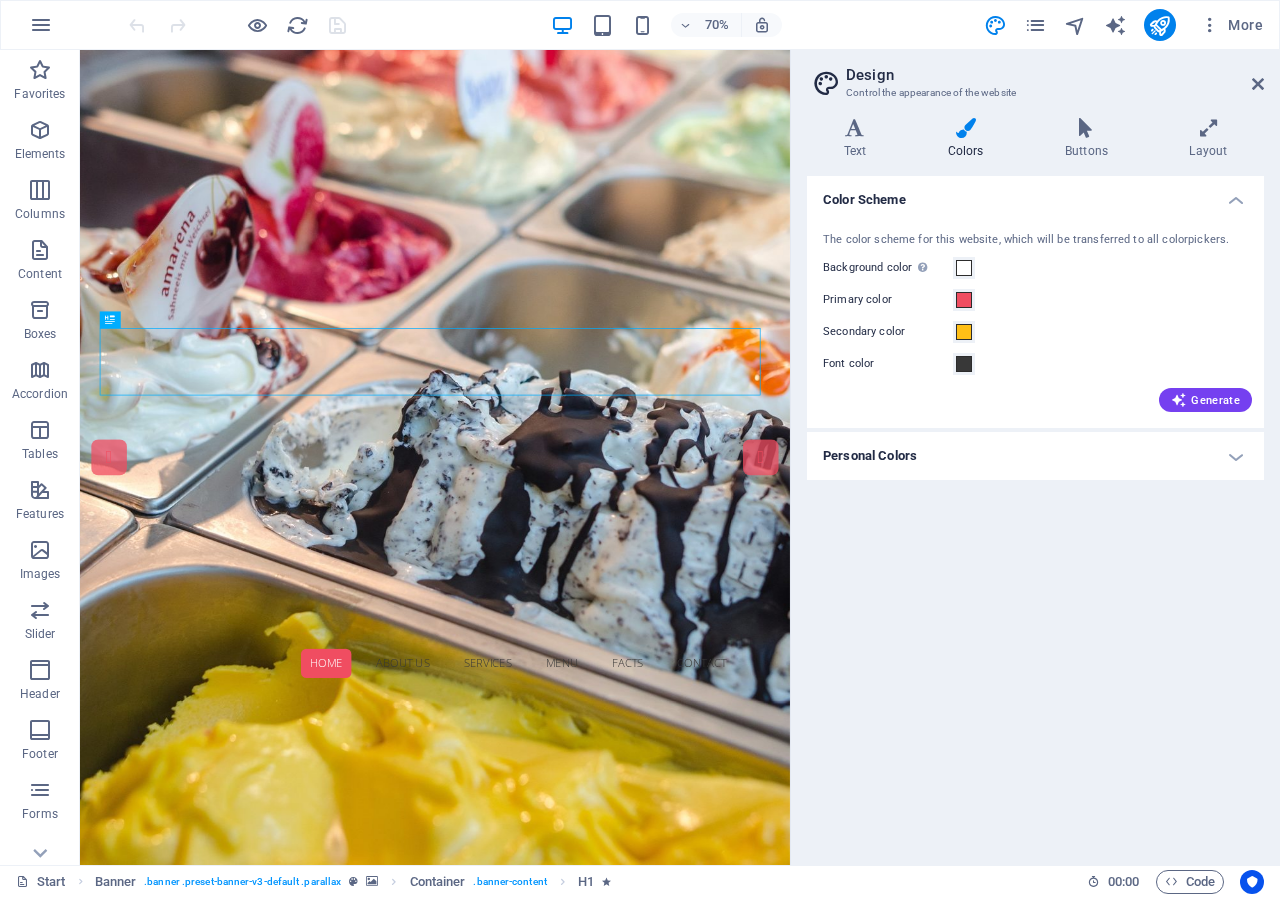 click on "Personal Colors" at bounding box center [1035, 456] 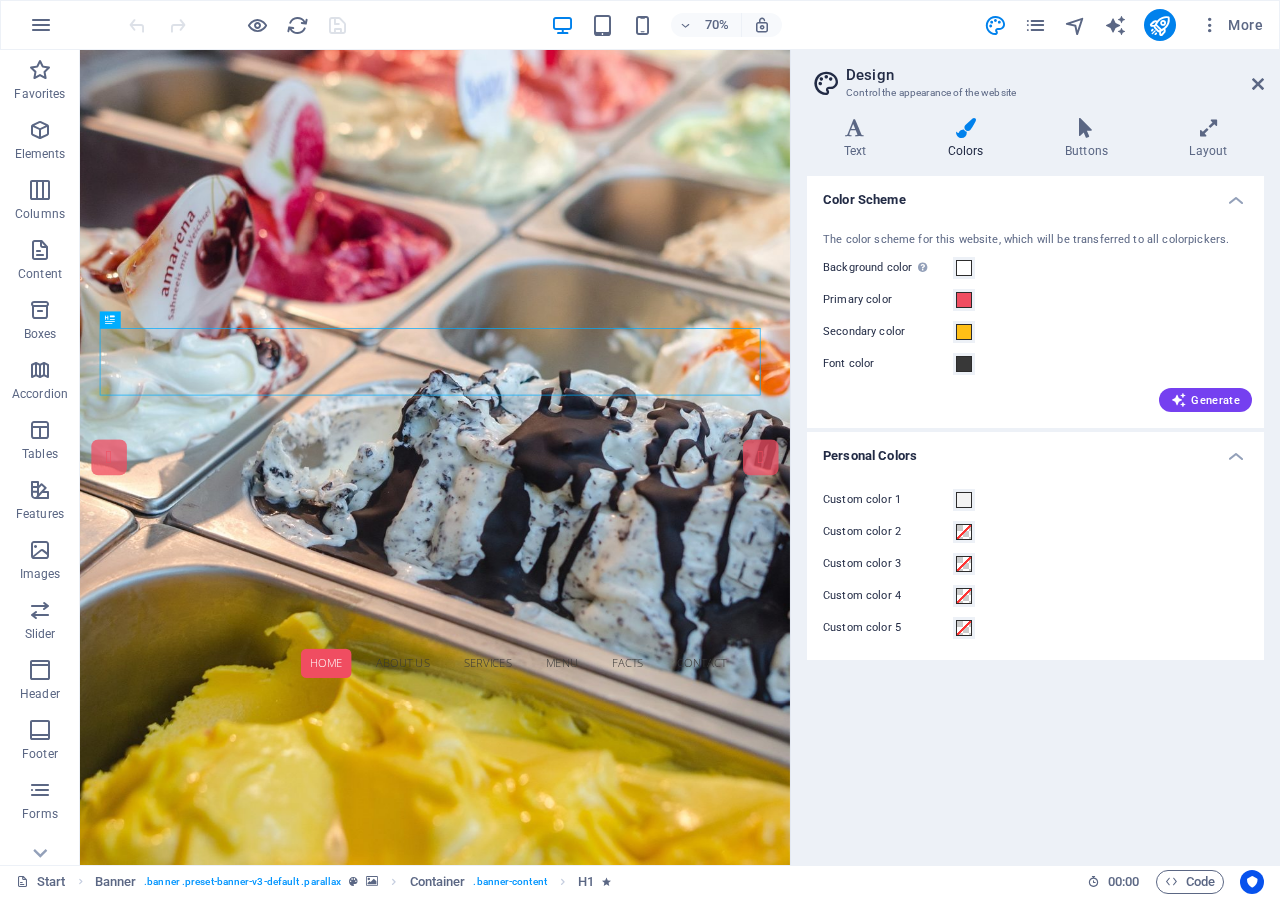 click on "Personal Colors" at bounding box center [1035, 450] 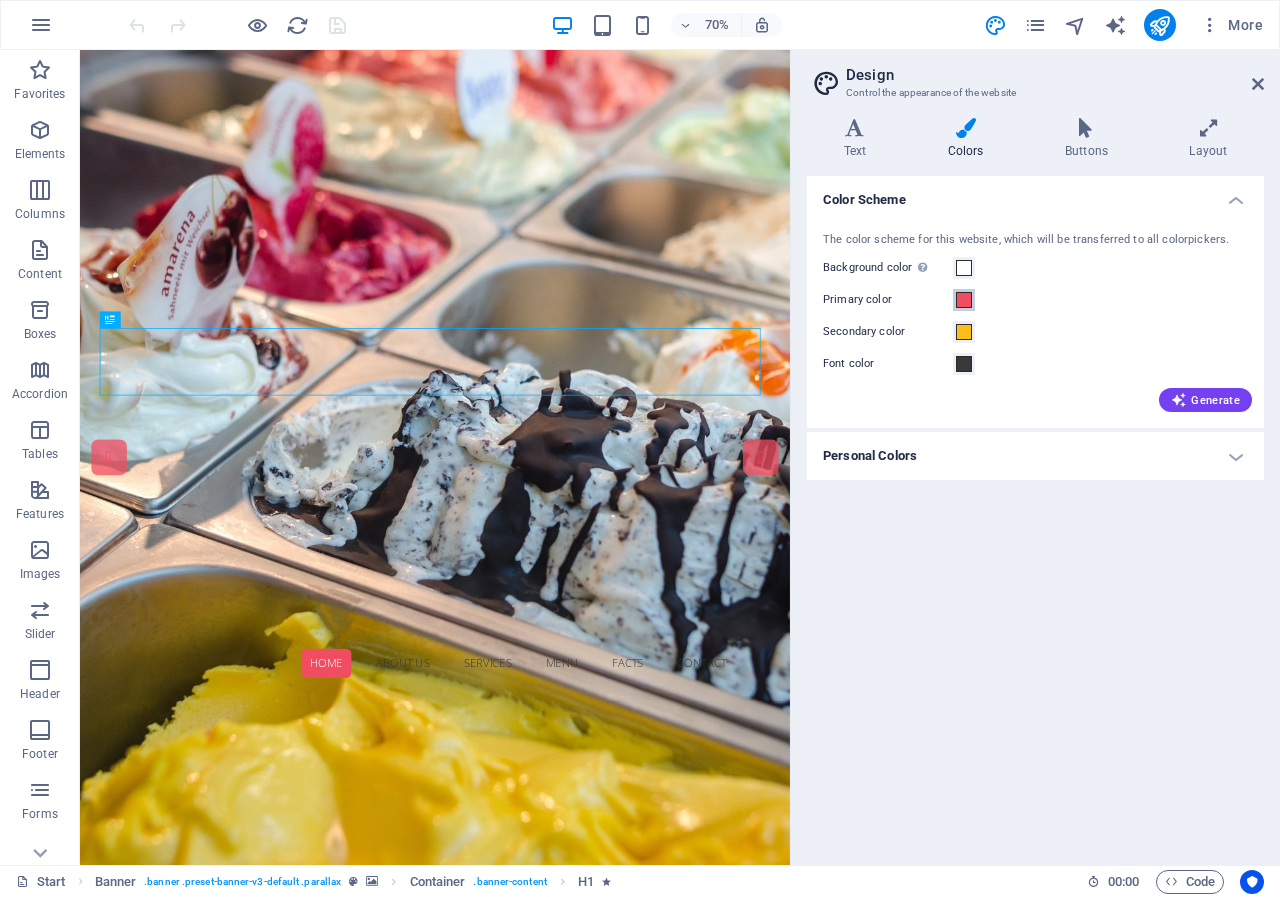click at bounding box center (964, 300) 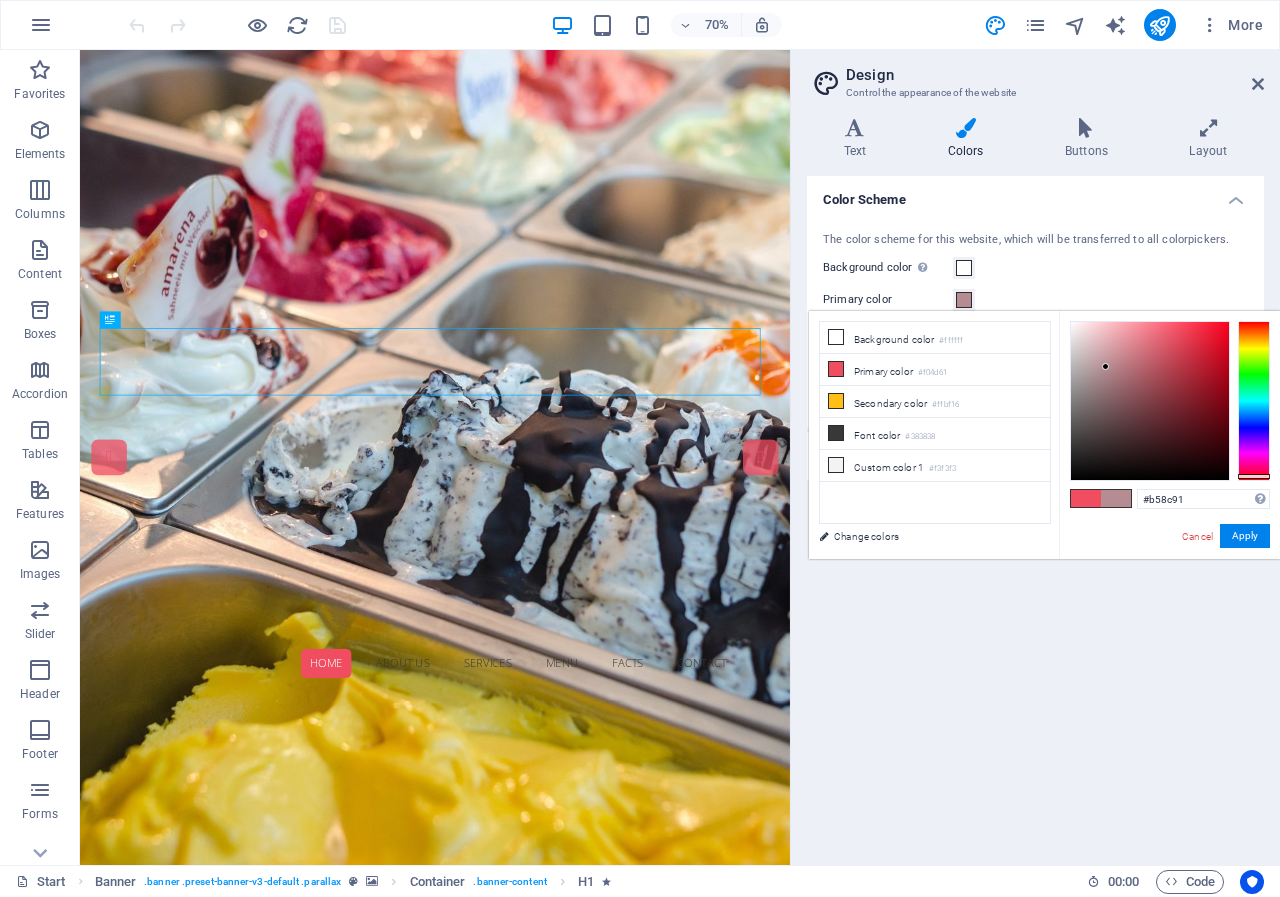 click at bounding box center [1150, 401] 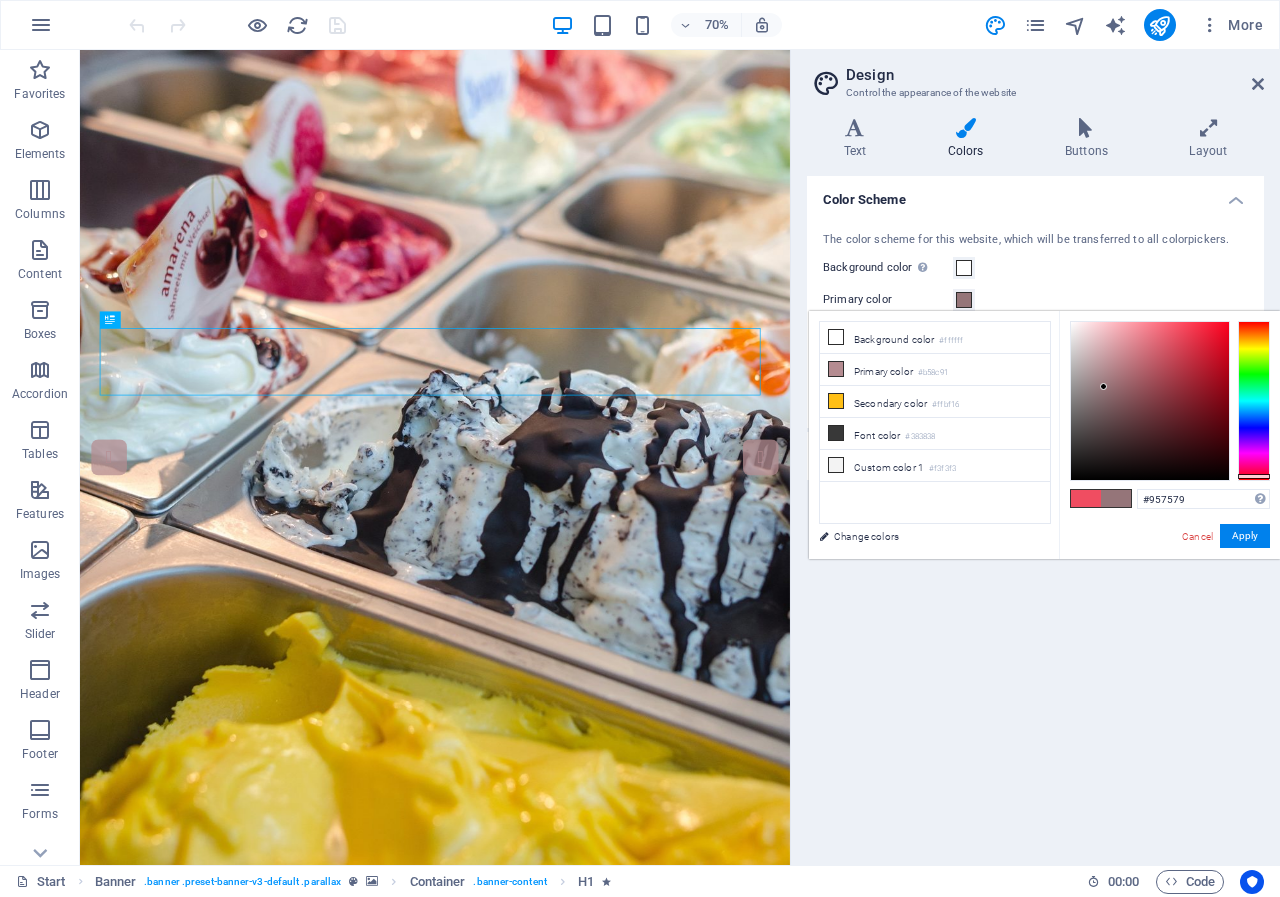 click at bounding box center (1150, 401) 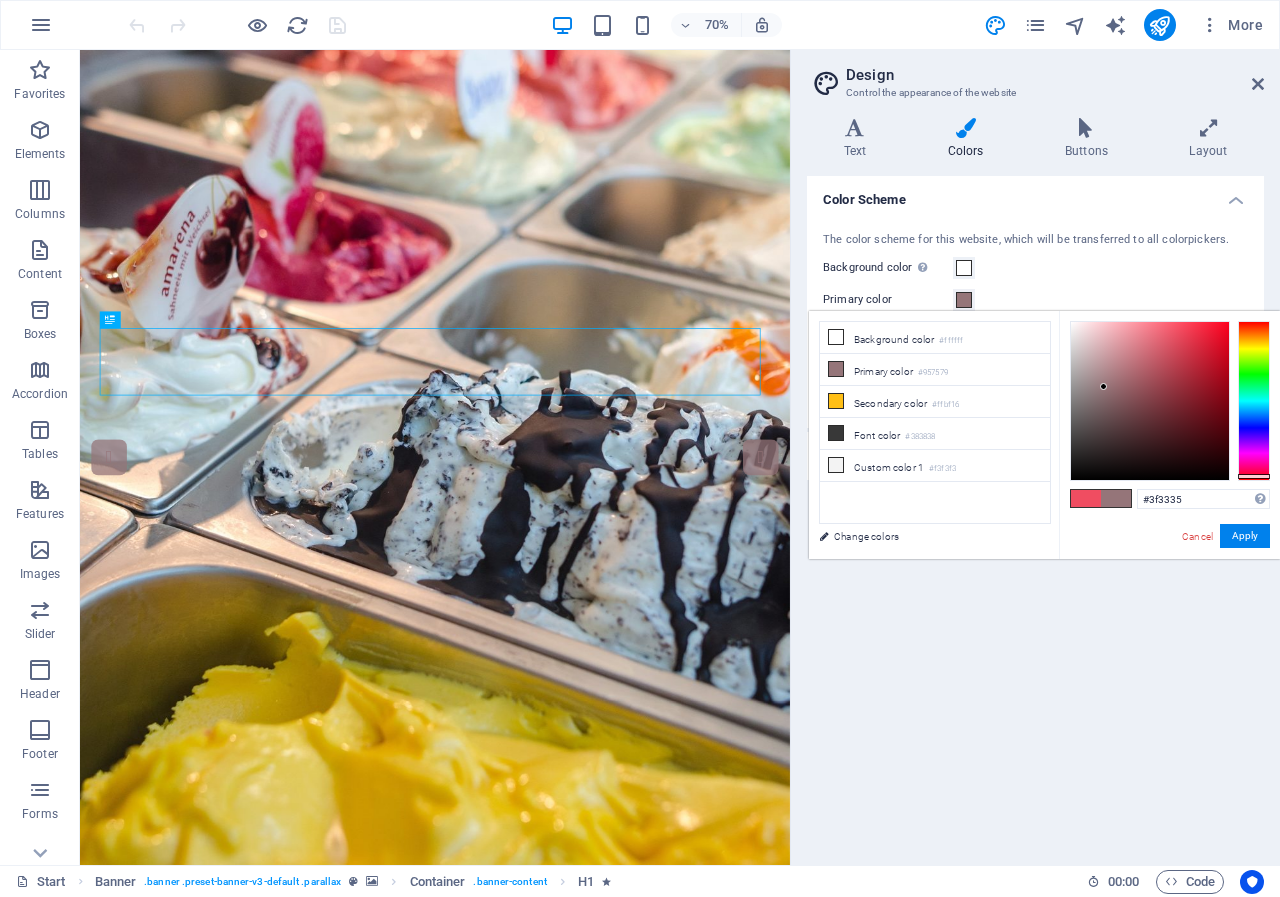 click at bounding box center (1150, 401) 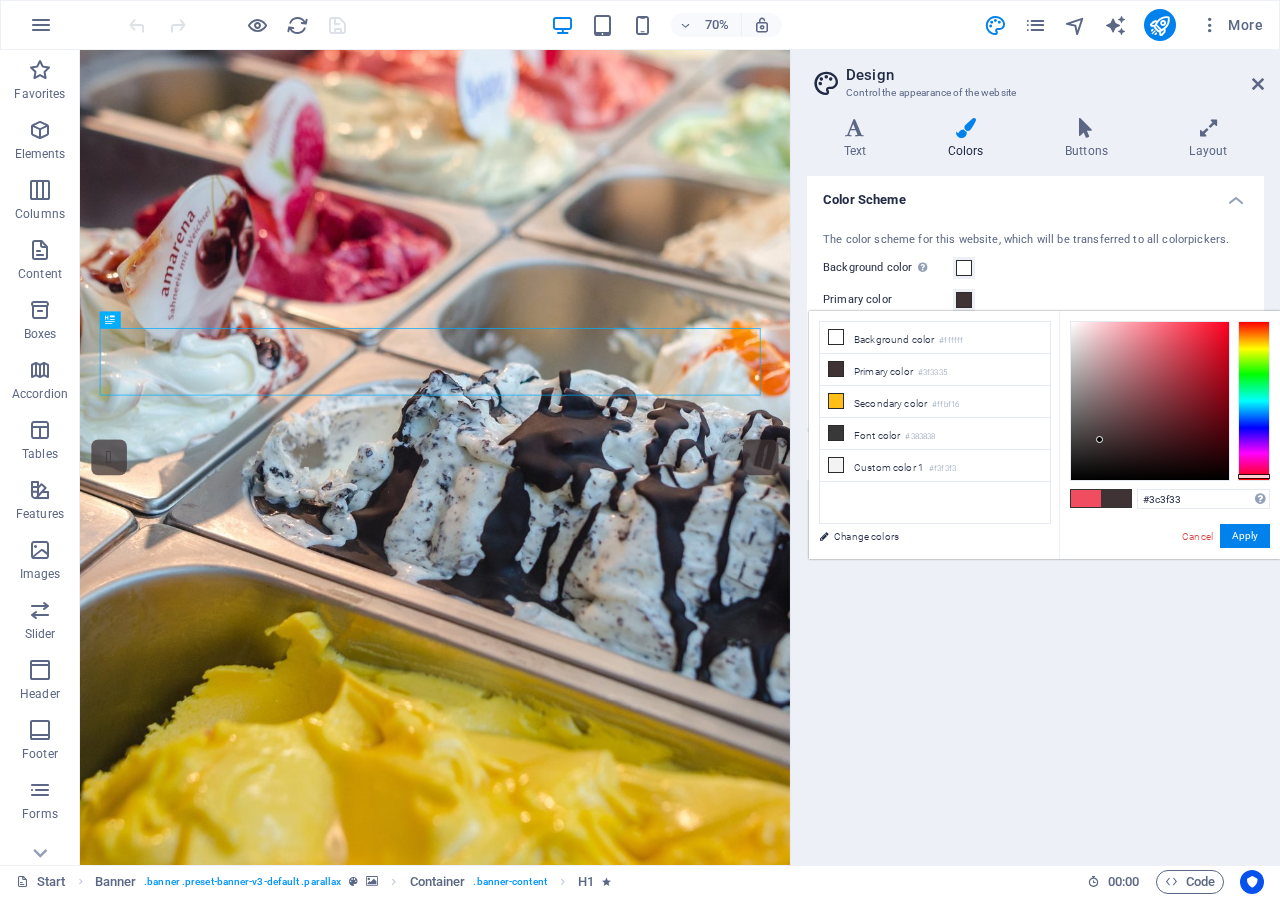 click at bounding box center (1254, 401) 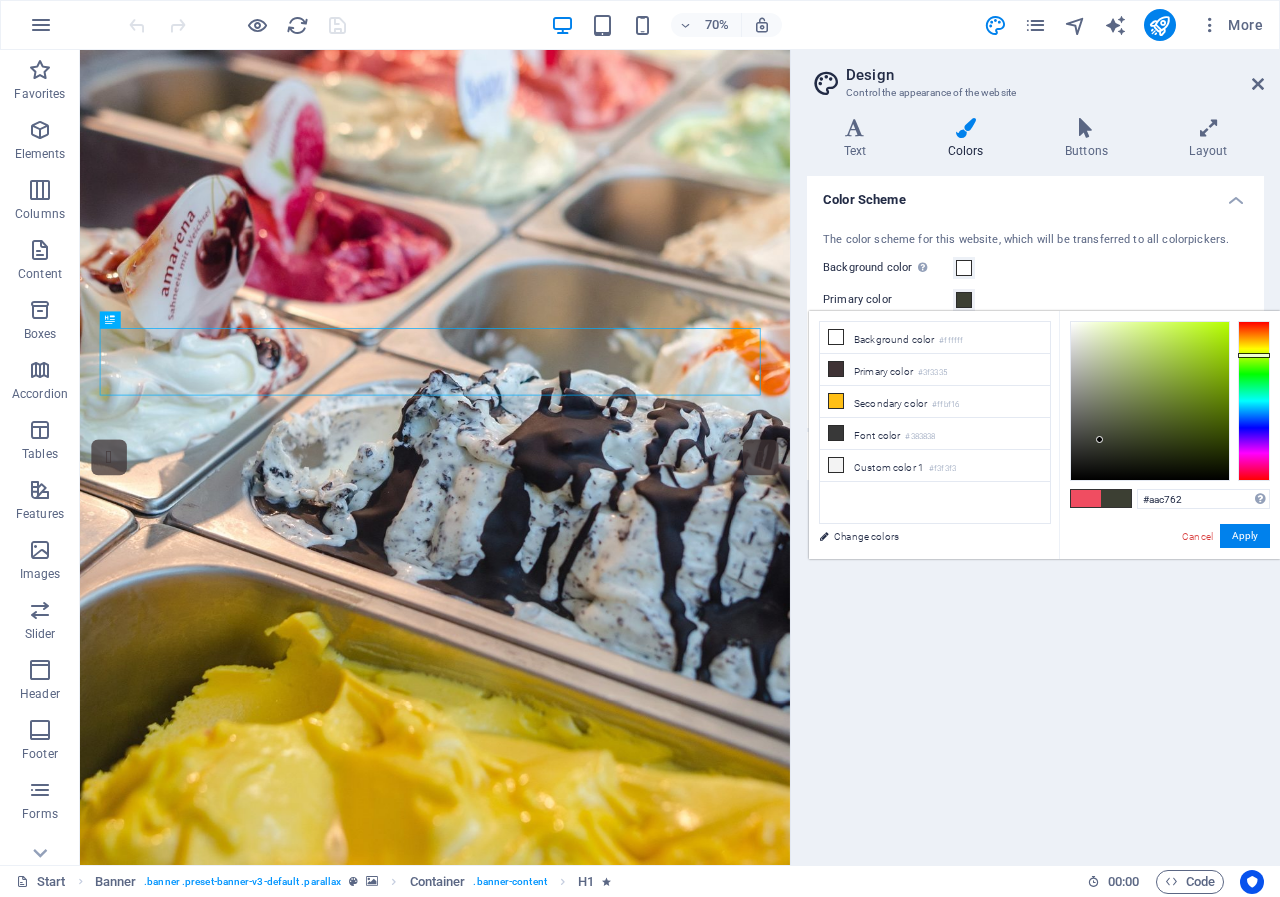 click at bounding box center (1150, 401) 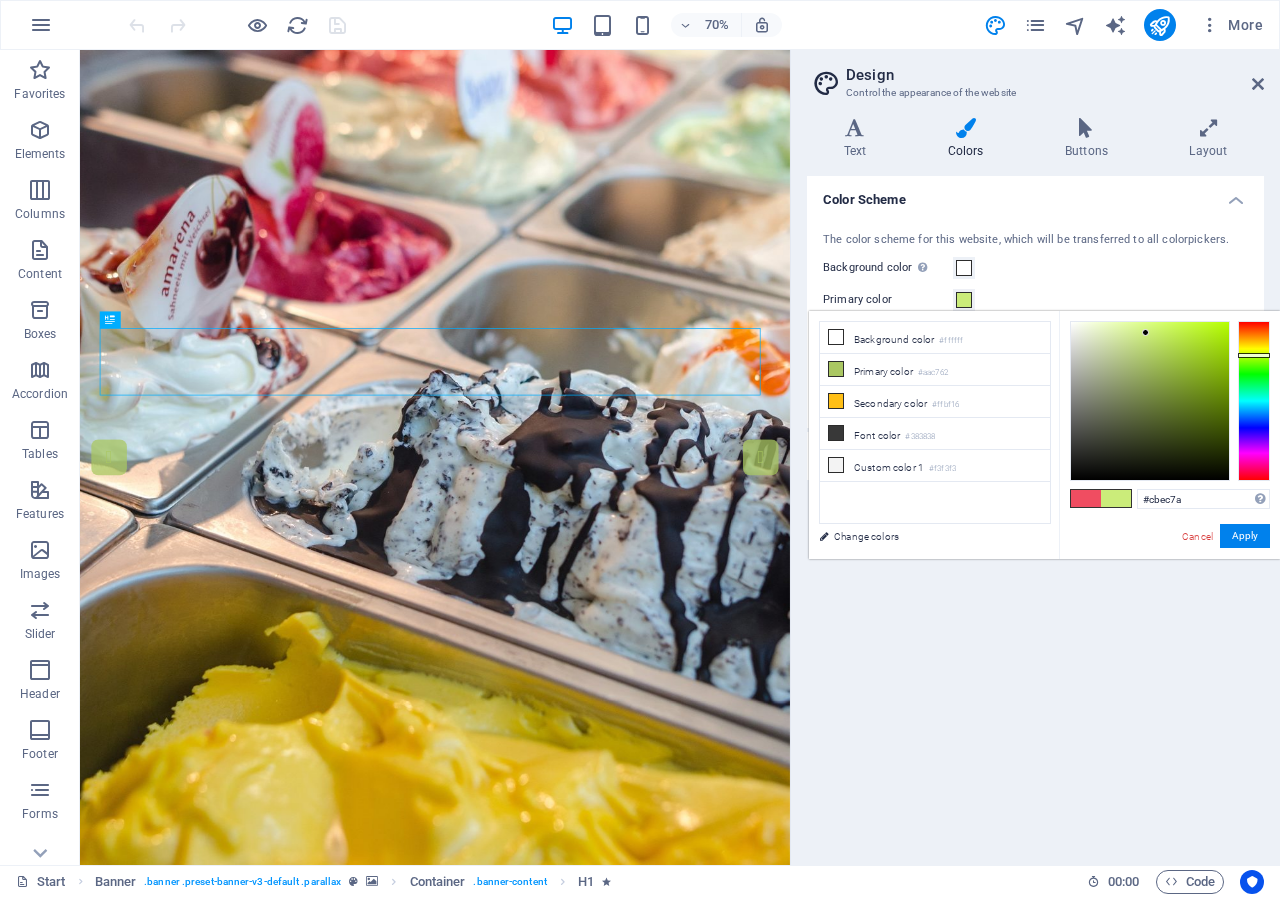 click at bounding box center (1150, 401) 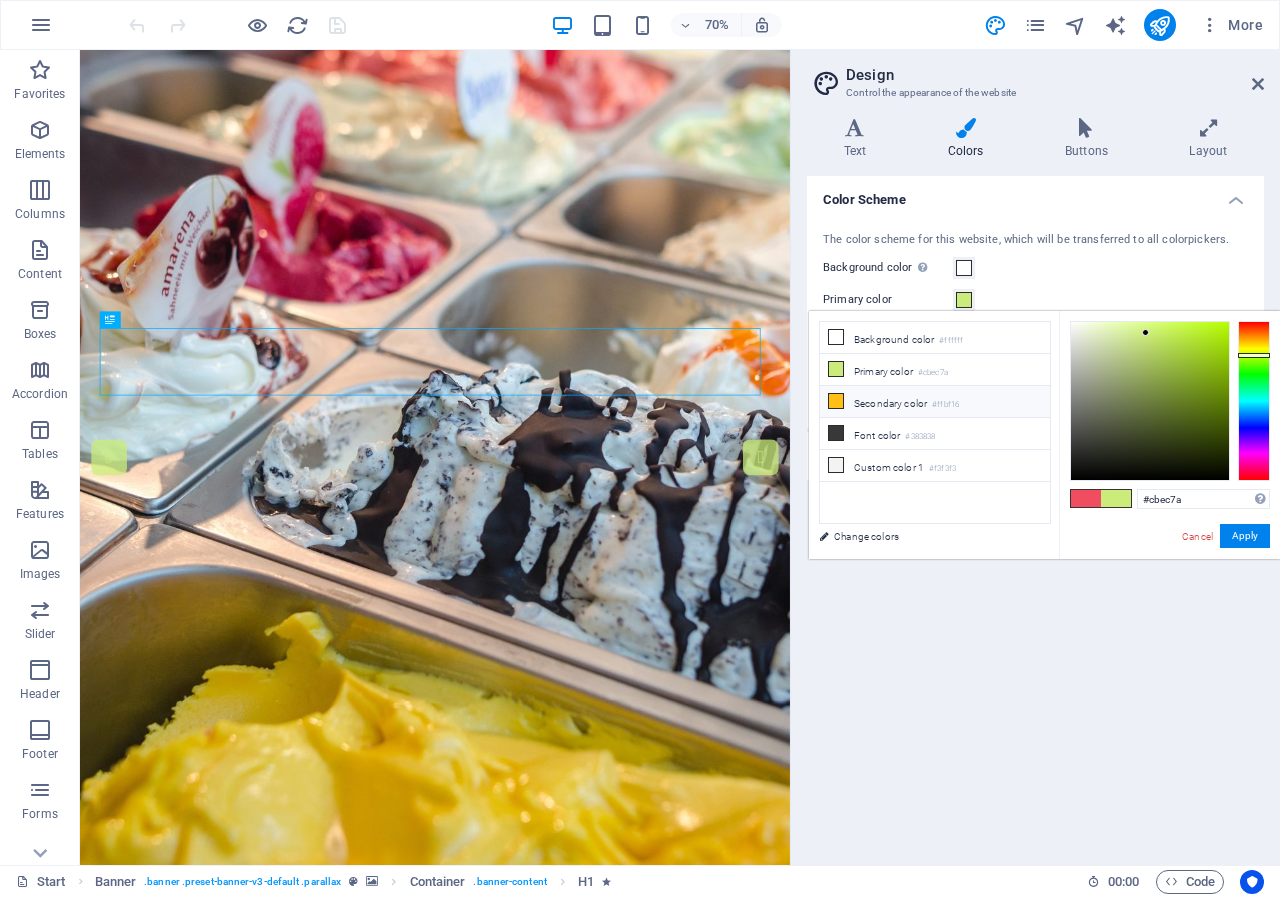 click on "Secondary color
#ffbf16" at bounding box center (935, 402) 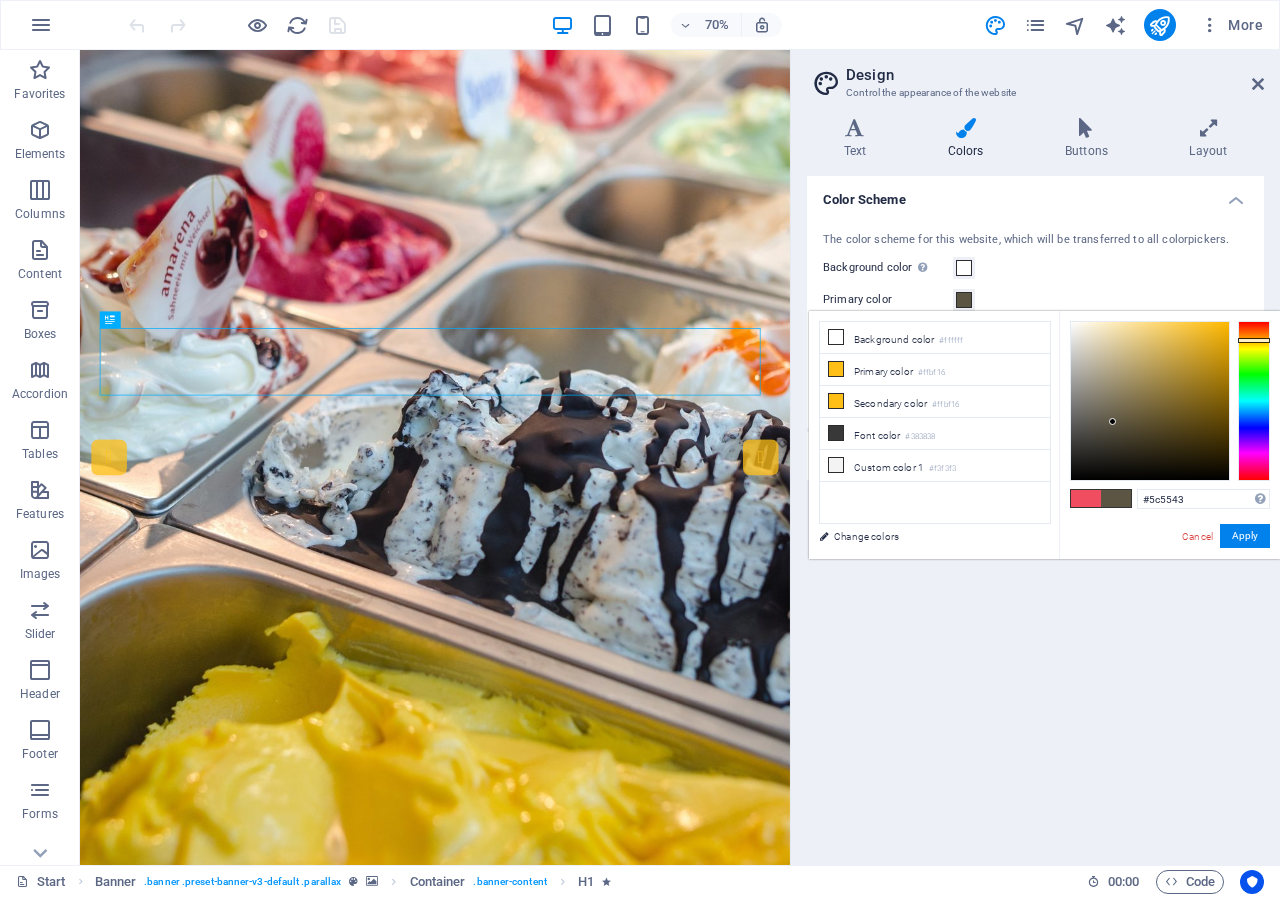 click at bounding box center (1150, 401) 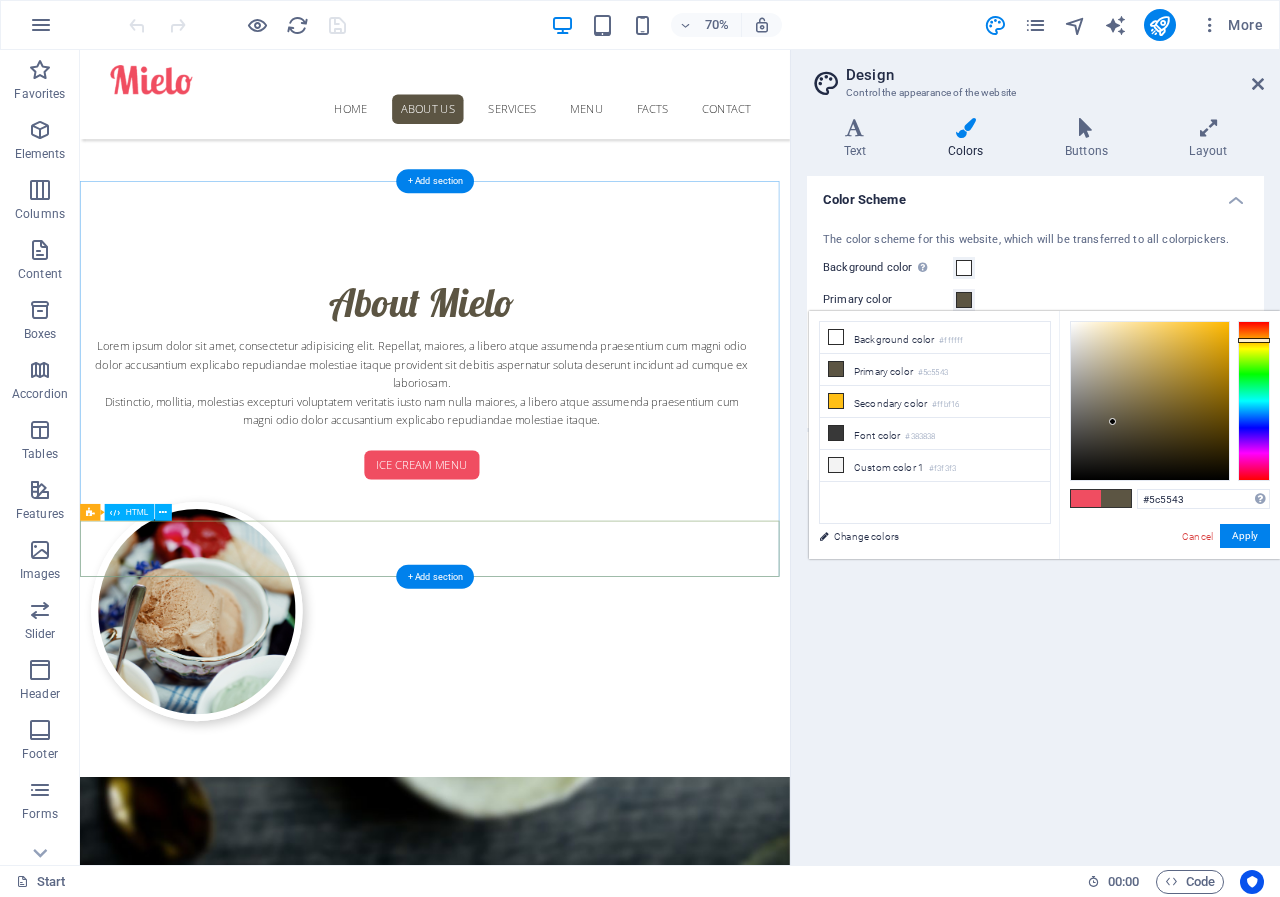 scroll, scrollTop: 1400, scrollLeft: 0, axis: vertical 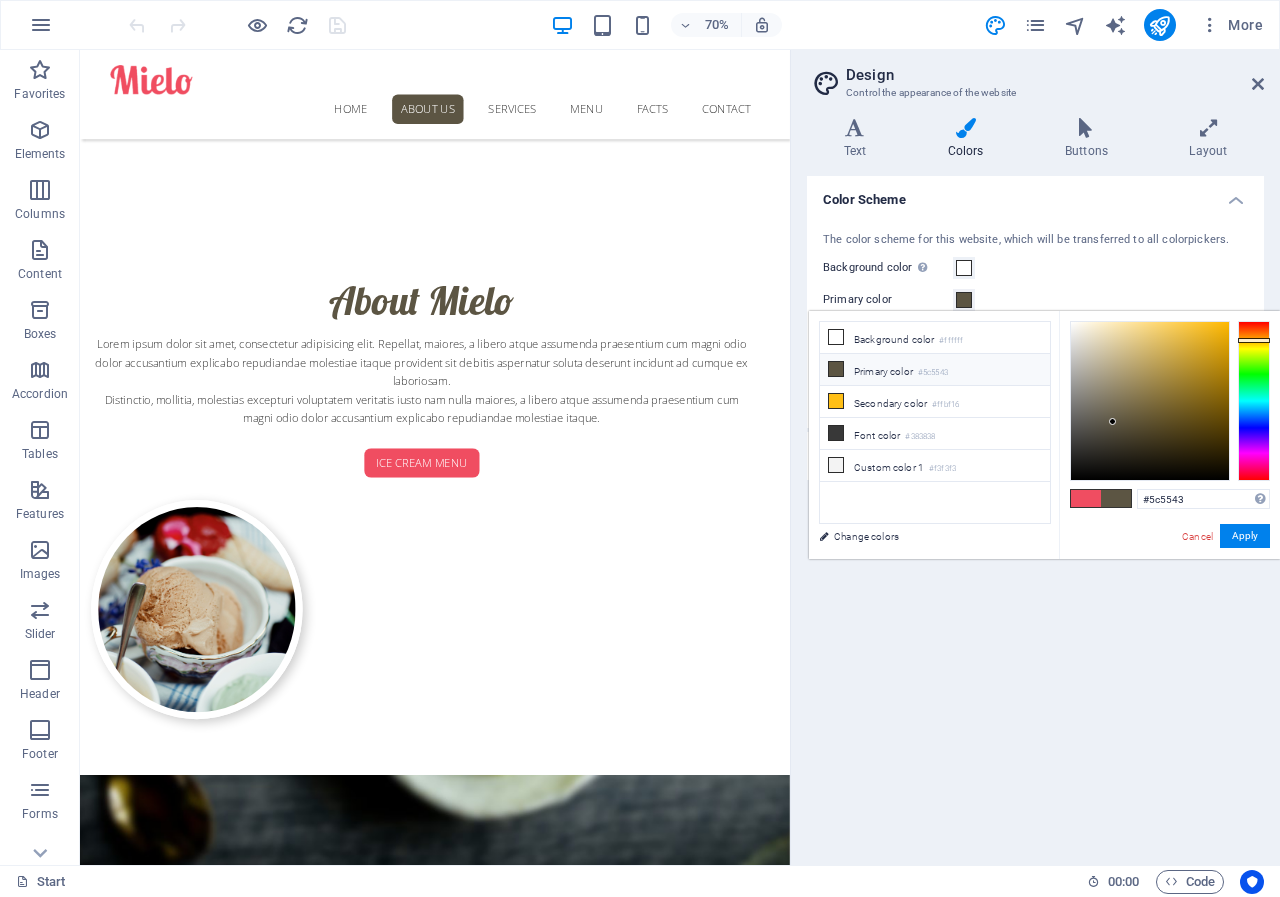 click on "Primary color
#5c5543" at bounding box center [935, 370] 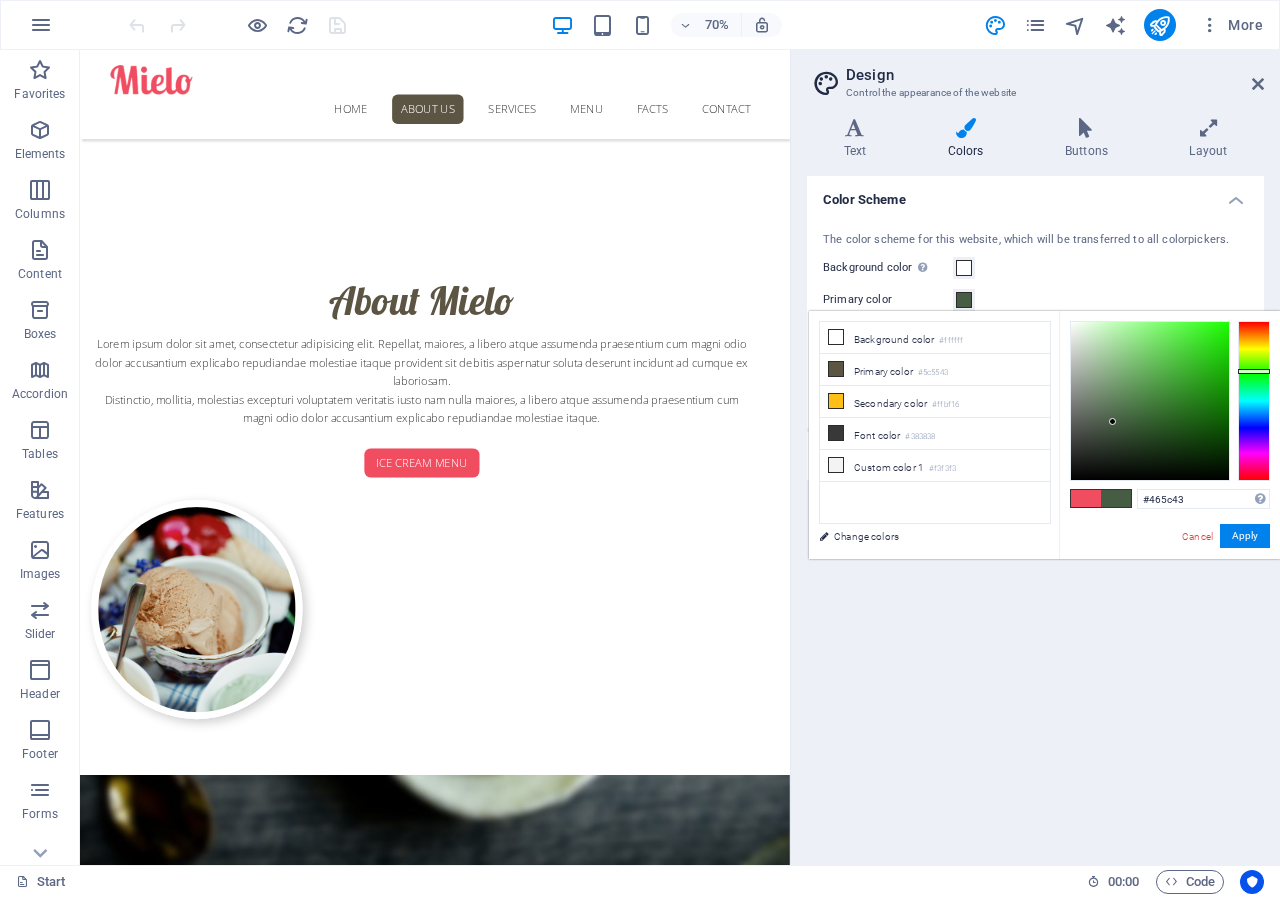 click at bounding box center [1254, 401] 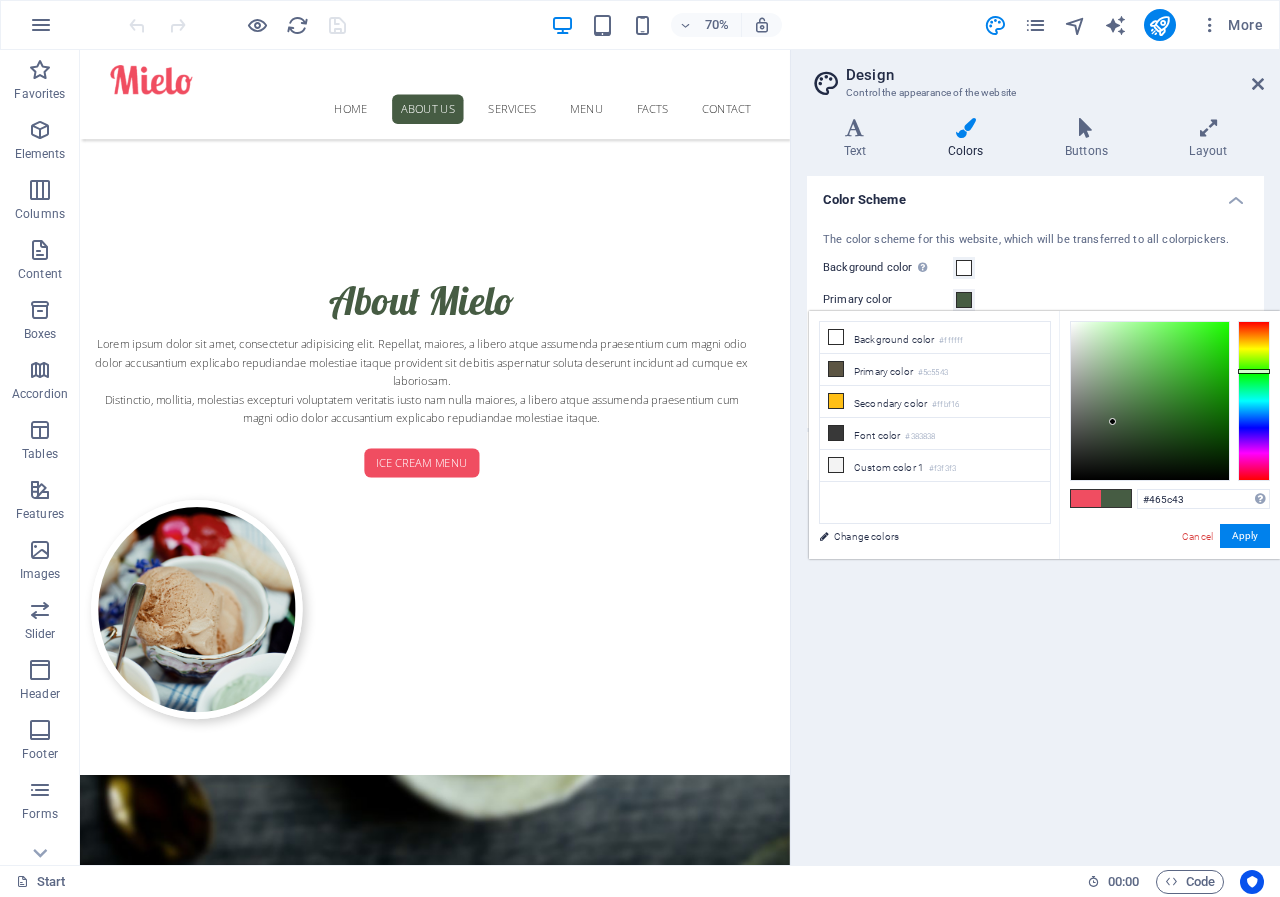 click at bounding box center [1150, 401] 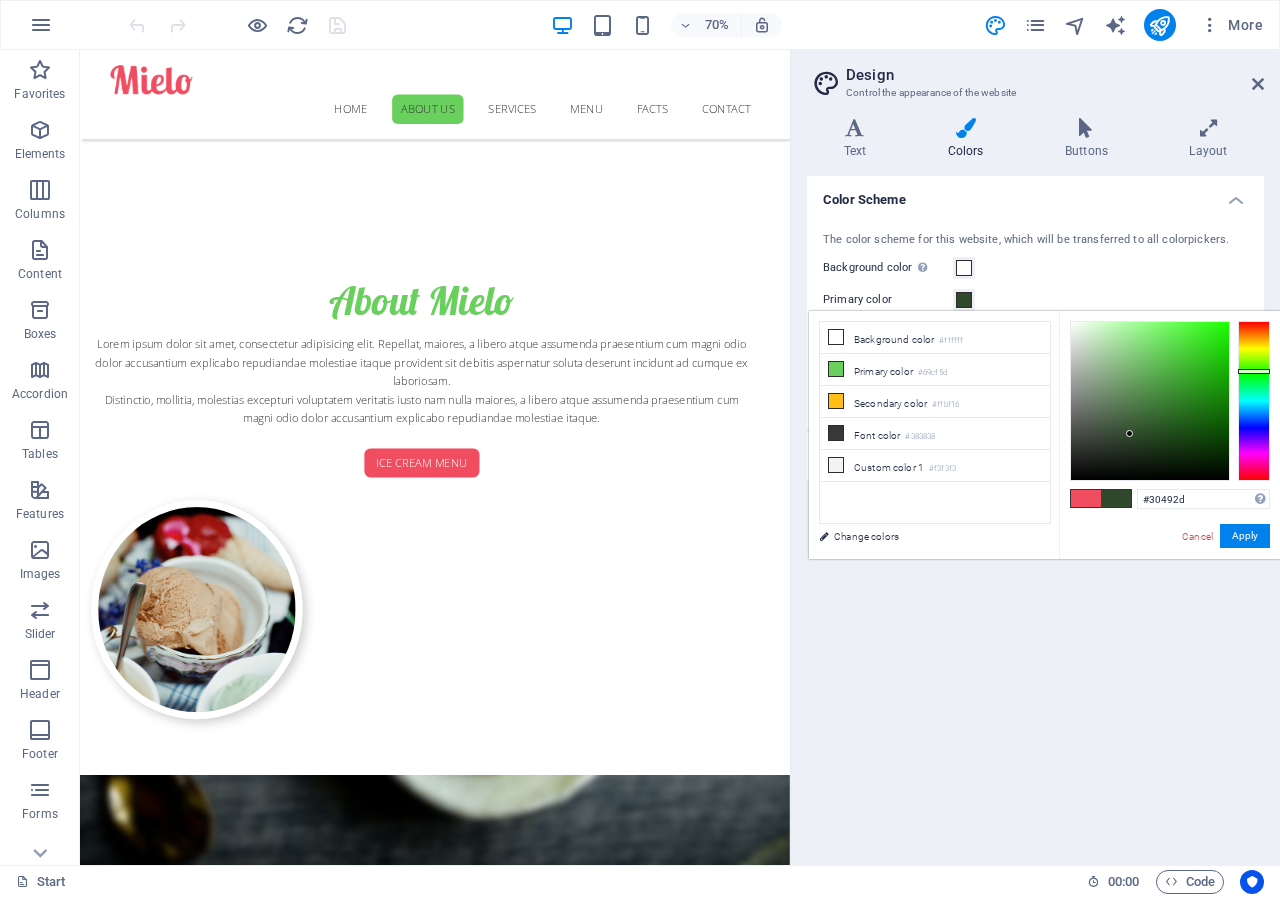 click at bounding box center (1150, 401) 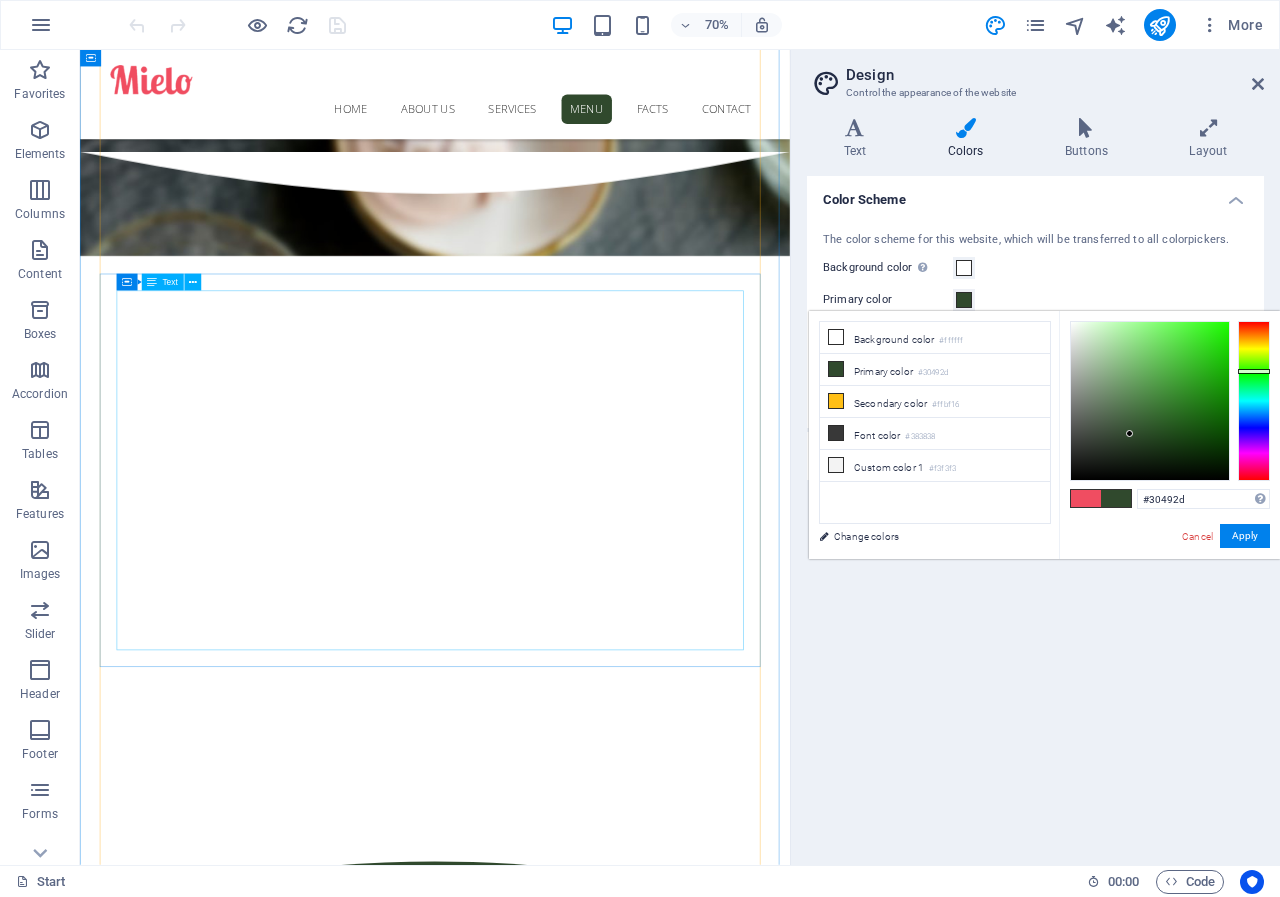 scroll, scrollTop: 3400, scrollLeft: 0, axis: vertical 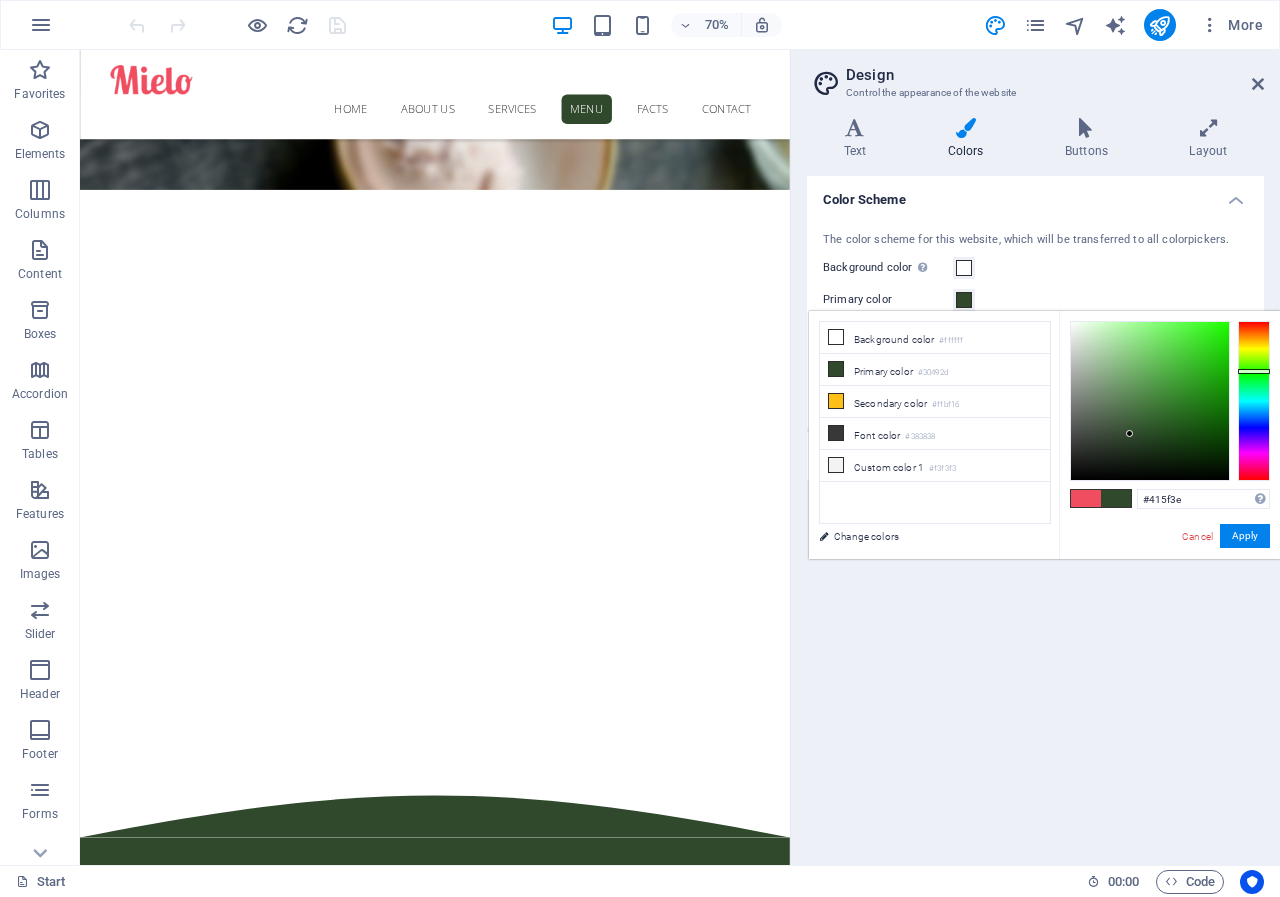 click at bounding box center [1150, 401] 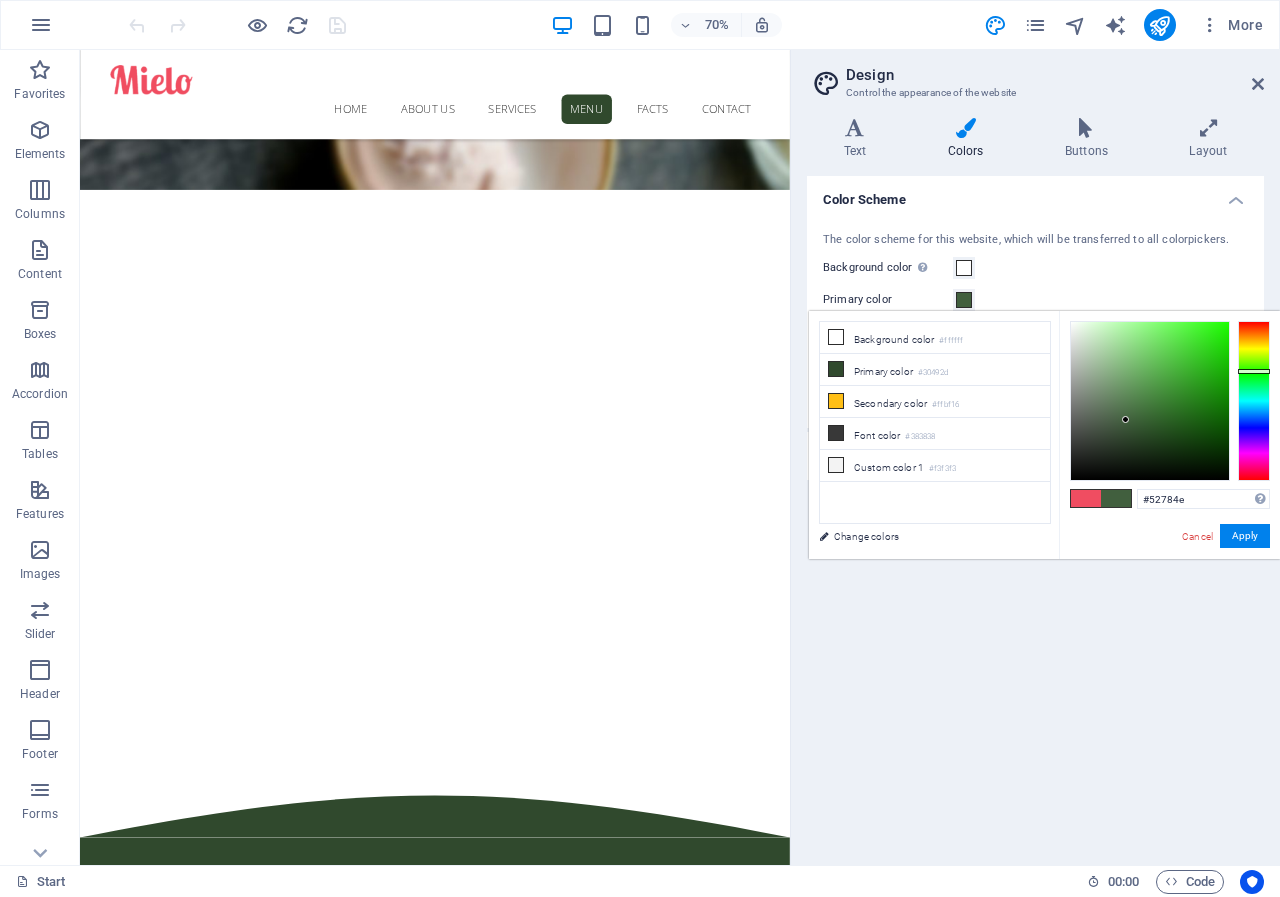 click at bounding box center (1150, 401) 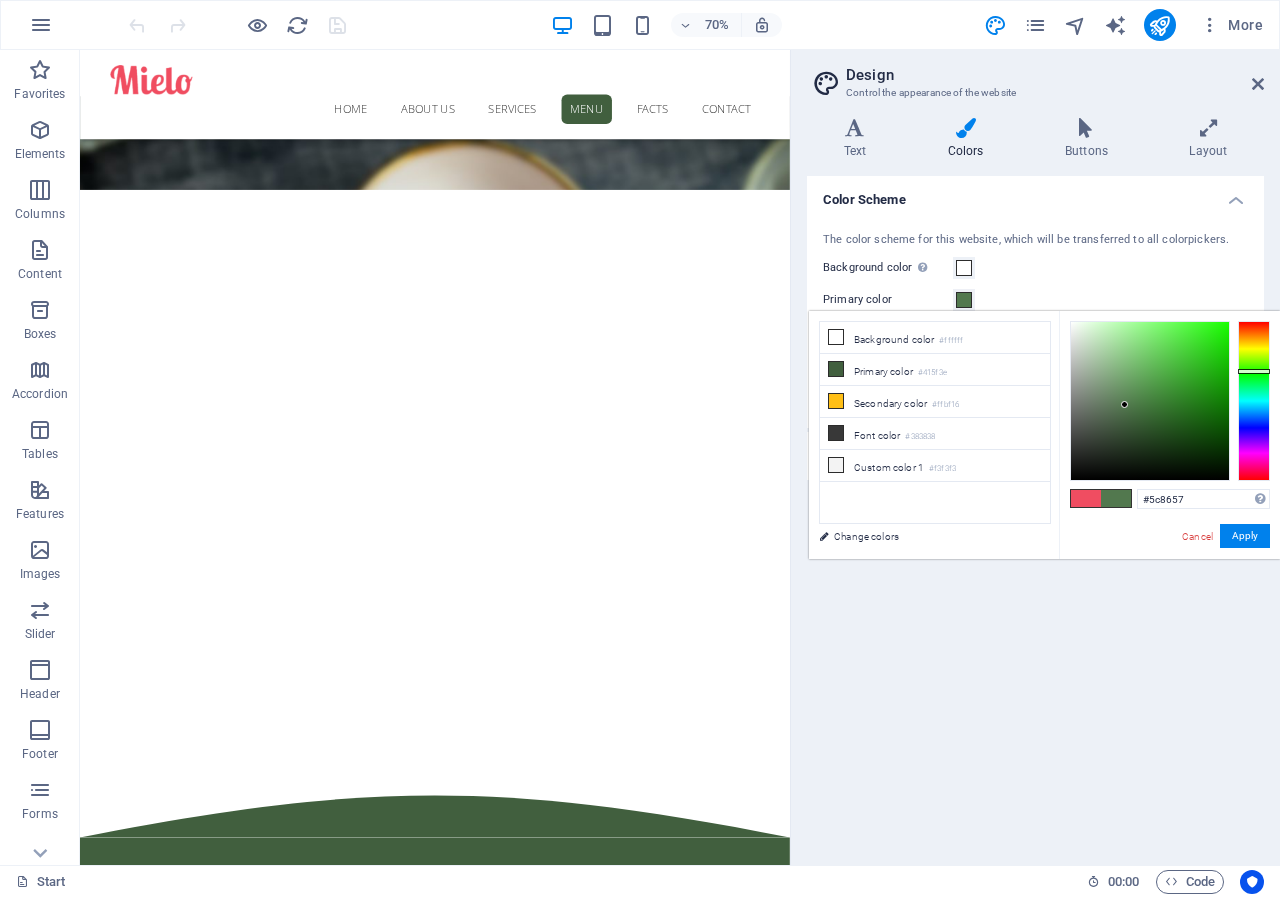 click at bounding box center [1150, 401] 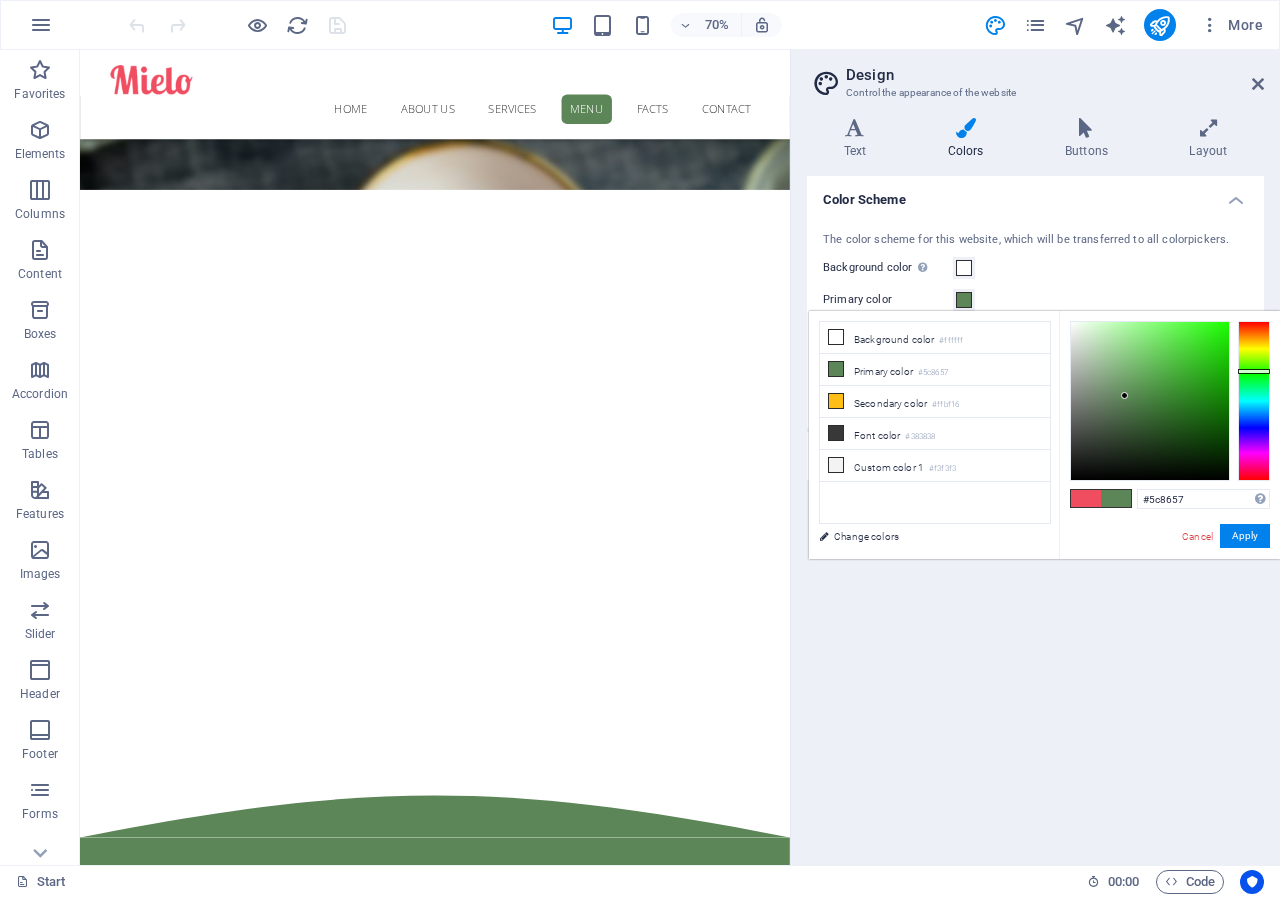 type on "#4f764b" 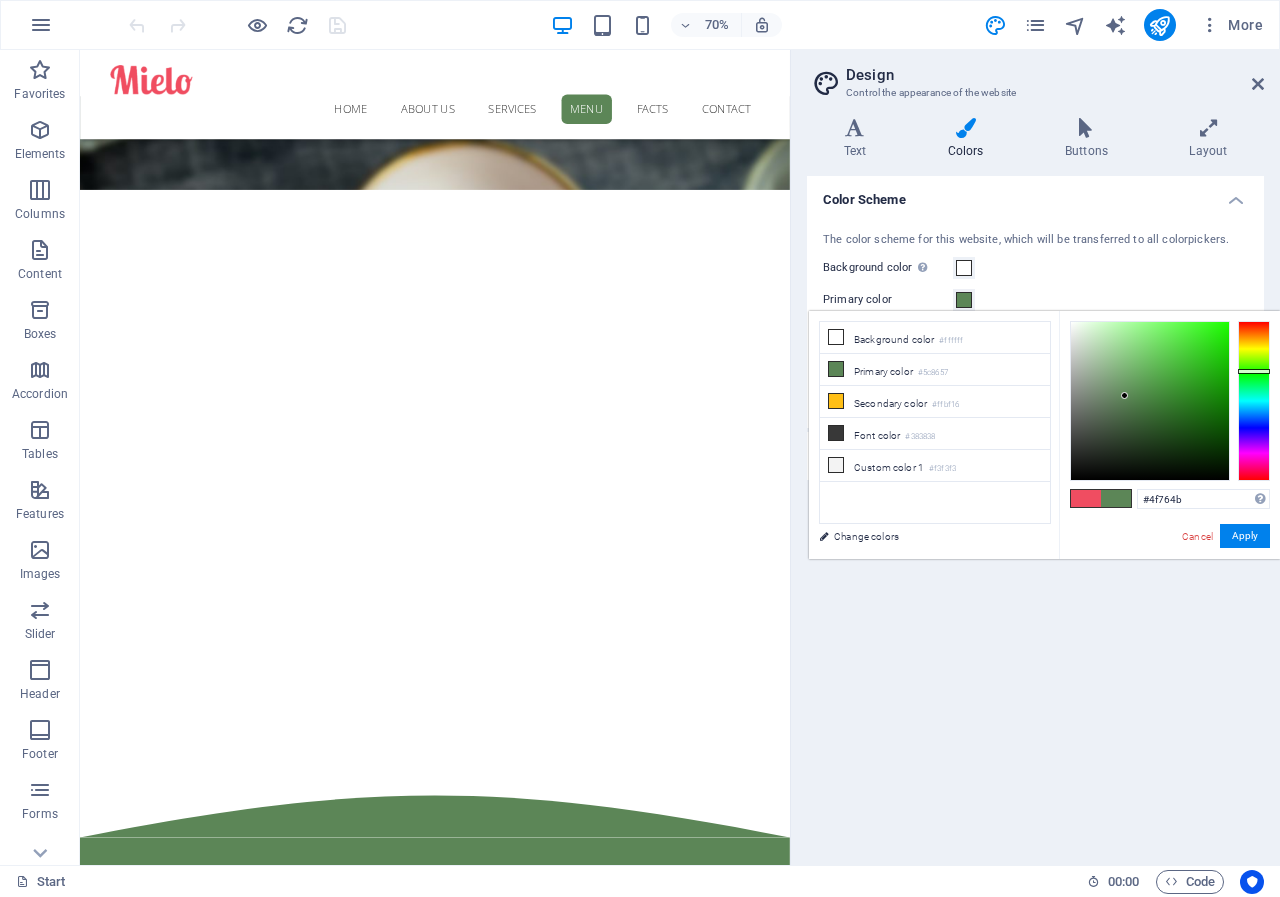 click at bounding box center (1150, 401) 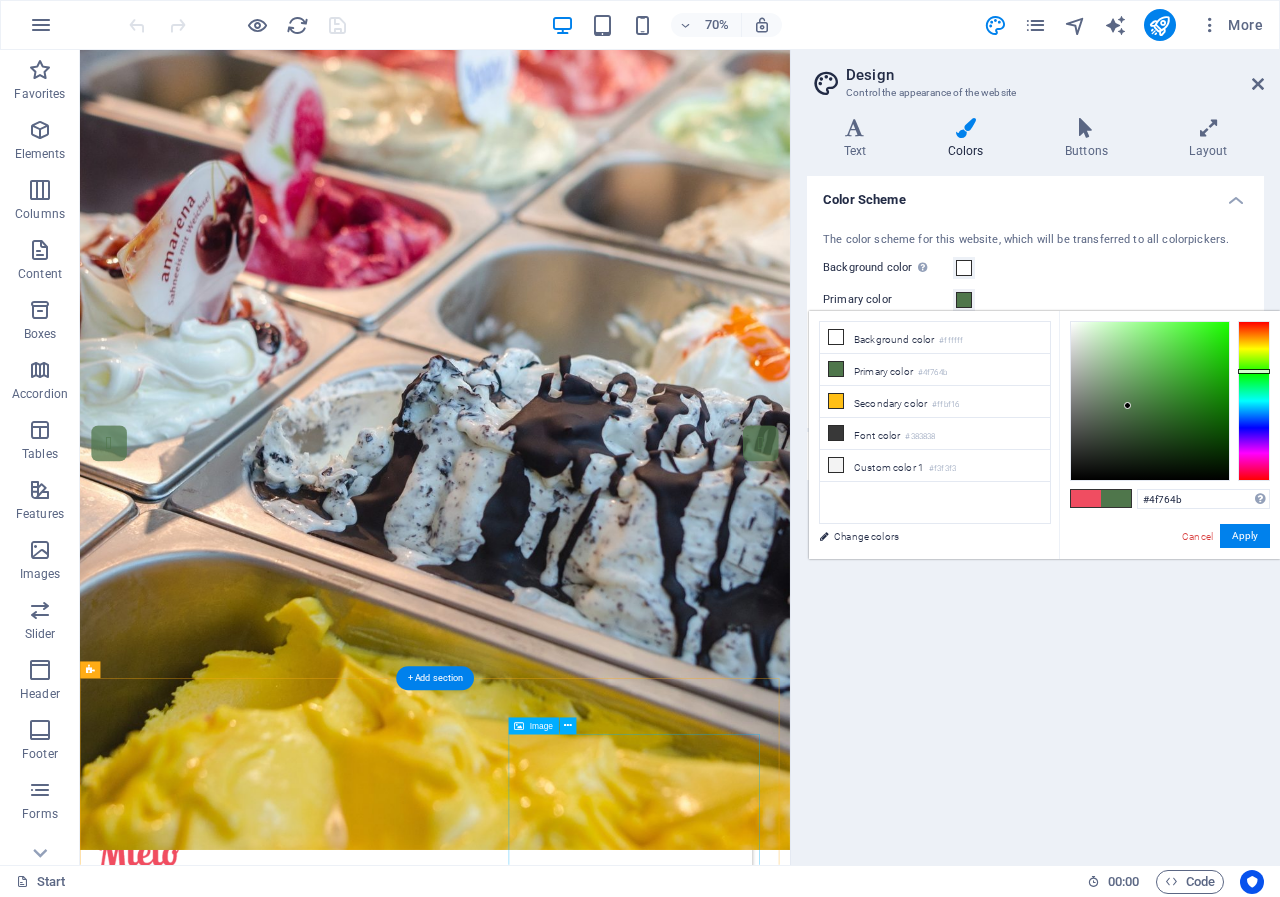 scroll, scrollTop: 0, scrollLeft: 0, axis: both 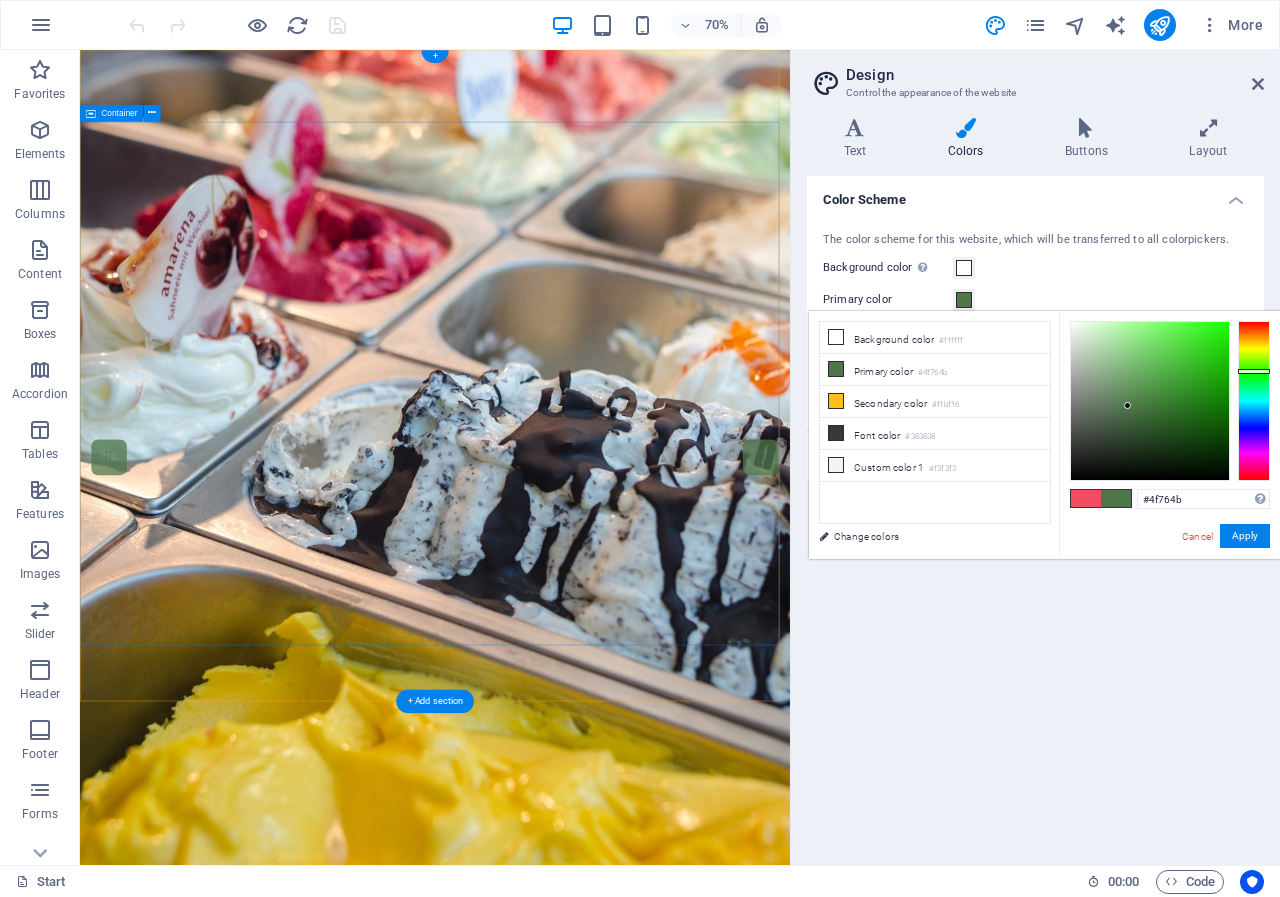 click on "Ice Cream Parlor Our Menu About  [DOMAIN]" at bounding box center [587, 1486] 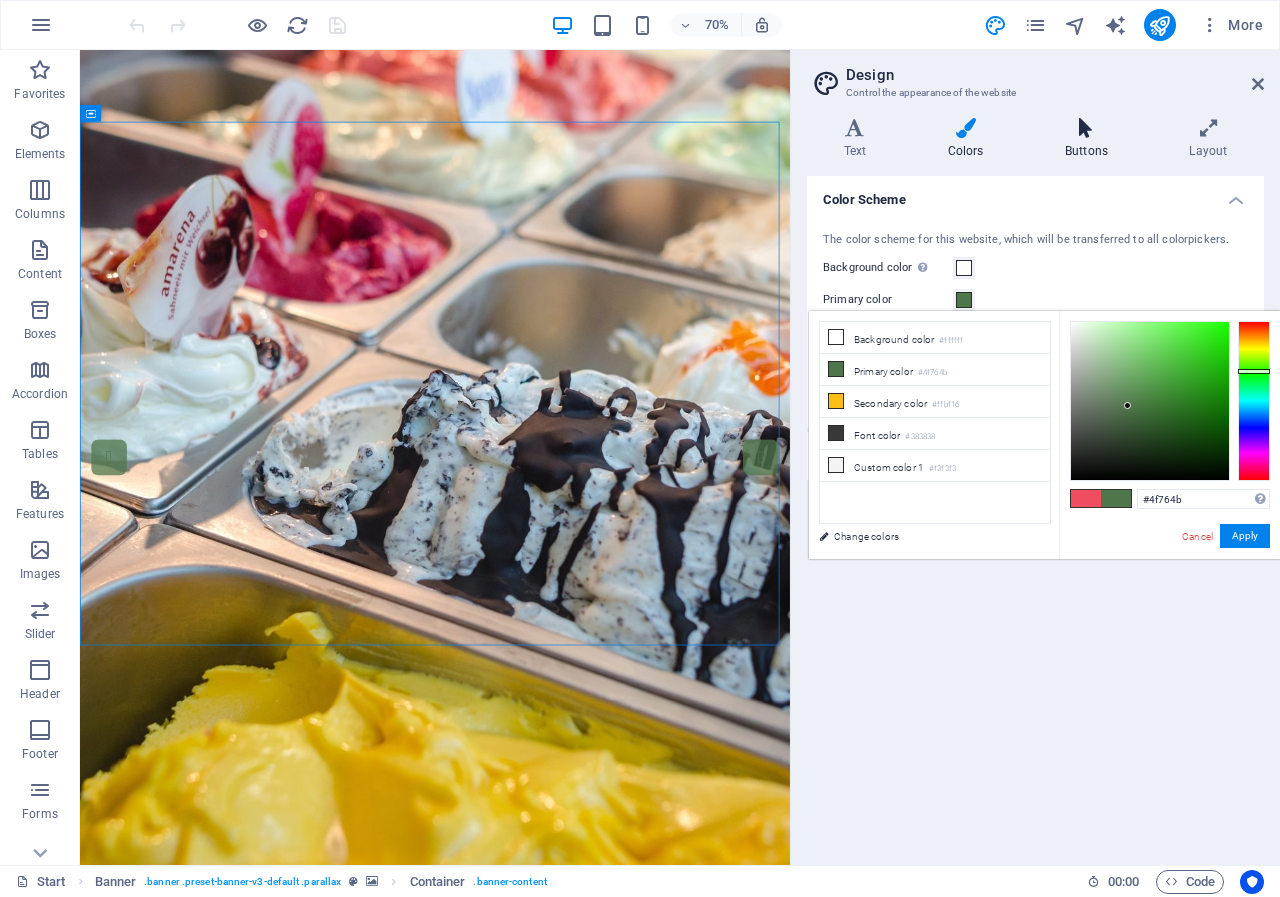 click on "Buttons" at bounding box center (1090, 139) 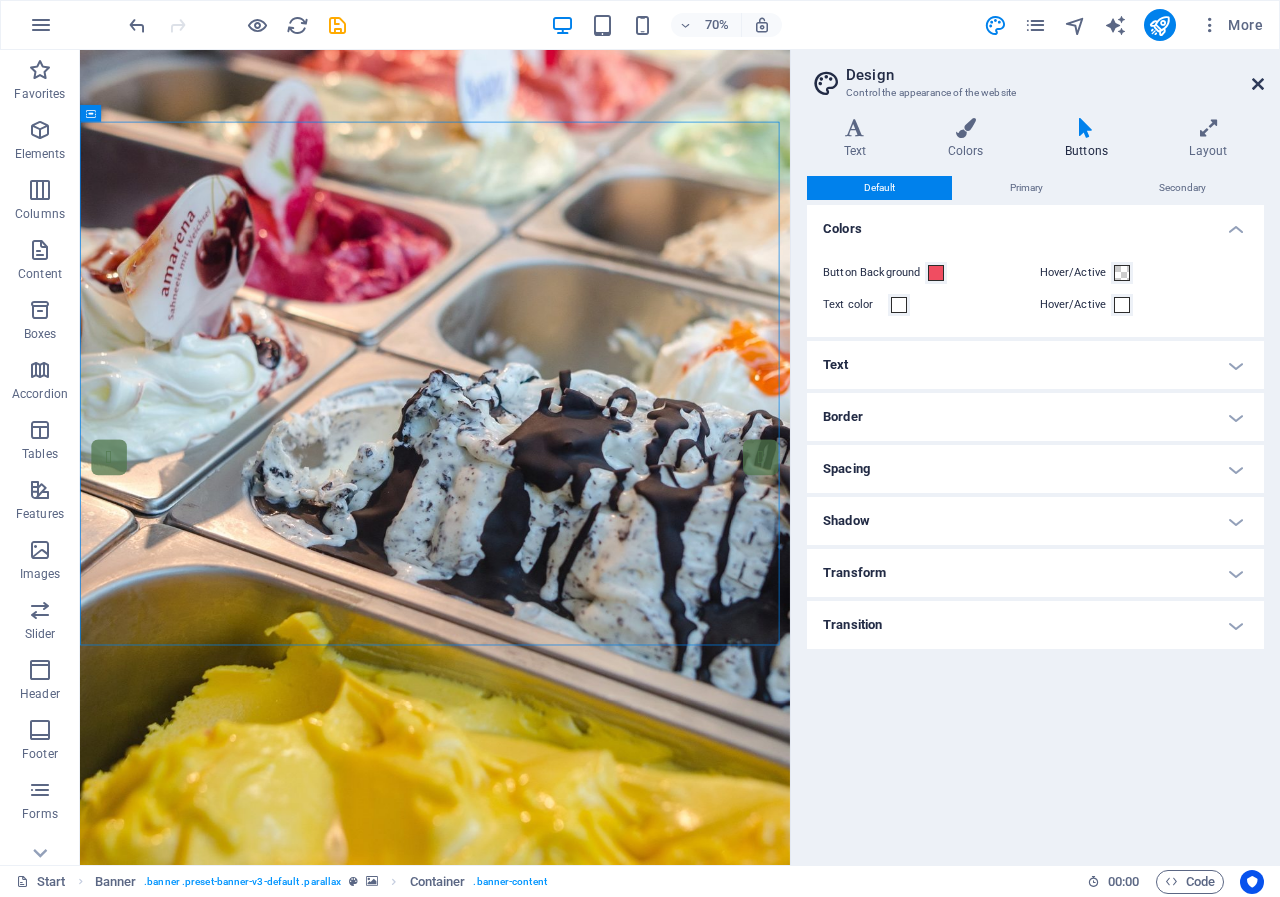 click at bounding box center (1258, 84) 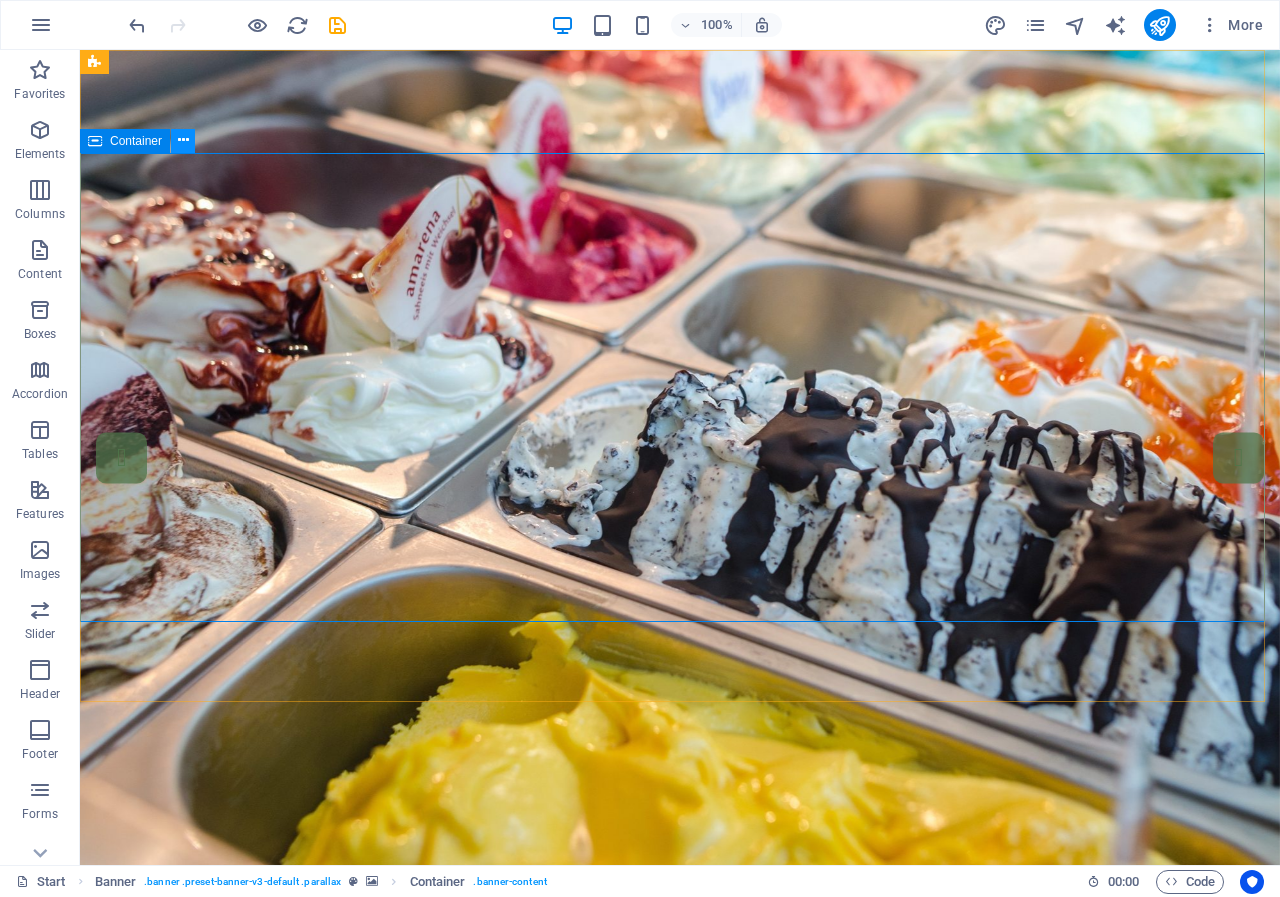 click at bounding box center [183, 140] 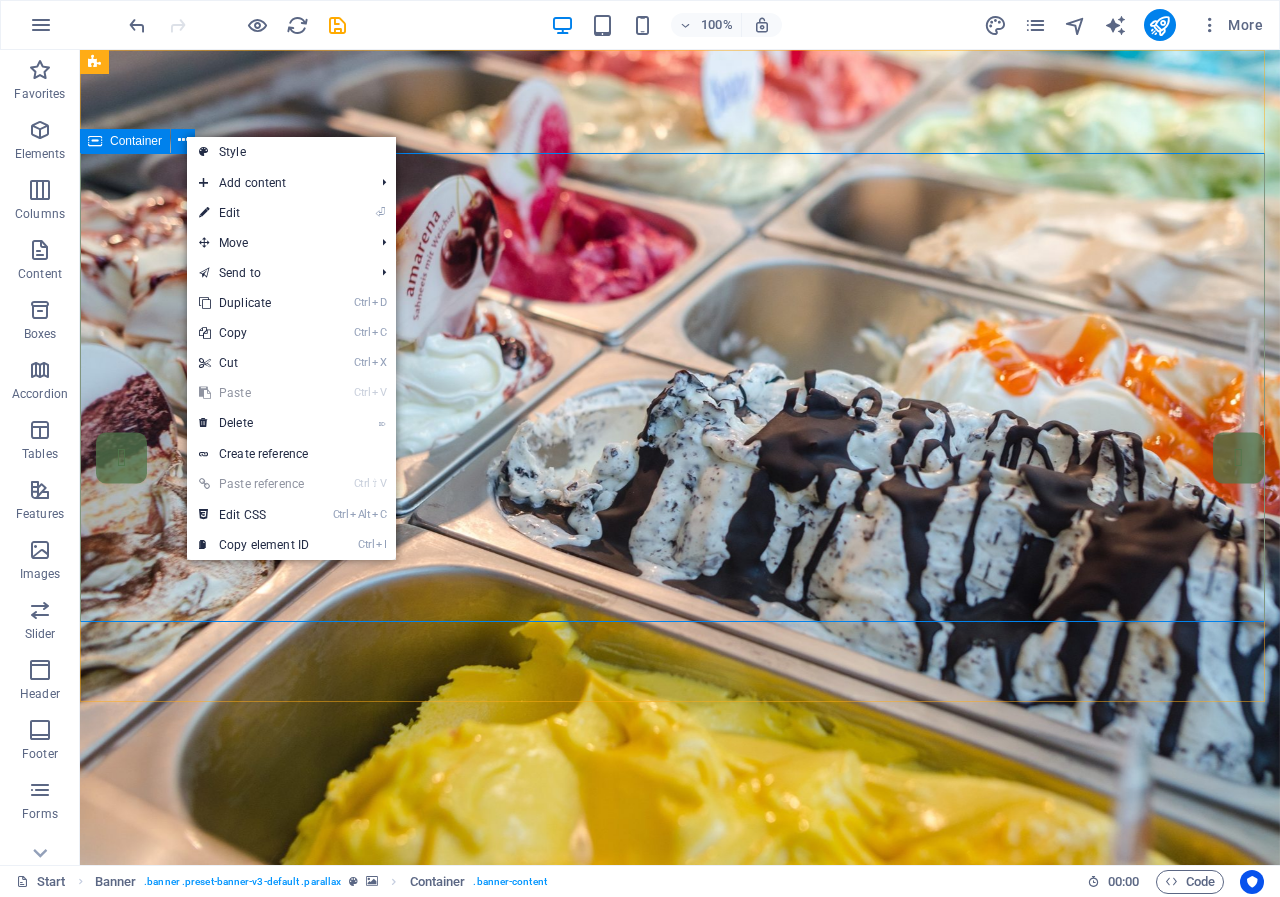 click on "Container" at bounding box center (136, 141) 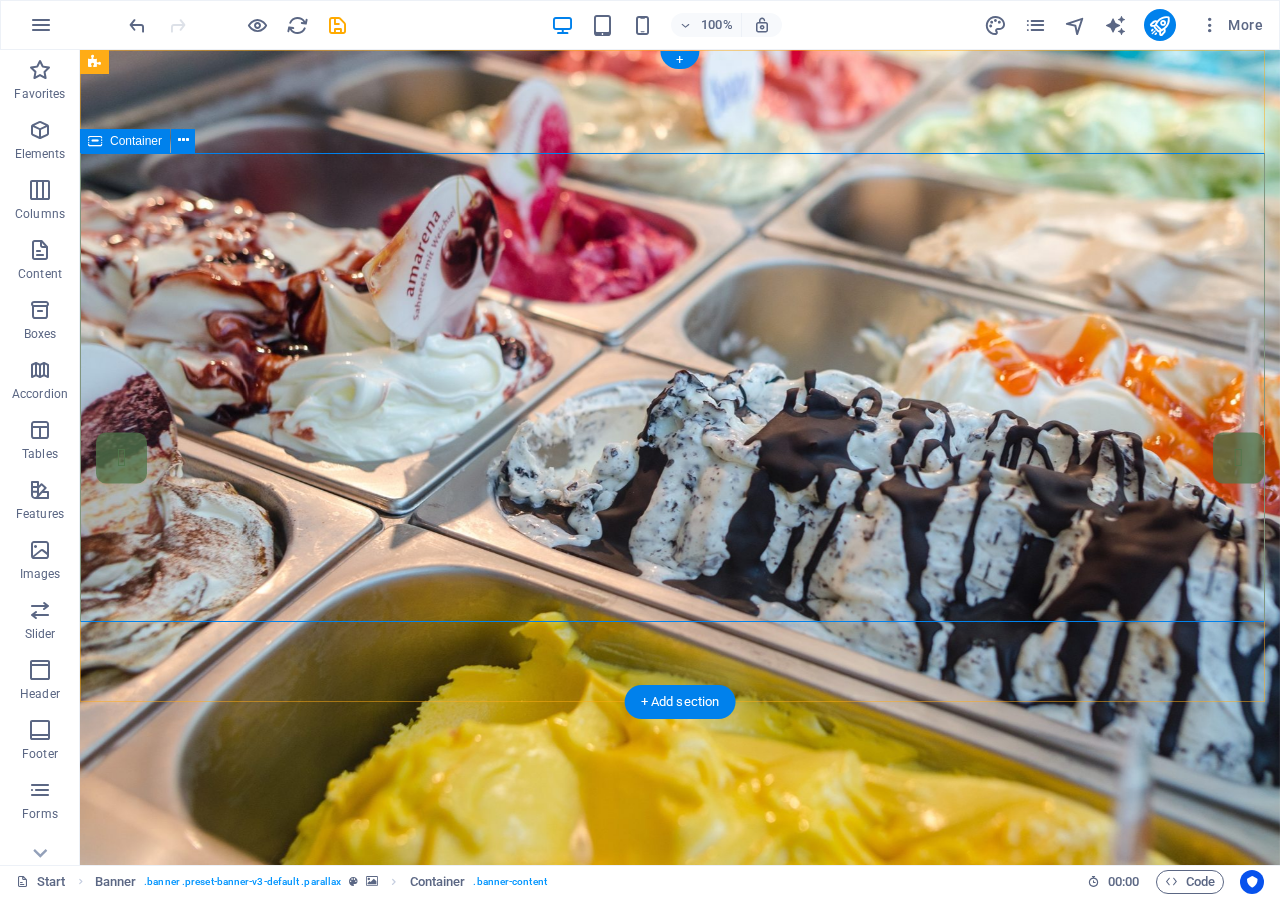 click on "Ice Cream Parlor Our Menu About  [DOMAIN]" at bounding box center [680, 1486] 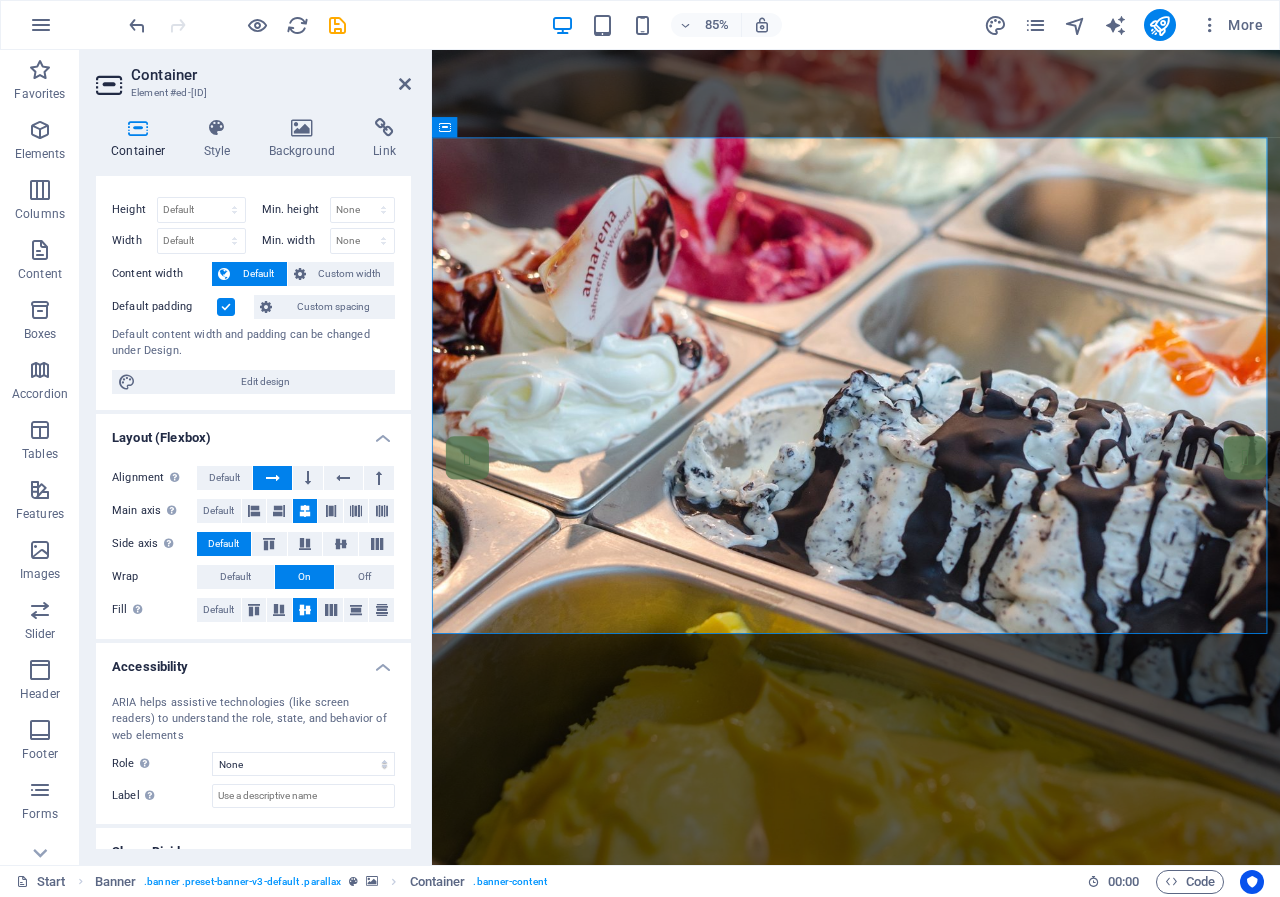 scroll, scrollTop: 0, scrollLeft: 0, axis: both 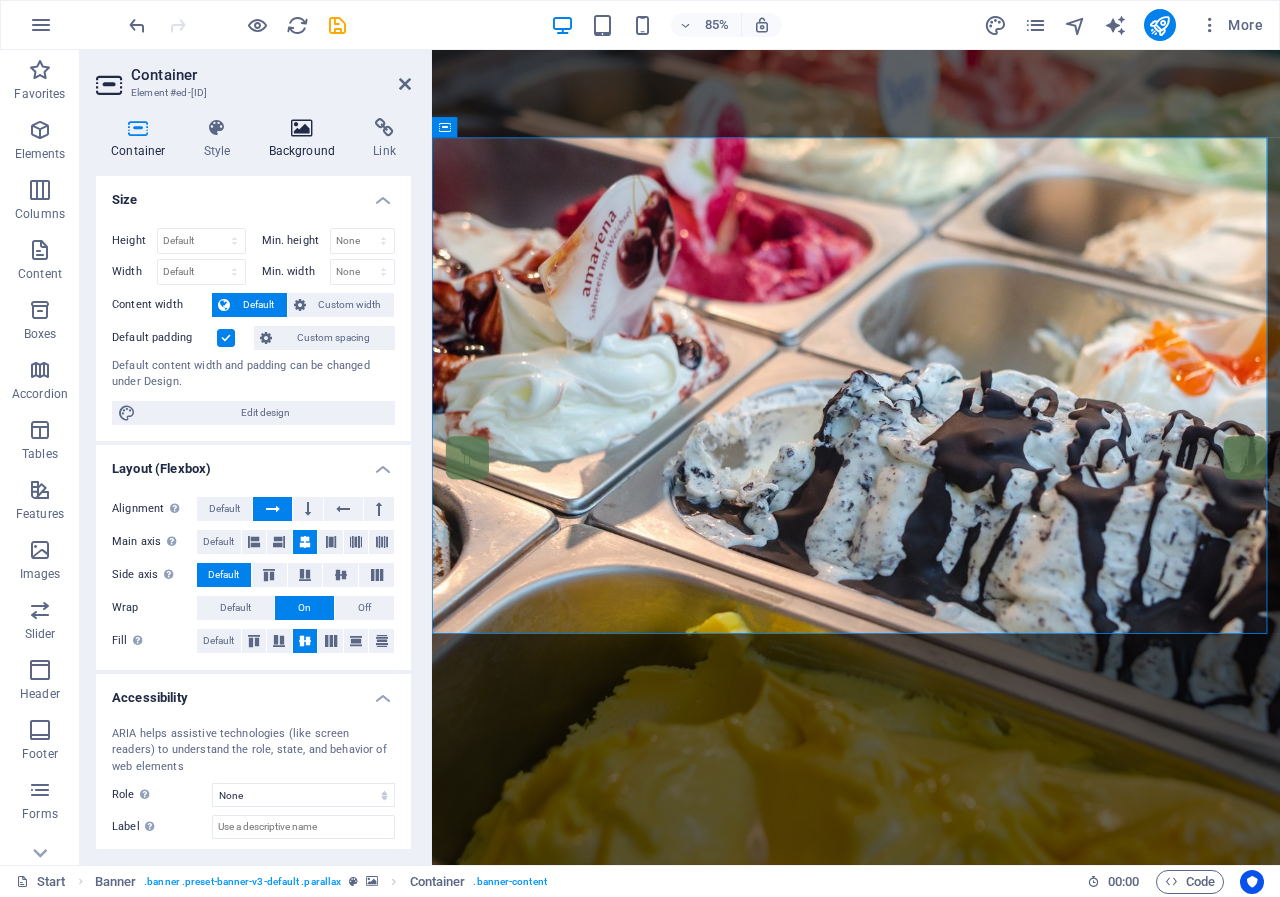 click at bounding box center (302, 128) 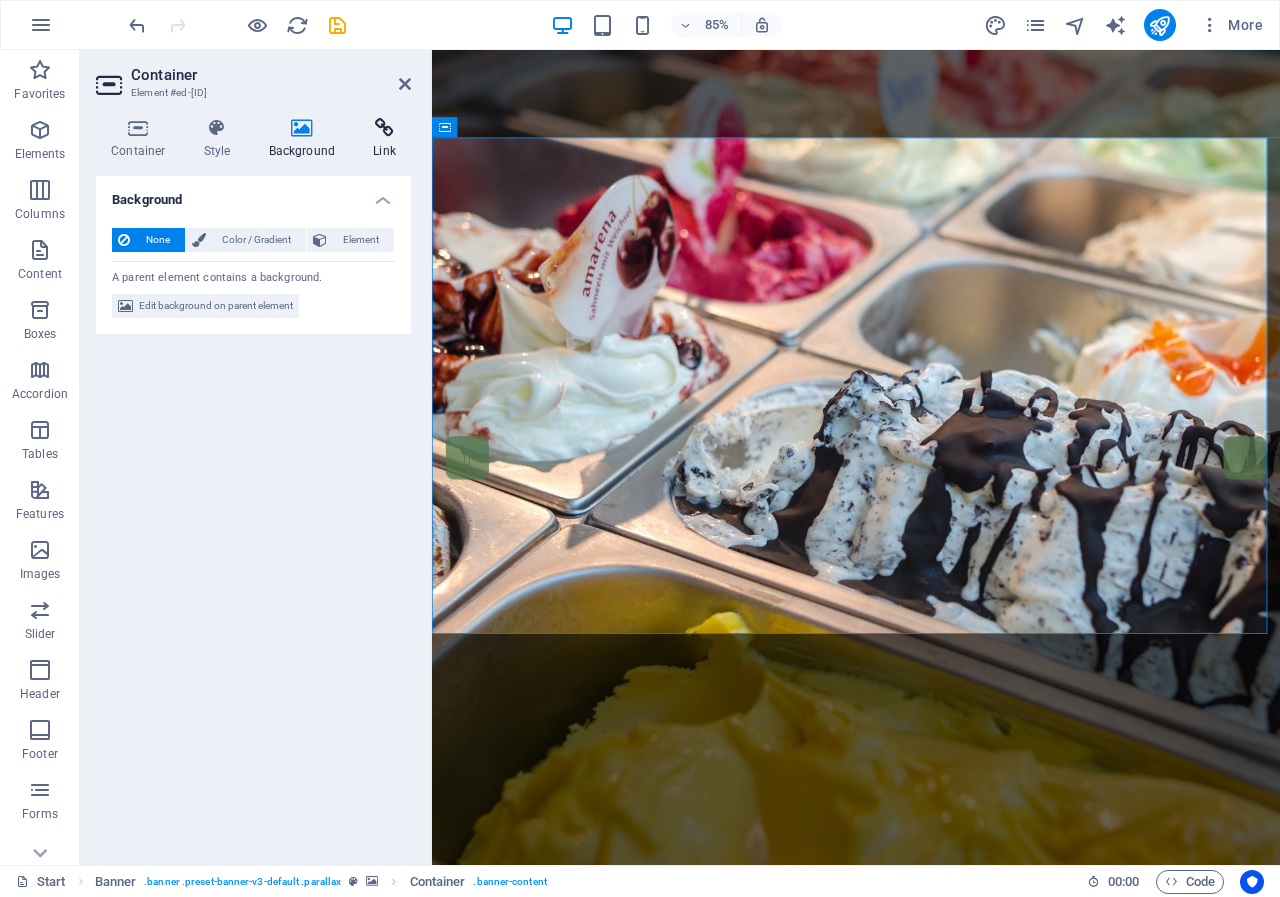 click at bounding box center [384, 128] 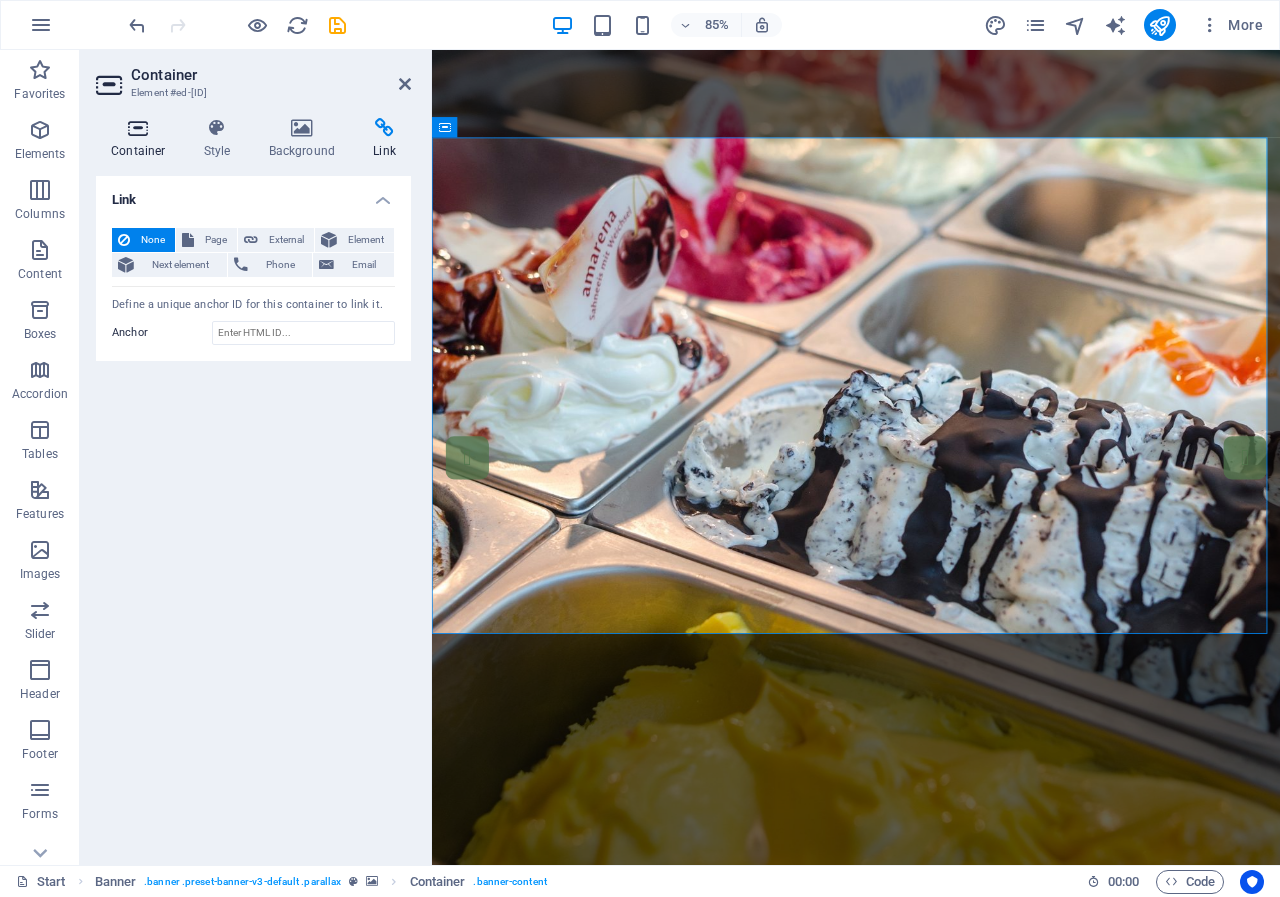 click at bounding box center (138, 128) 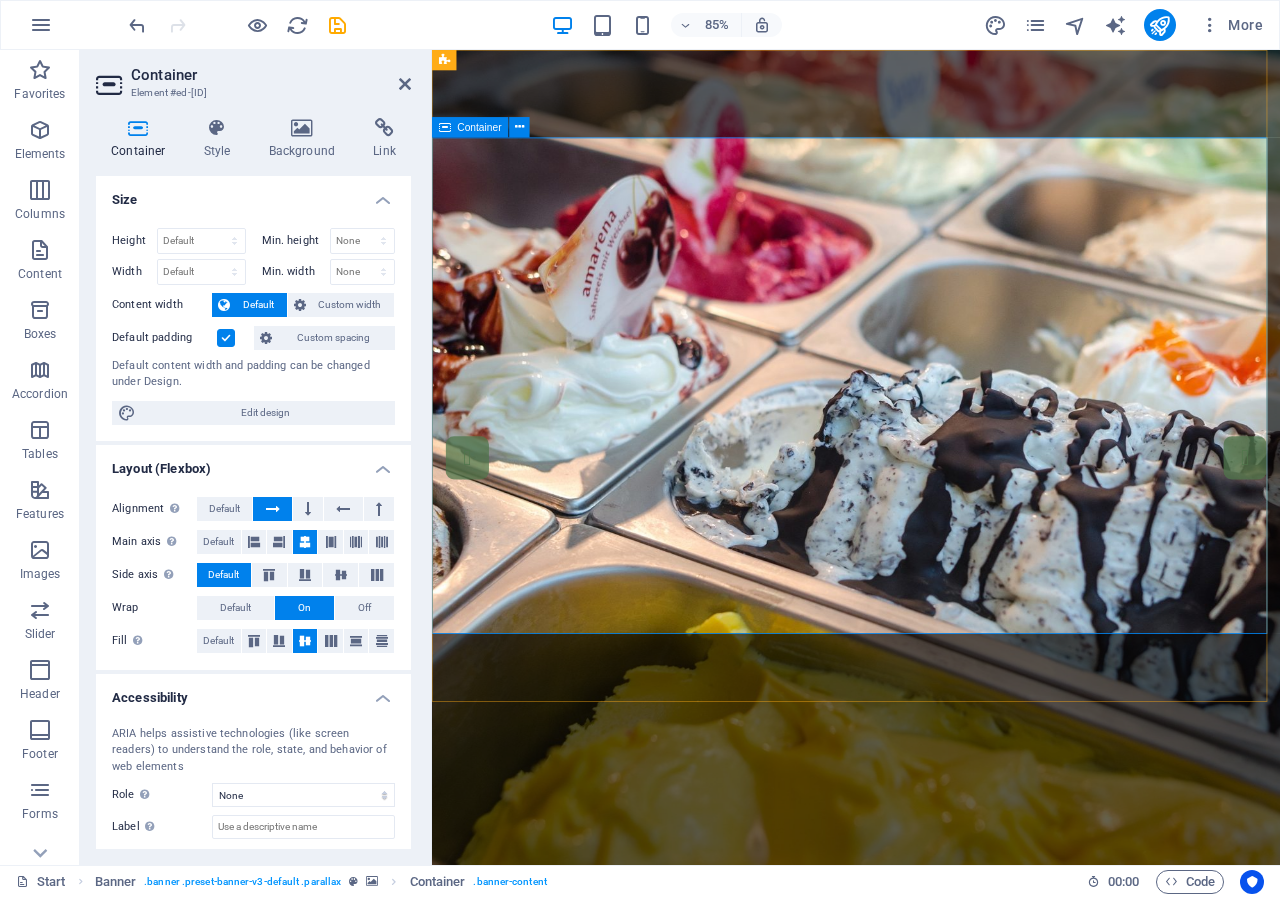 click on "Ice Cream Parlor Our Menu About  [DOMAIN]" at bounding box center [931, 1486] 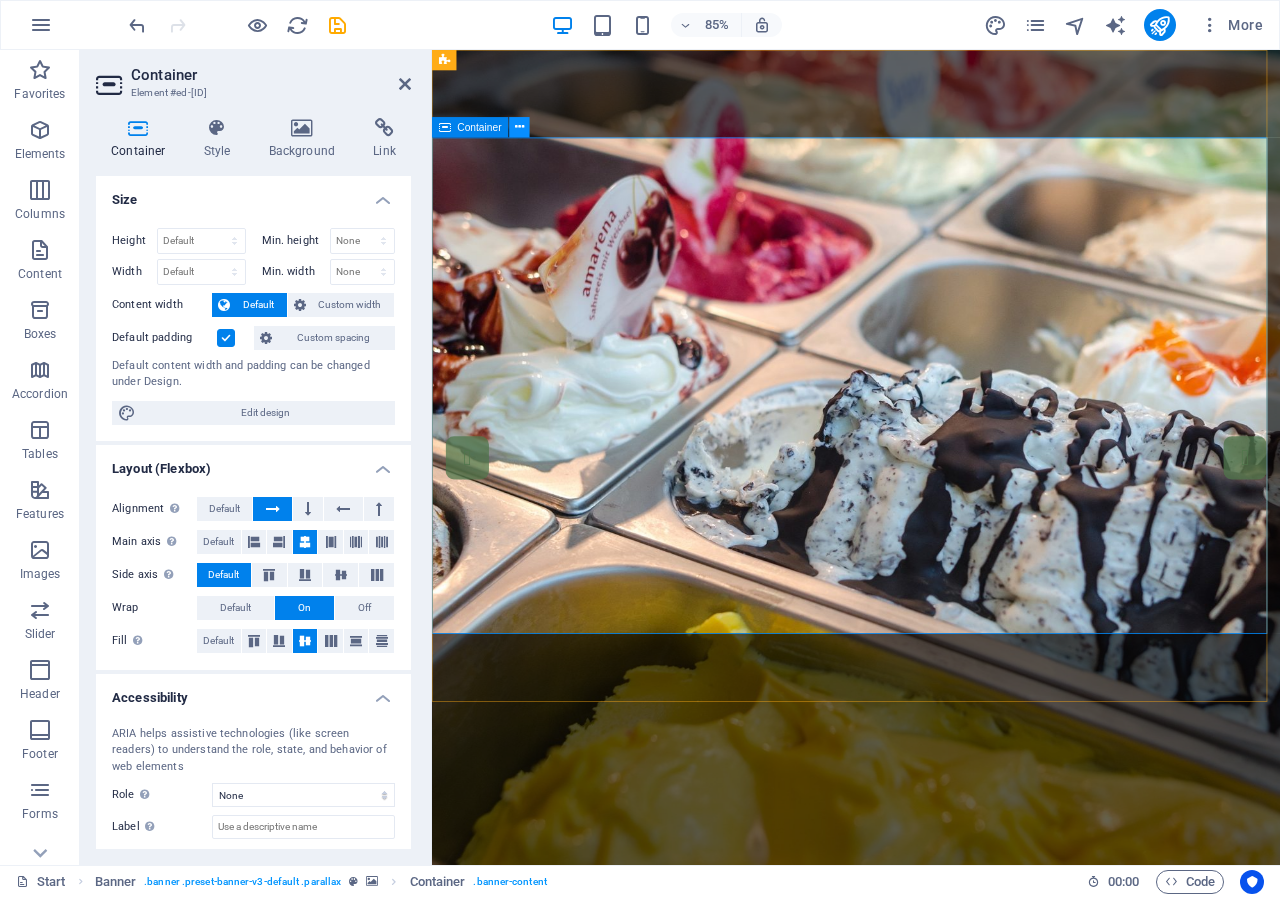 click at bounding box center [519, 127] 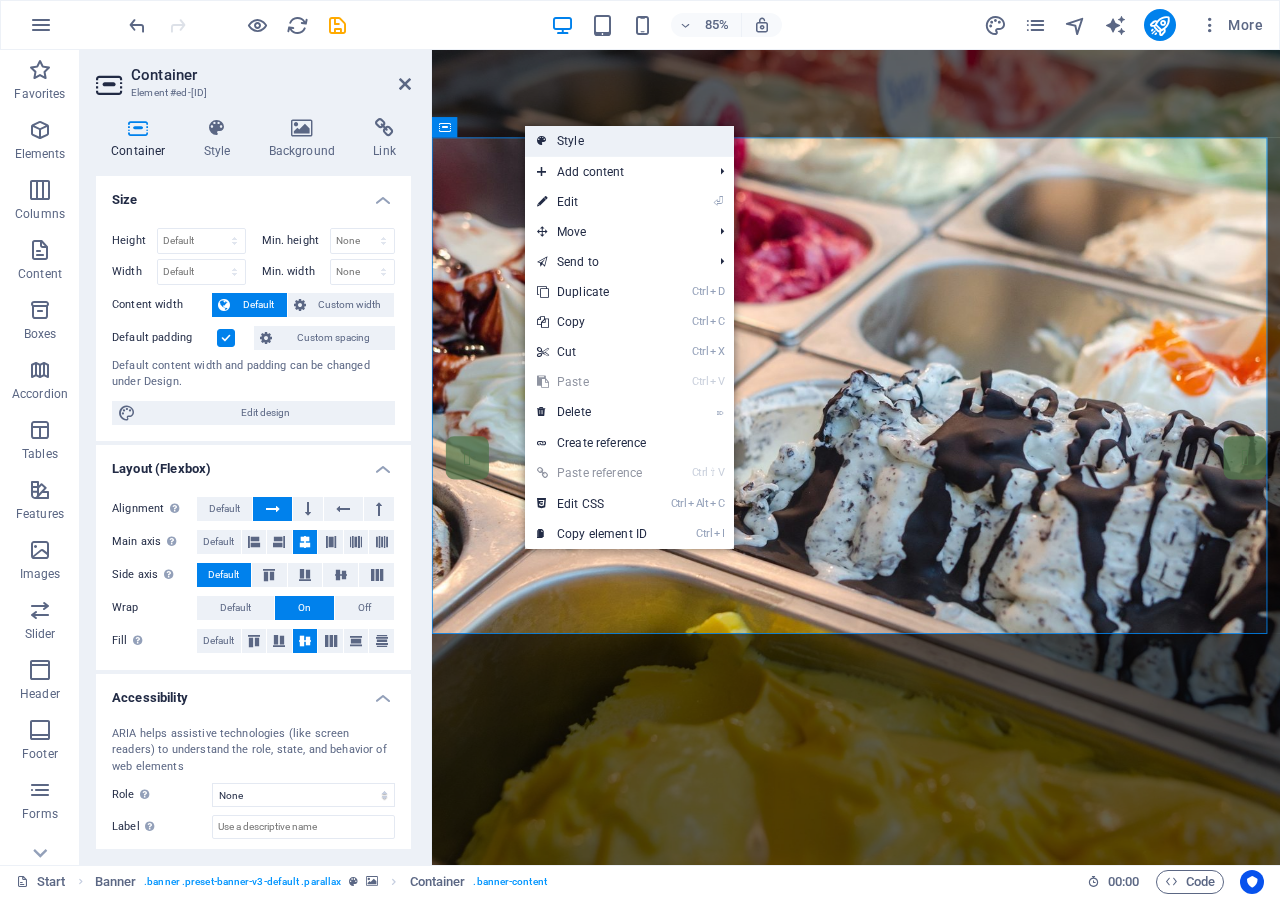 click on "Style" at bounding box center (629, 141) 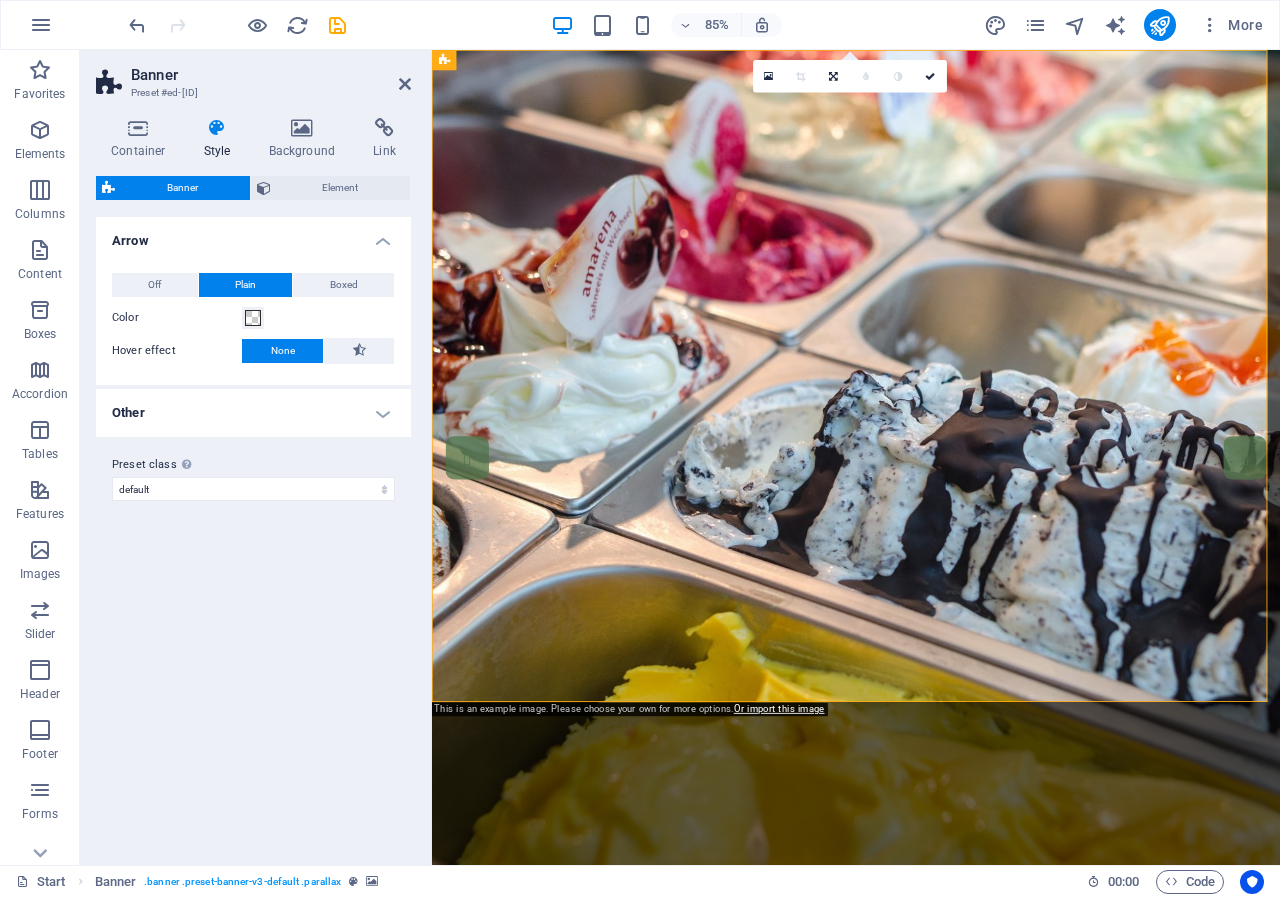 type 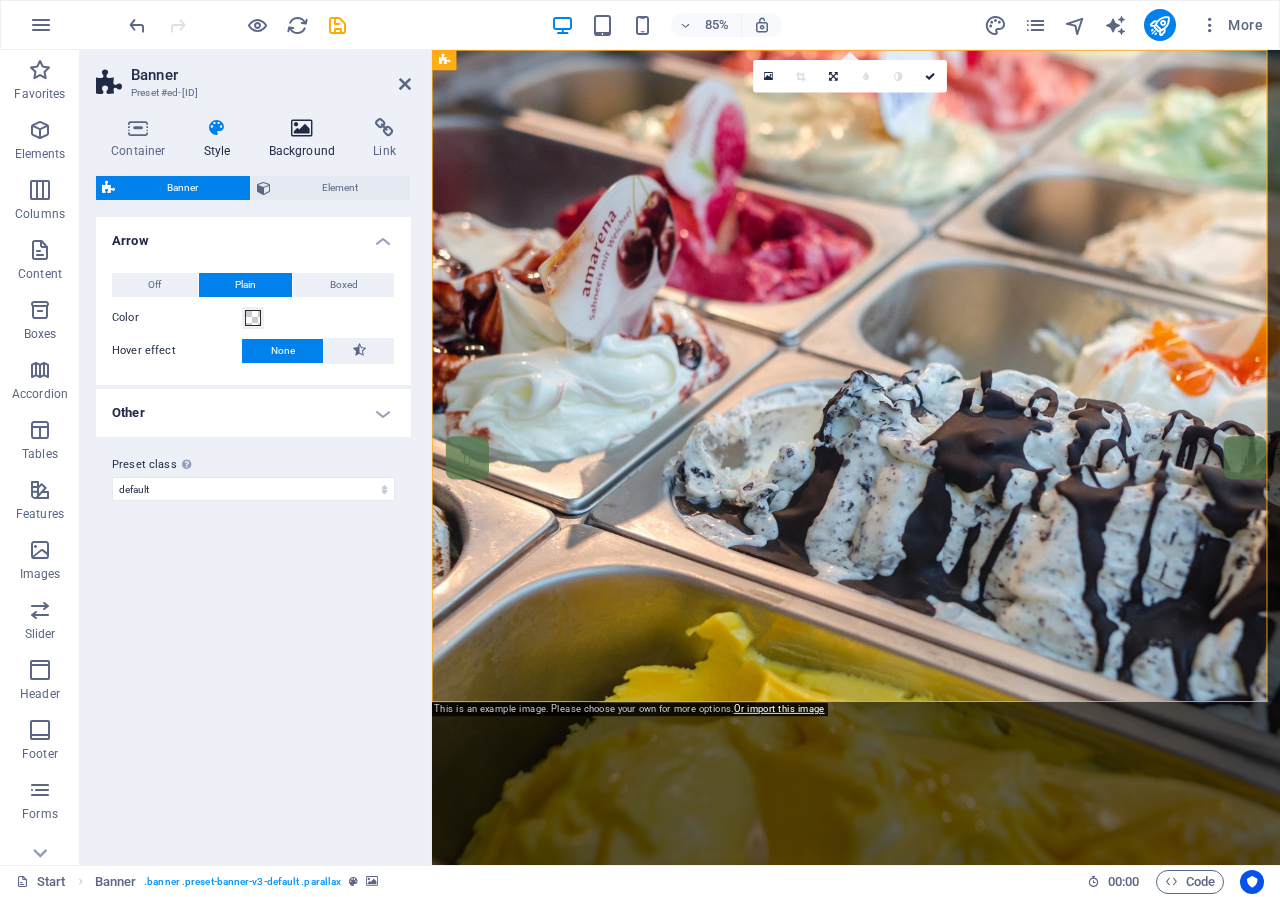click on "Background" at bounding box center (306, 139) 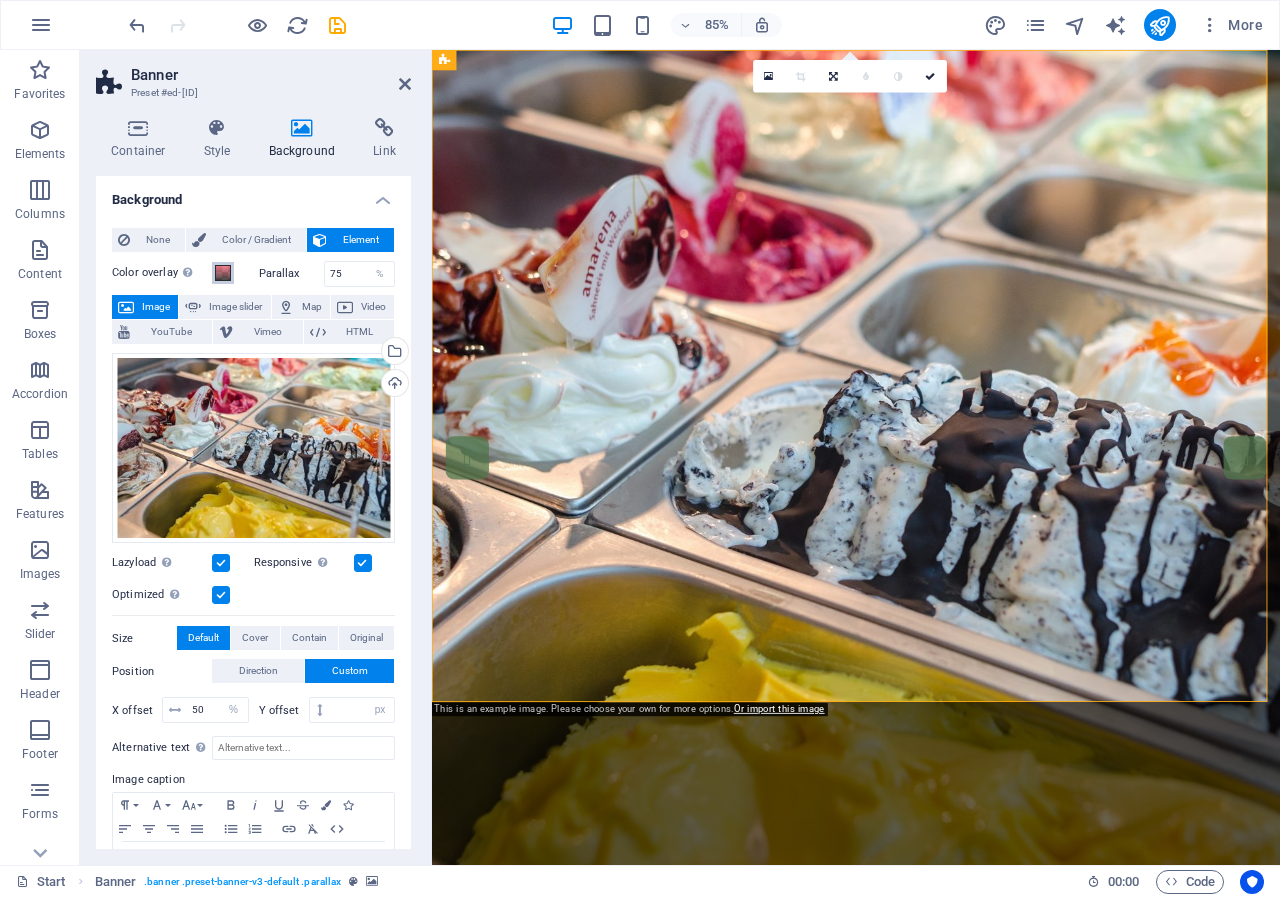 click at bounding box center (223, 273) 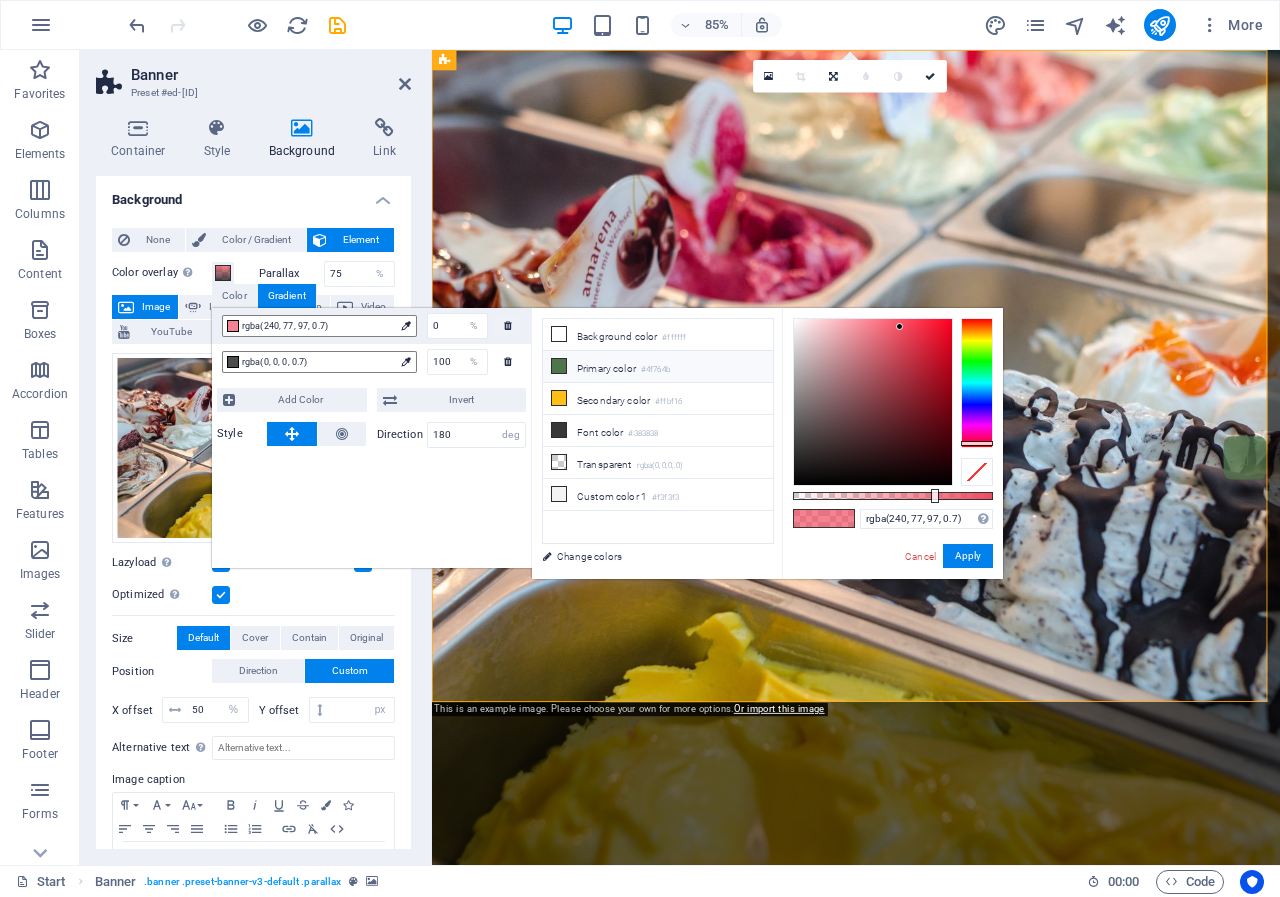 click on "Primary color
#4f764b" at bounding box center (658, 367) 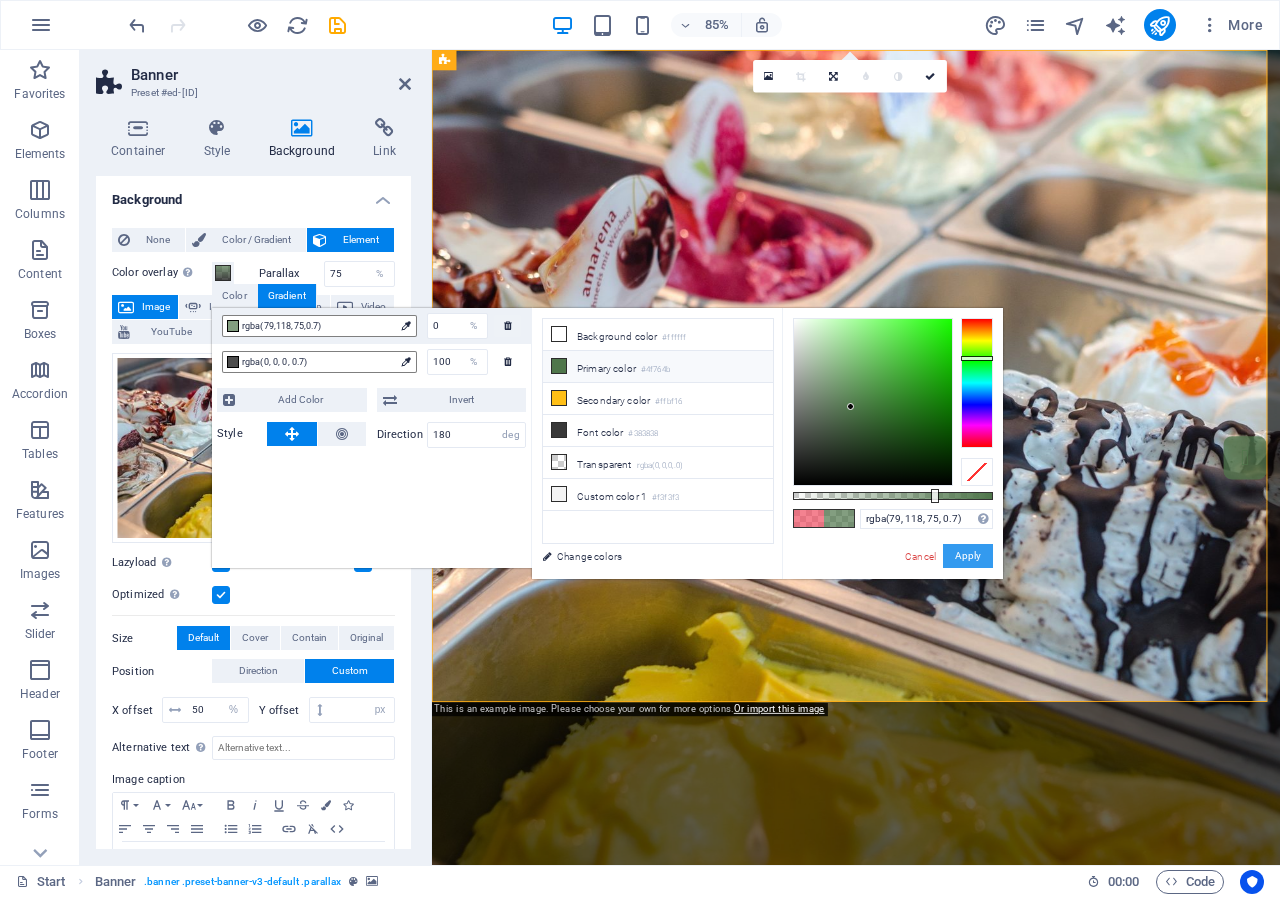 click on "Apply" at bounding box center (968, 556) 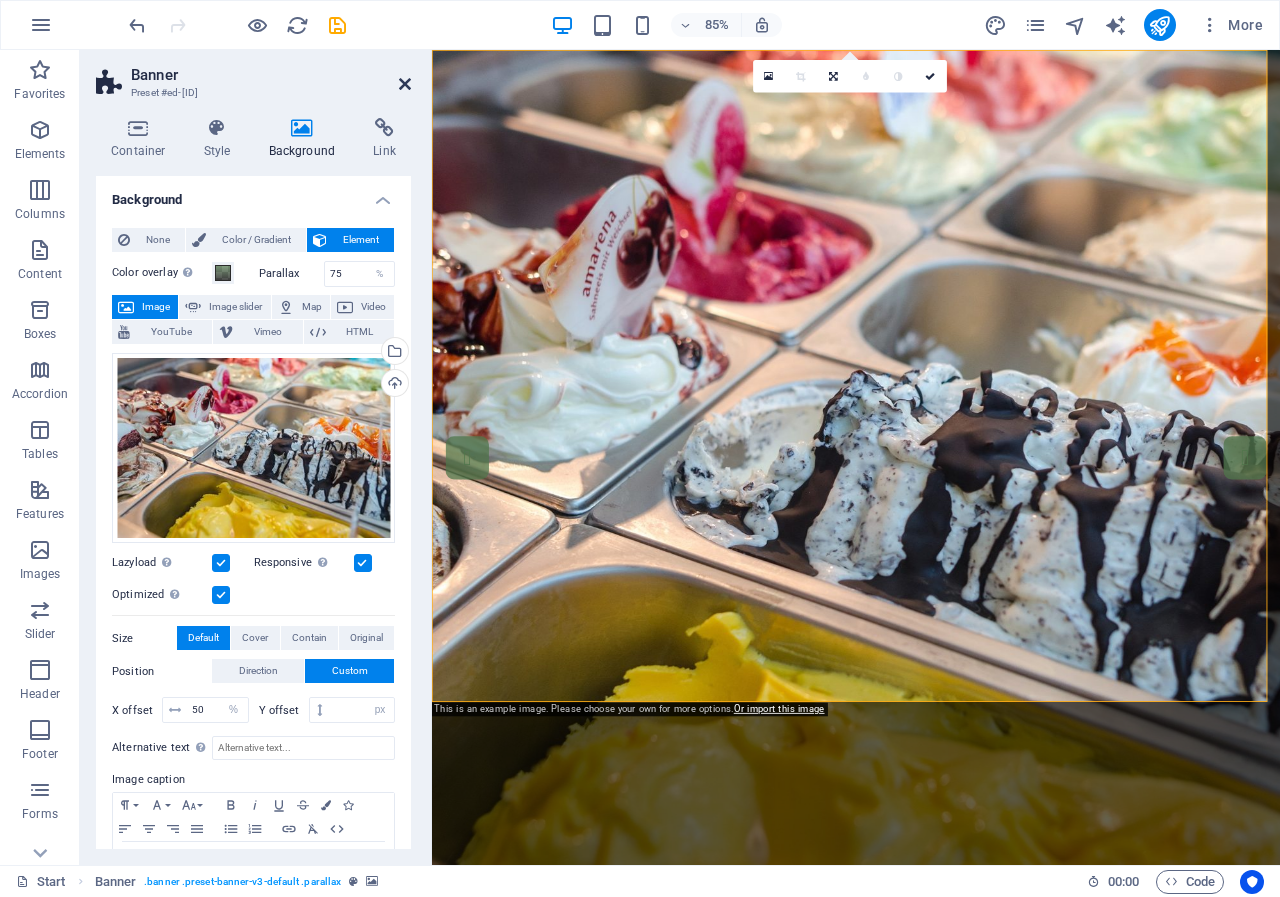 click at bounding box center (405, 84) 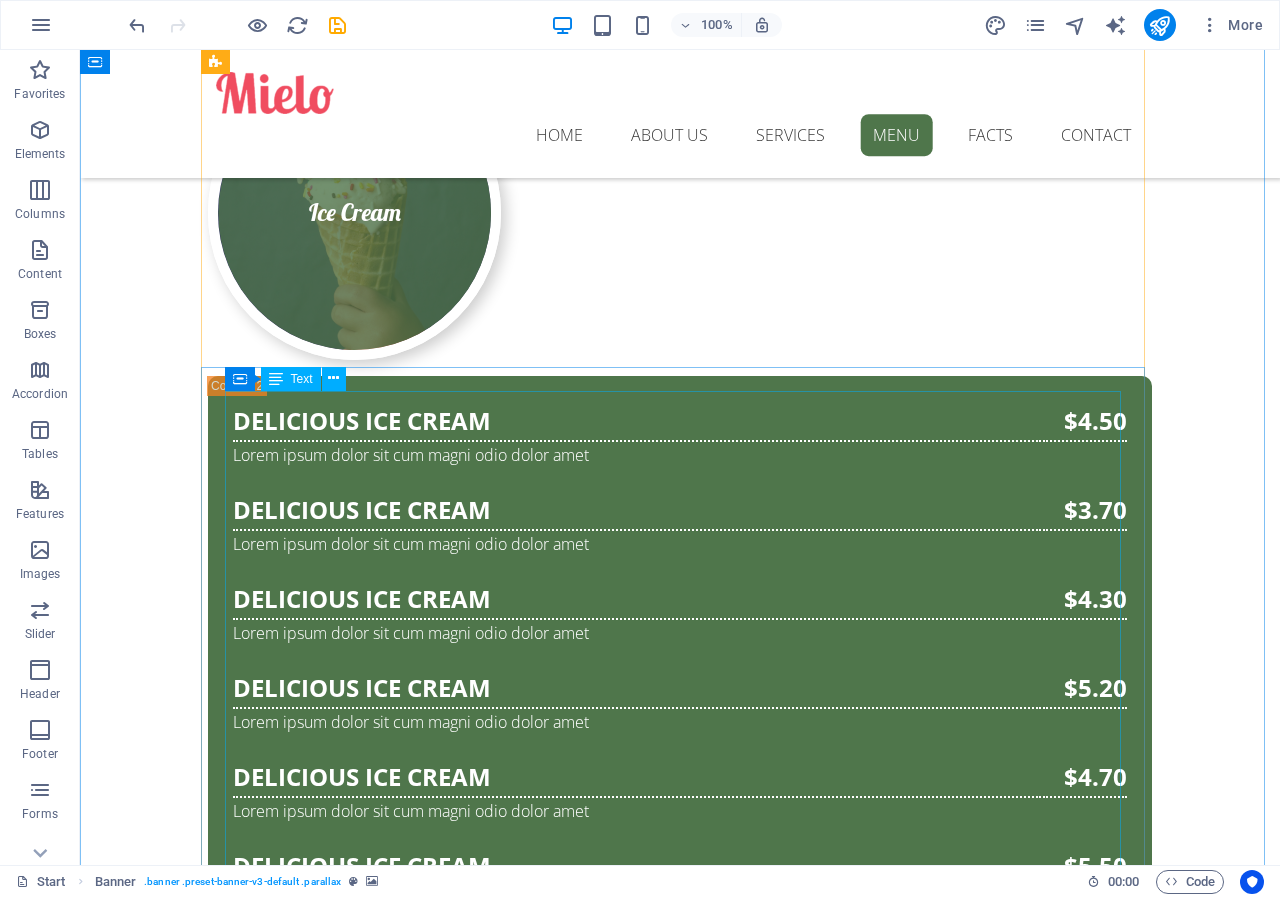scroll, scrollTop: 6900, scrollLeft: 0, axis: vertical 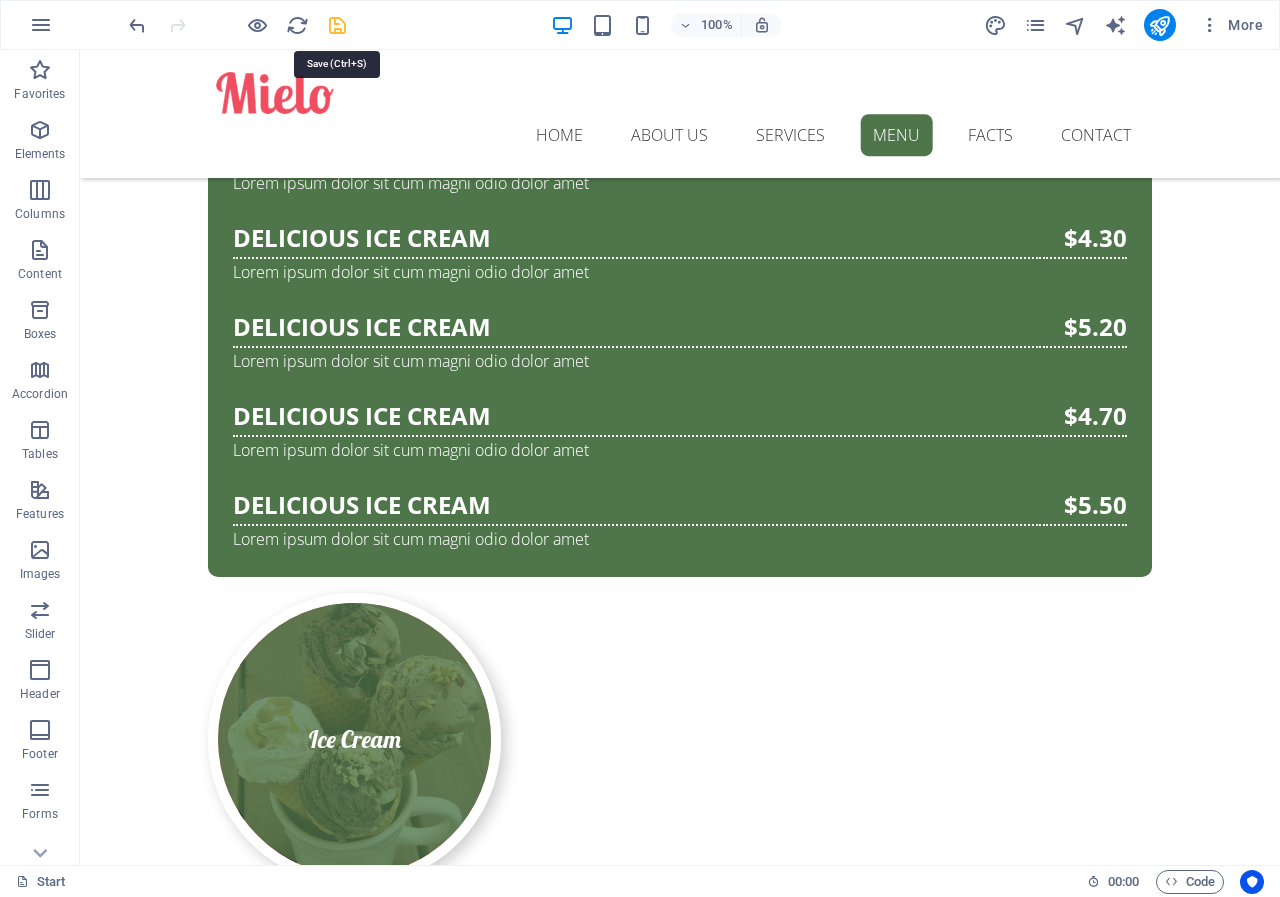 click at bounding box center [337, 25] 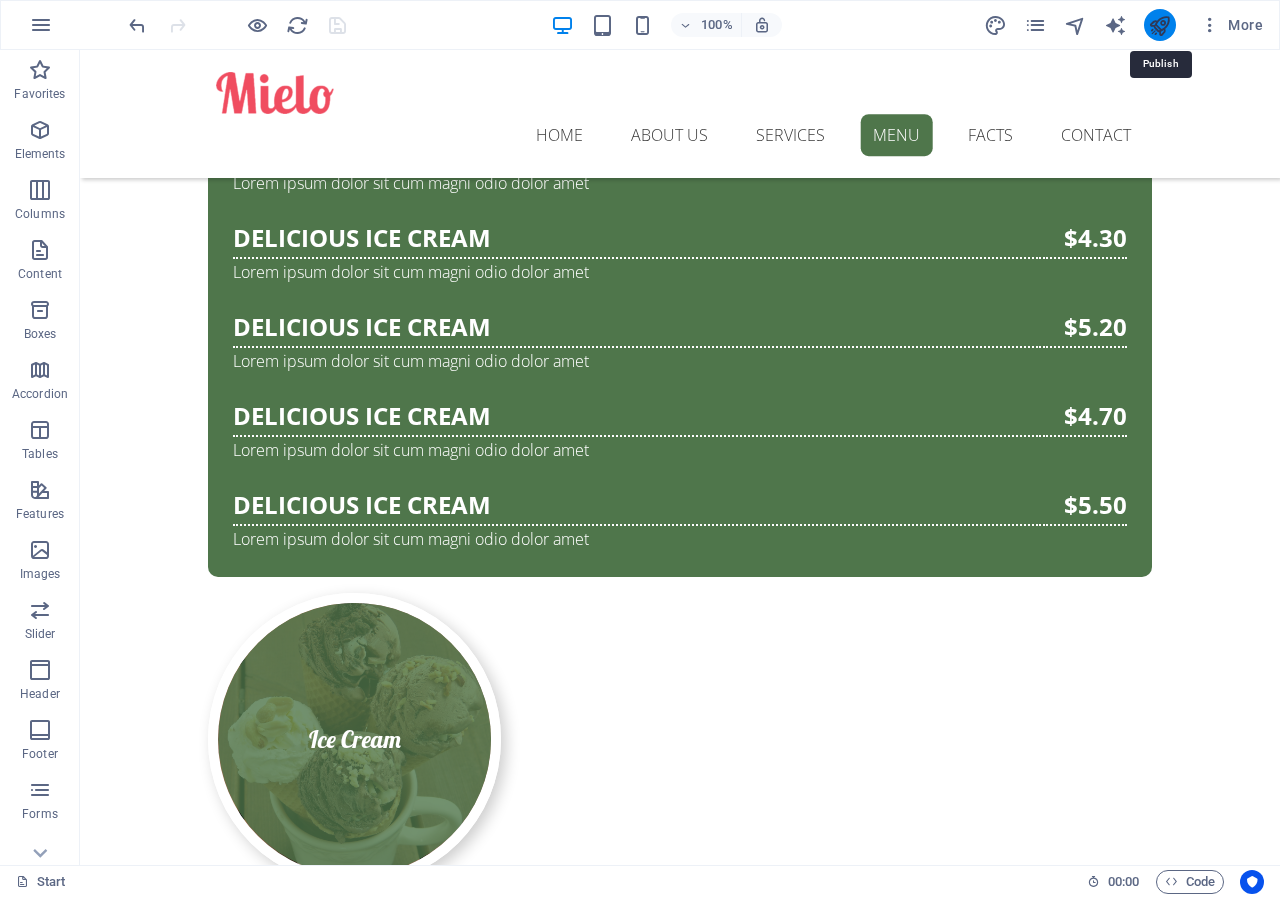 click at bounding box center (1159, 25) 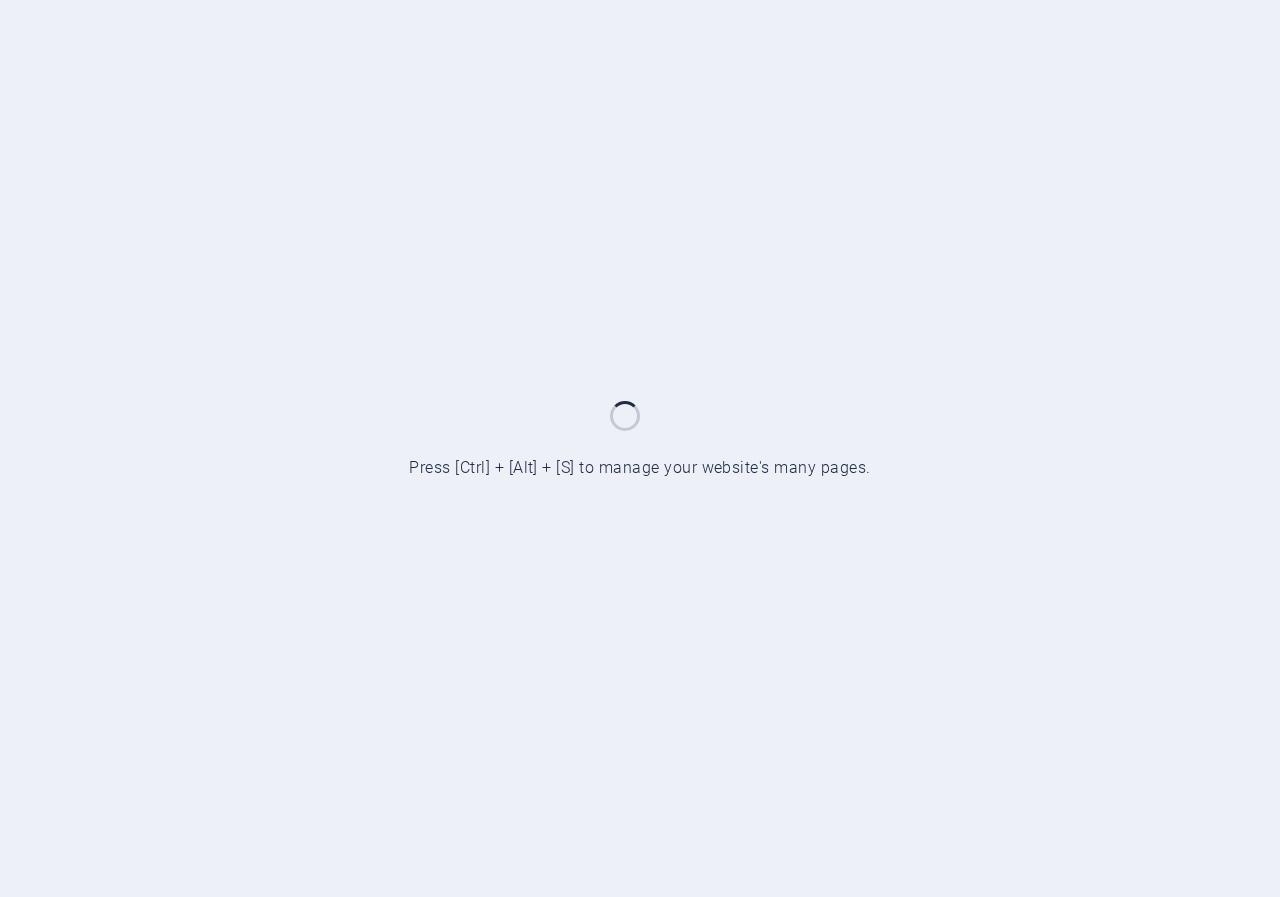 scroll, scrollTop: 0, scrollLeft: 0, axis: both 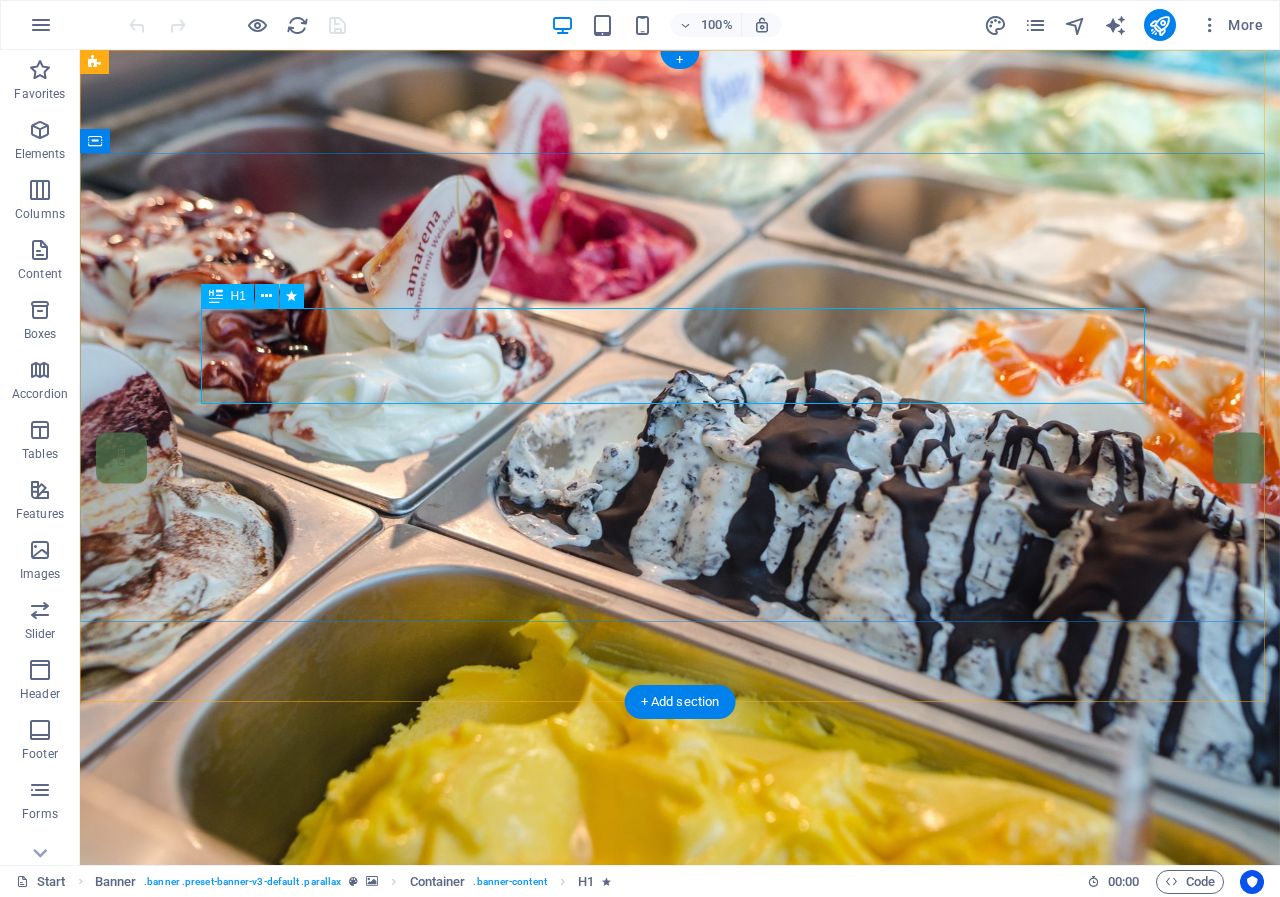 click on "Ice Cream Parlor" at bounding box center [680, 1097] 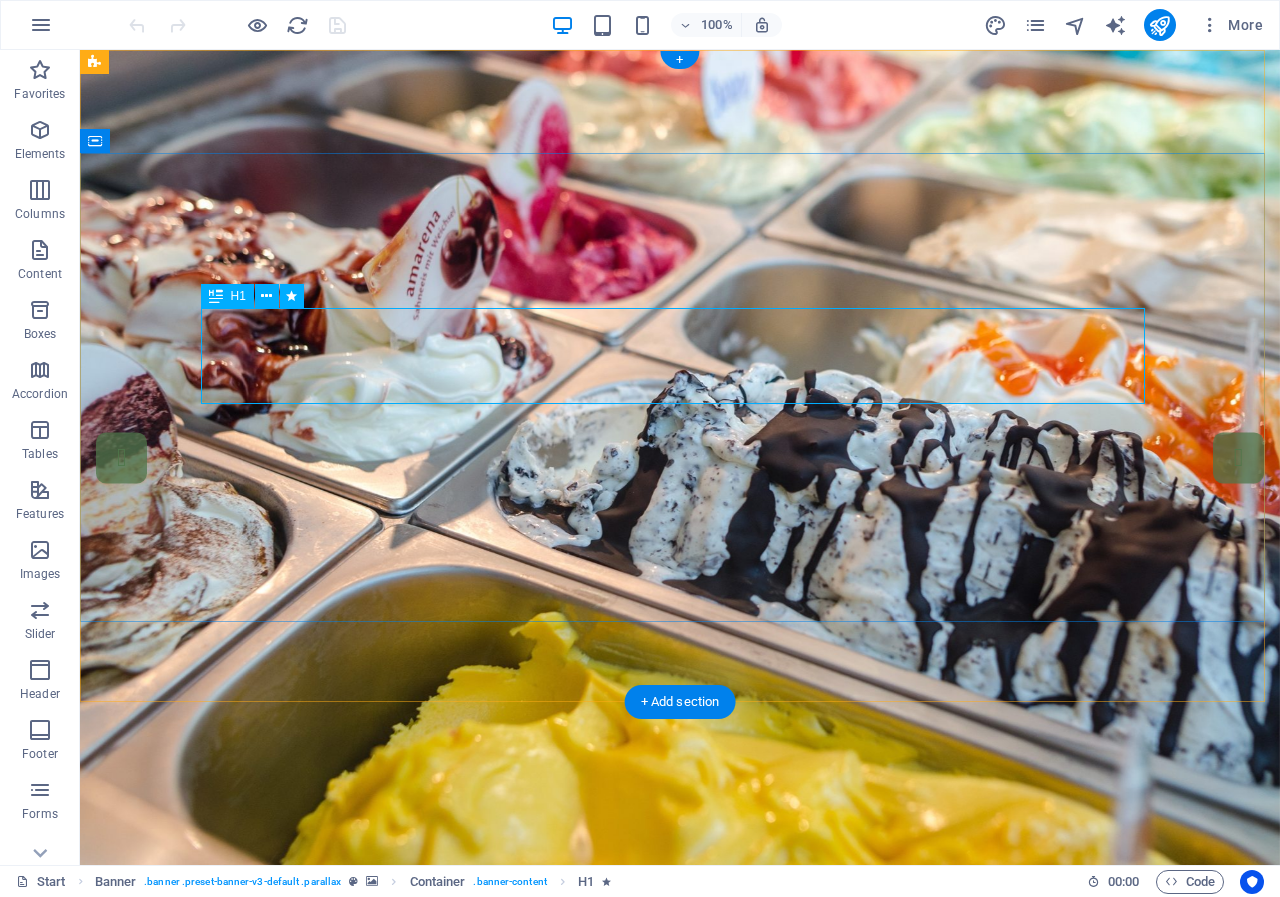 click on "Ice Cream Parlor" at bounding box center [680, 1097] 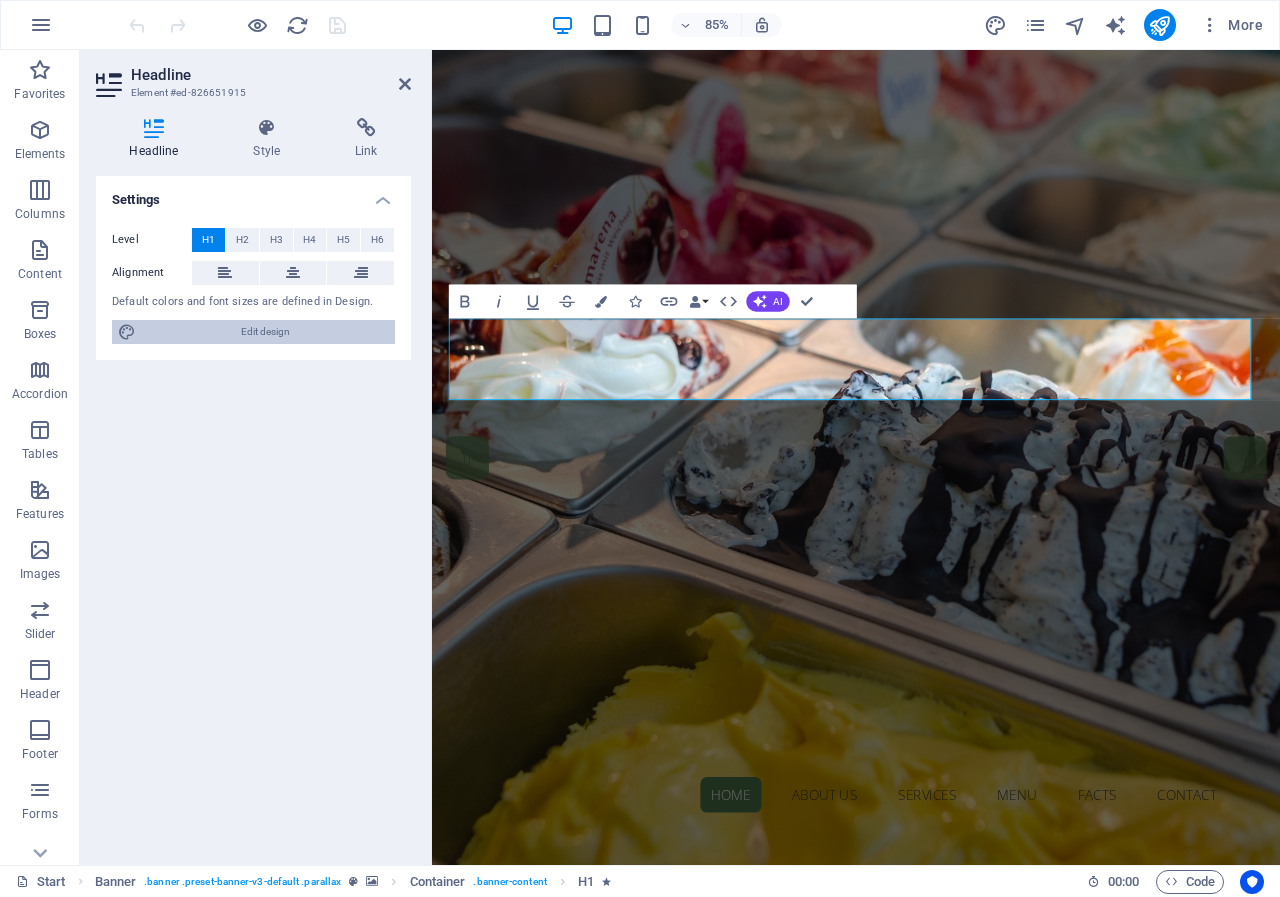 click on "Edit design" at bounding box center (265, 332) 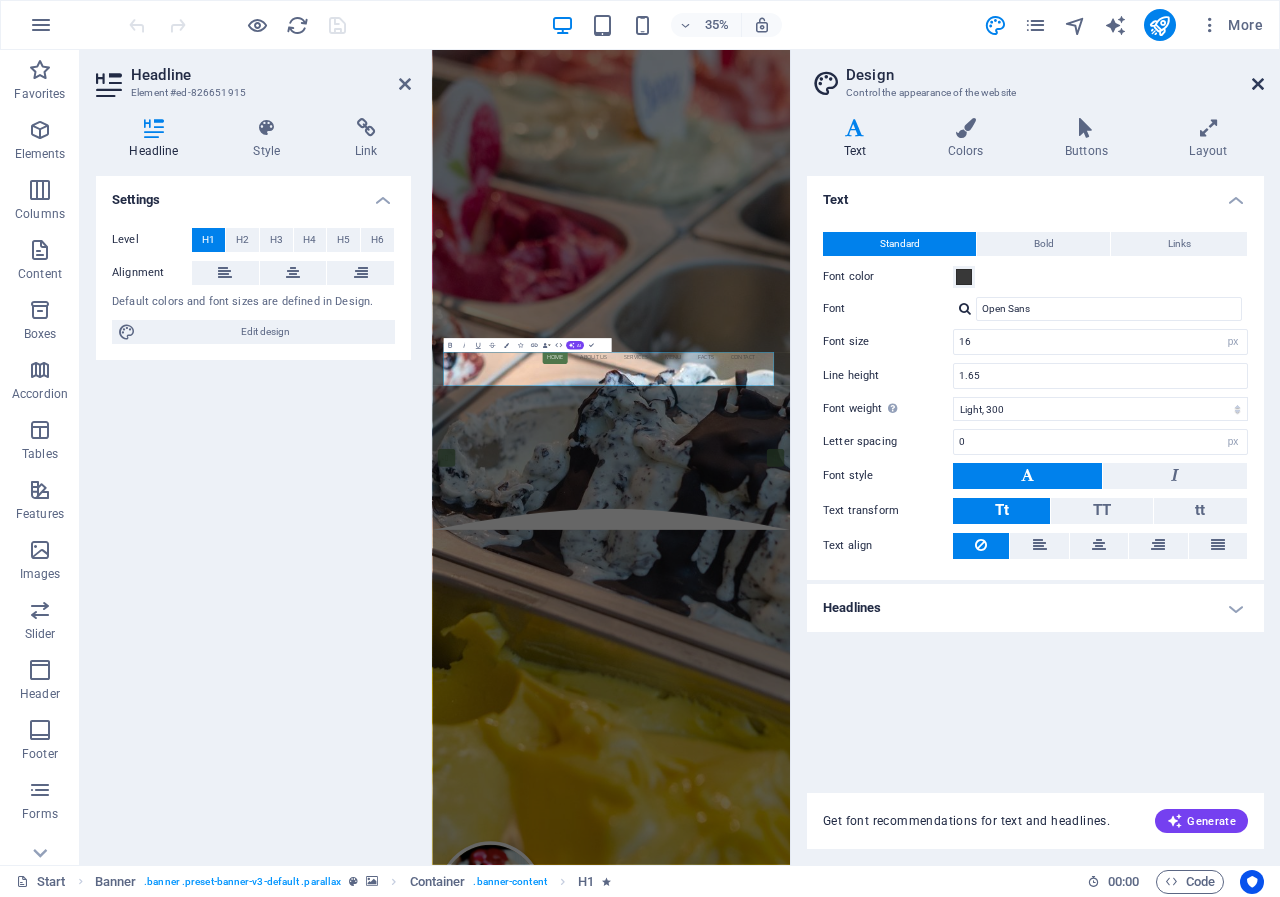drag, startPoint x: 1259, startPoint y: 88, endPoint x: 797, endPoint y: 64, distance: 462.62296 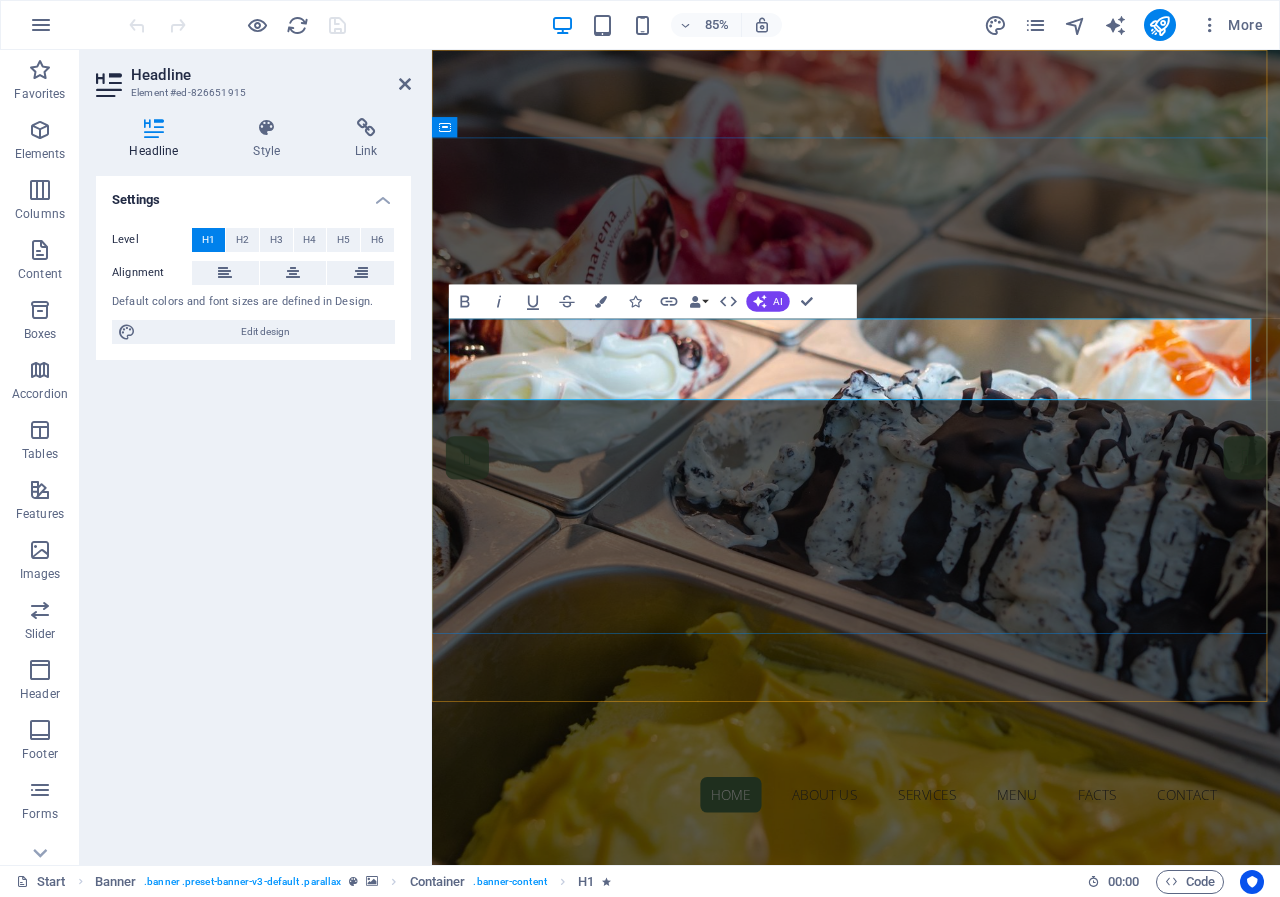 click on "Ice Cream Parlor" at bounding box center (931, 1097) 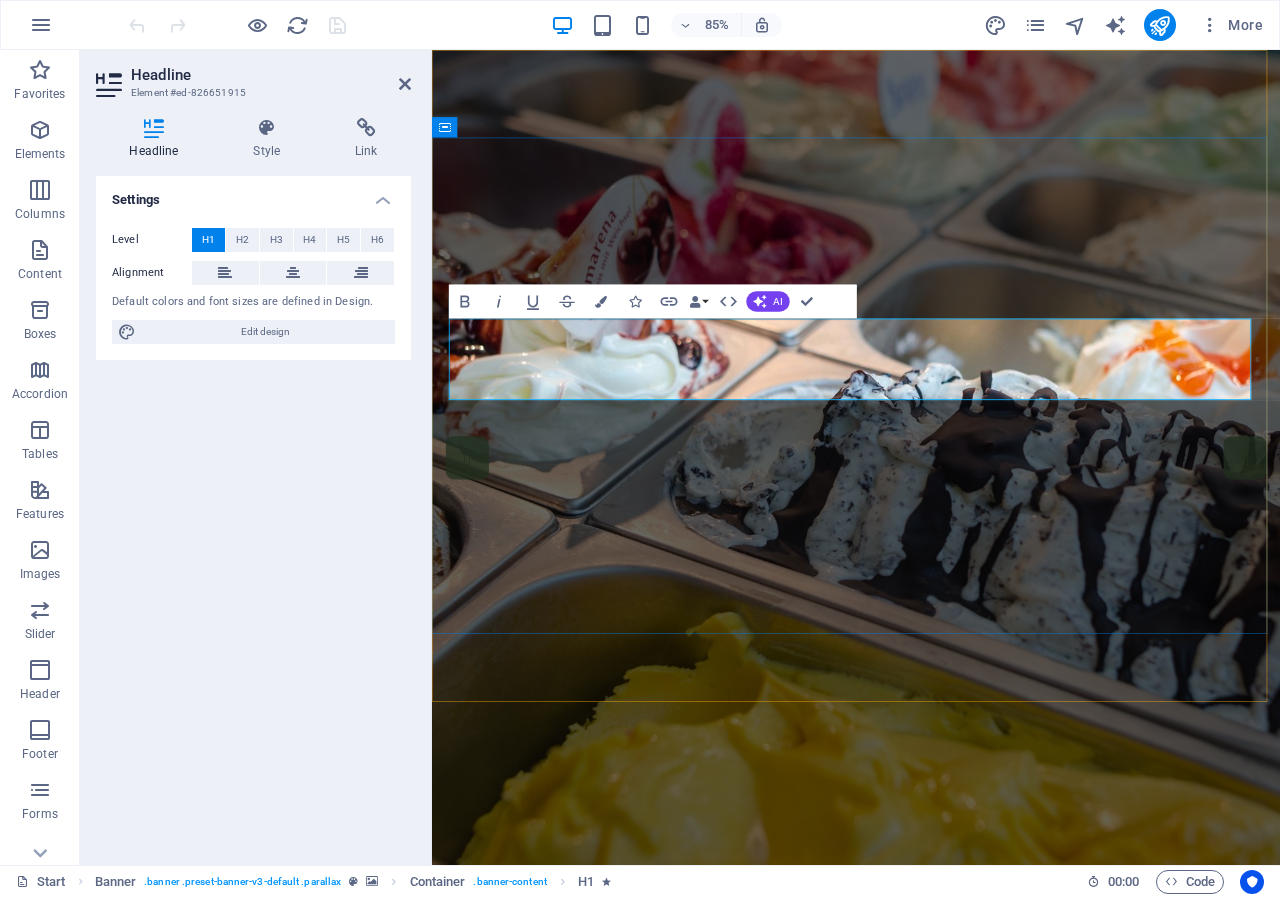 type 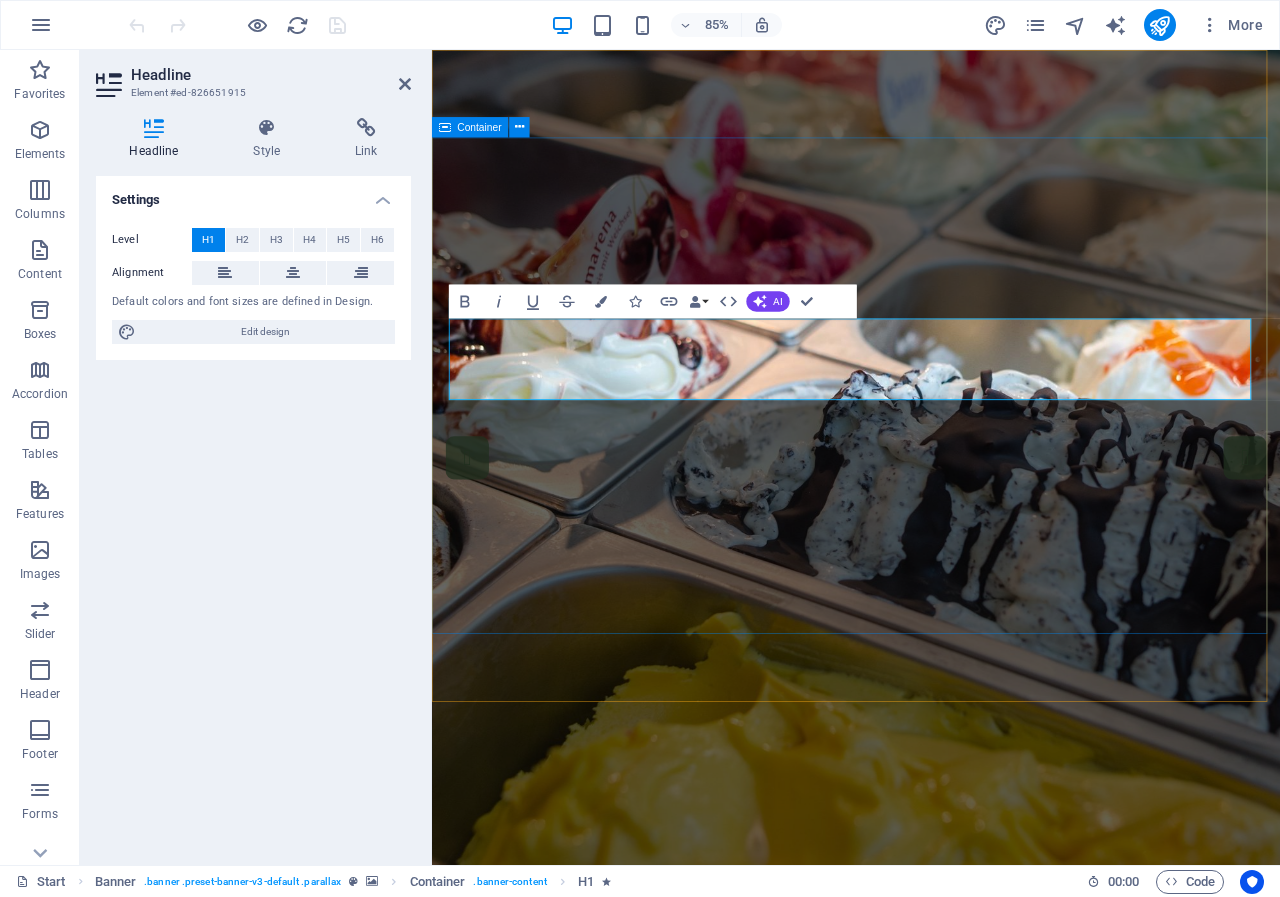 click on "Restaurante Concepto Our Menu About  restauranteconcepto.com" at bounding box center (931, 1291) 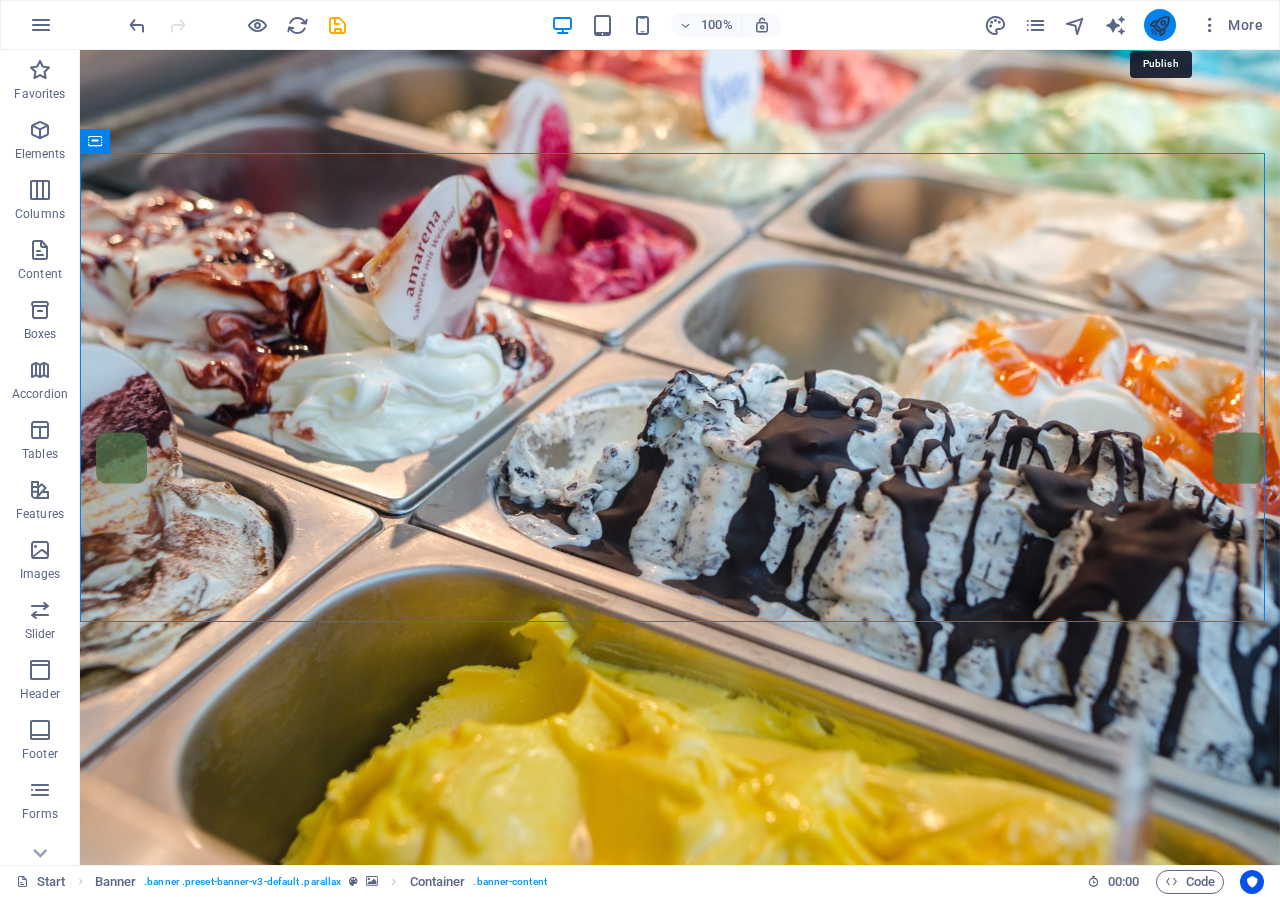 click at bounding box center (1159, 25) 